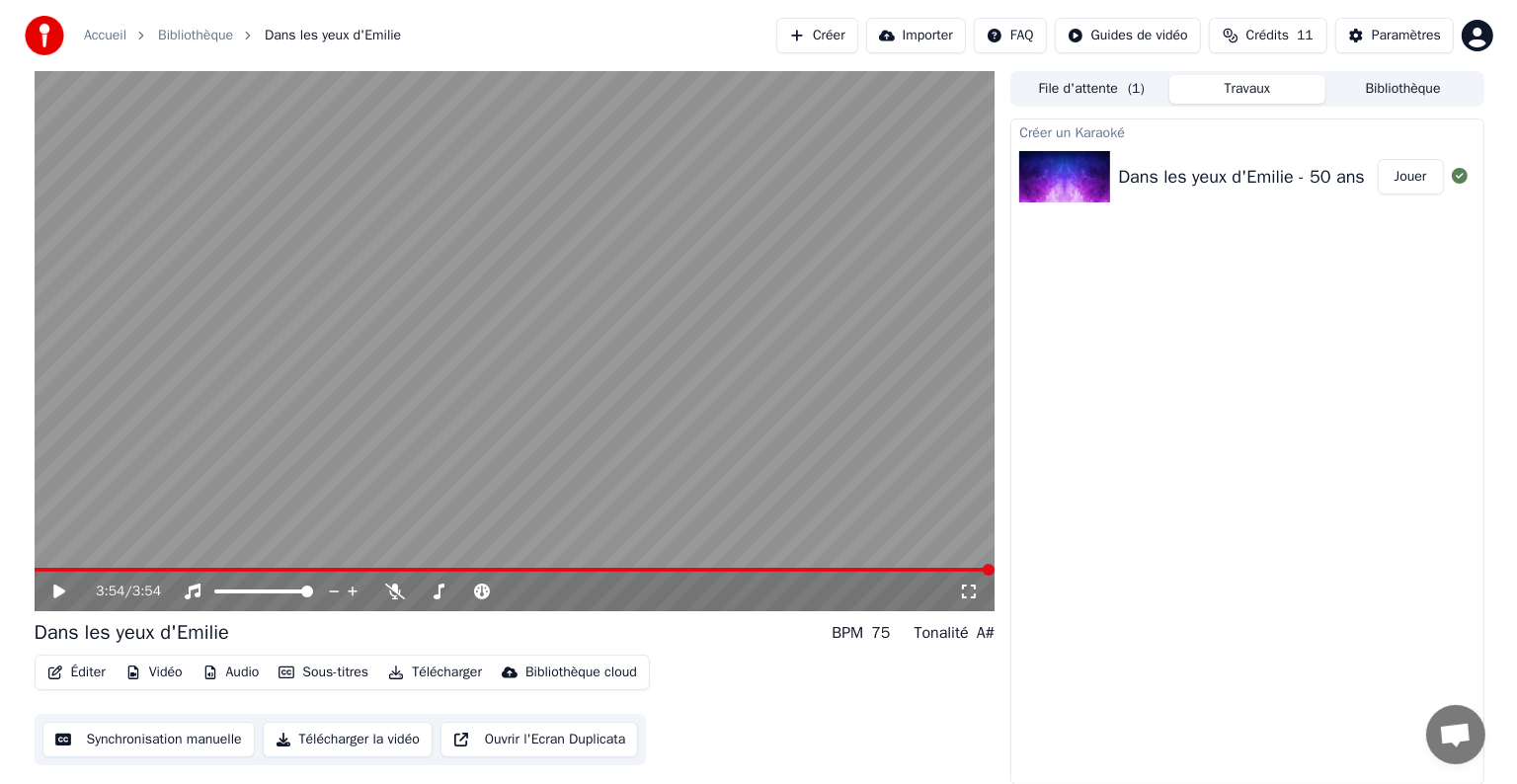 scroll, scrollTop: 0, scrollLeft: 0, axis: both 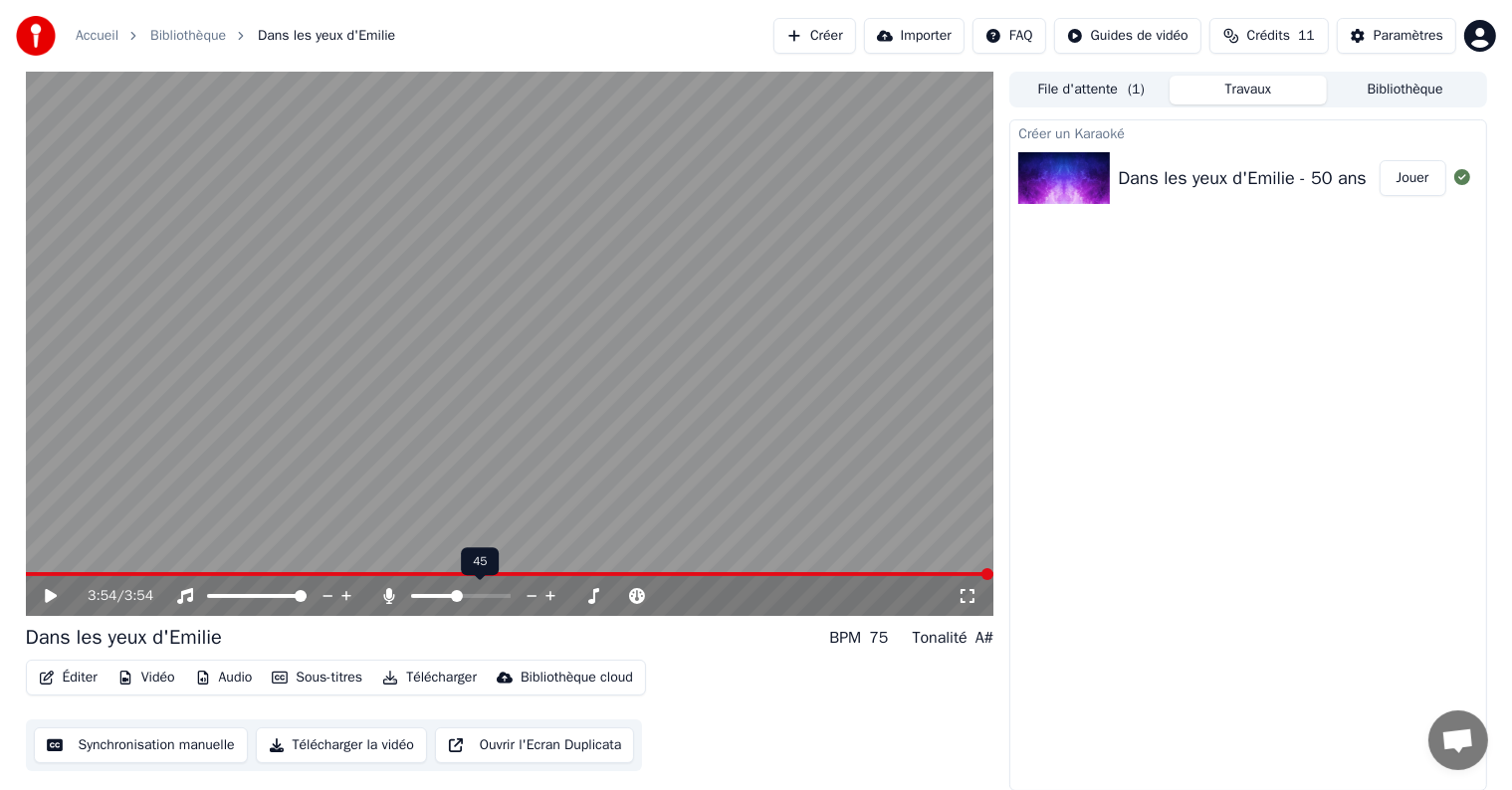 click at bounding box center (461, 596) 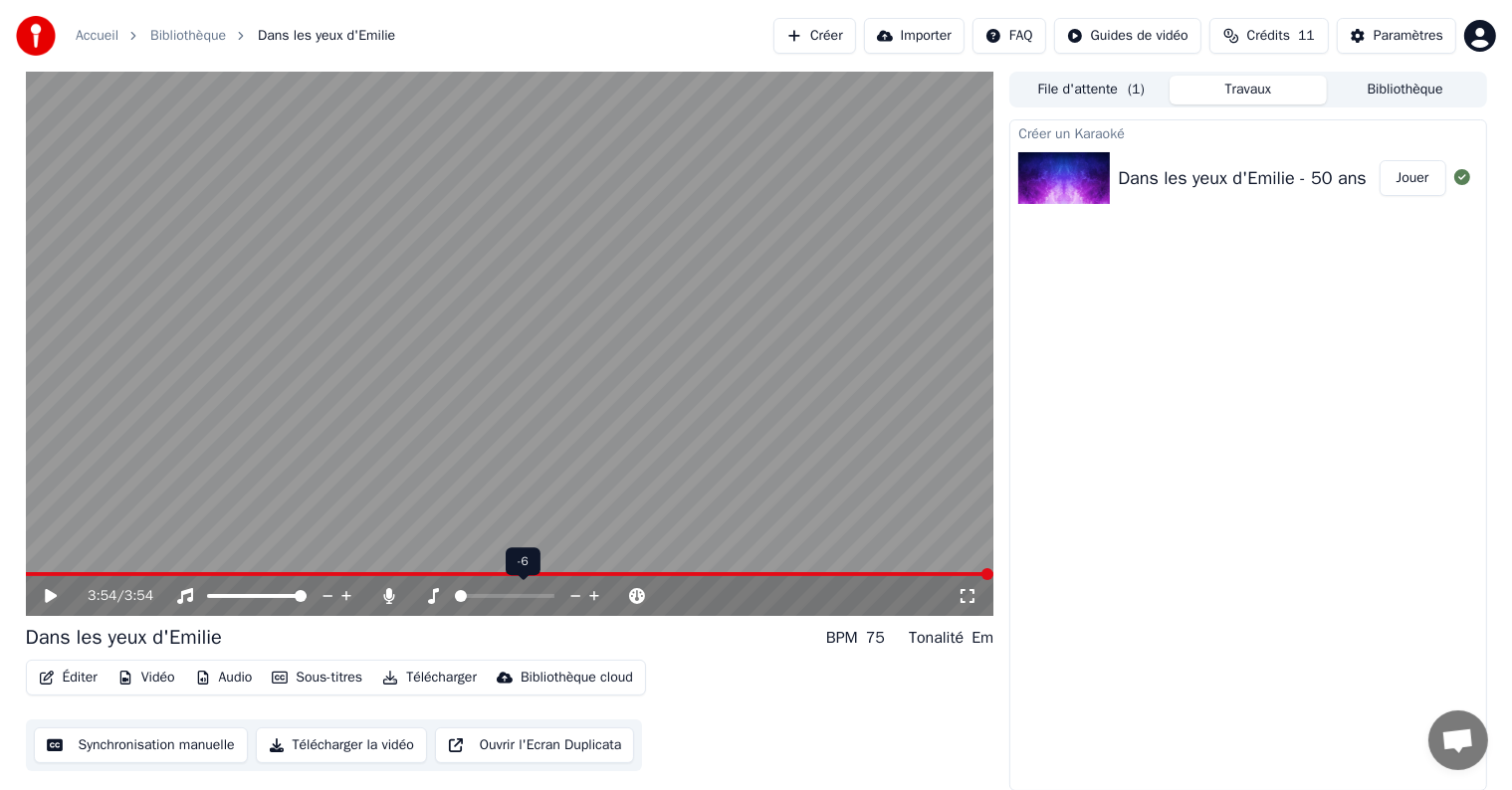 click at bounding box center [461, 596] 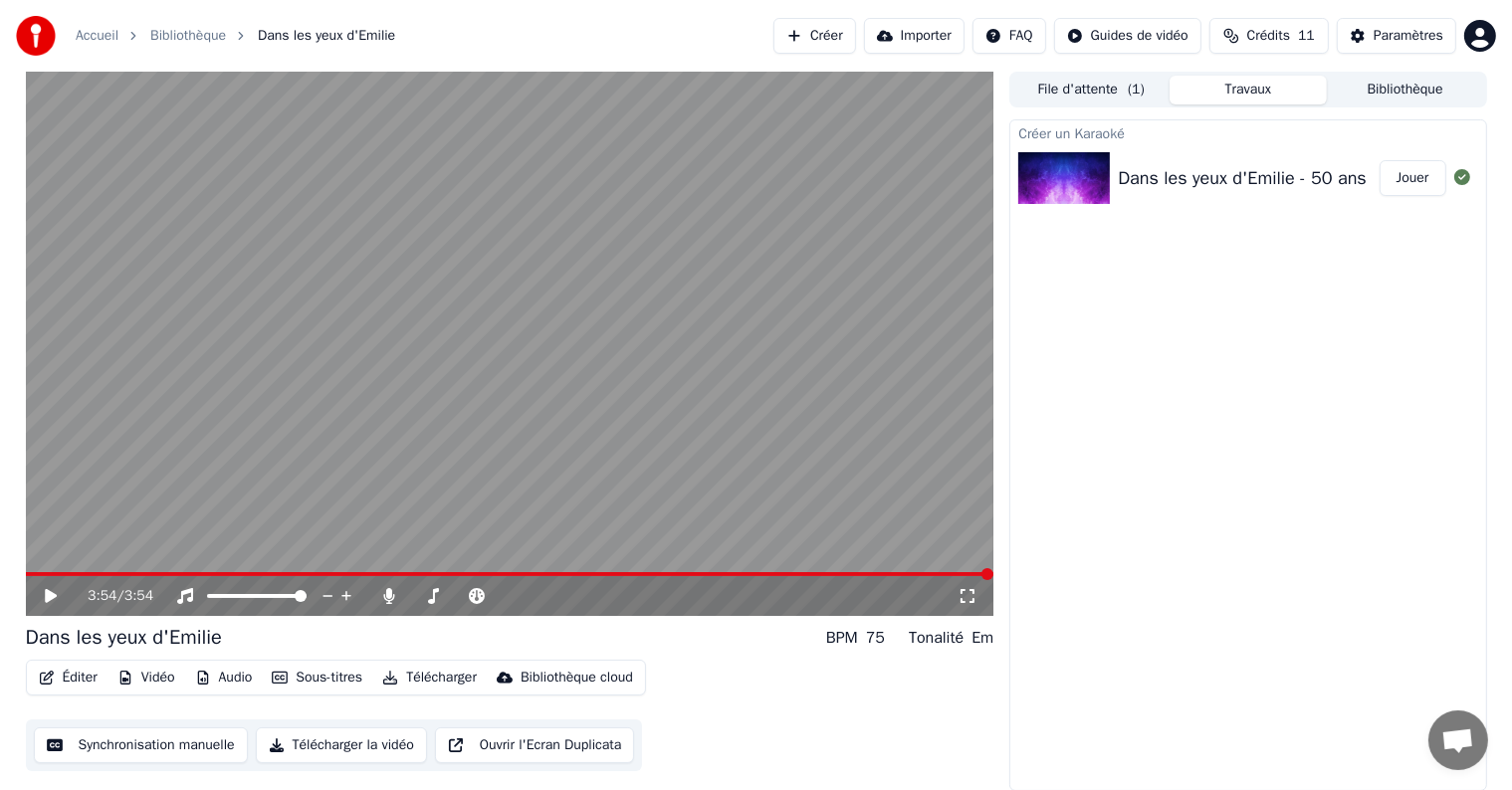 click at bounding box center (510, 343) 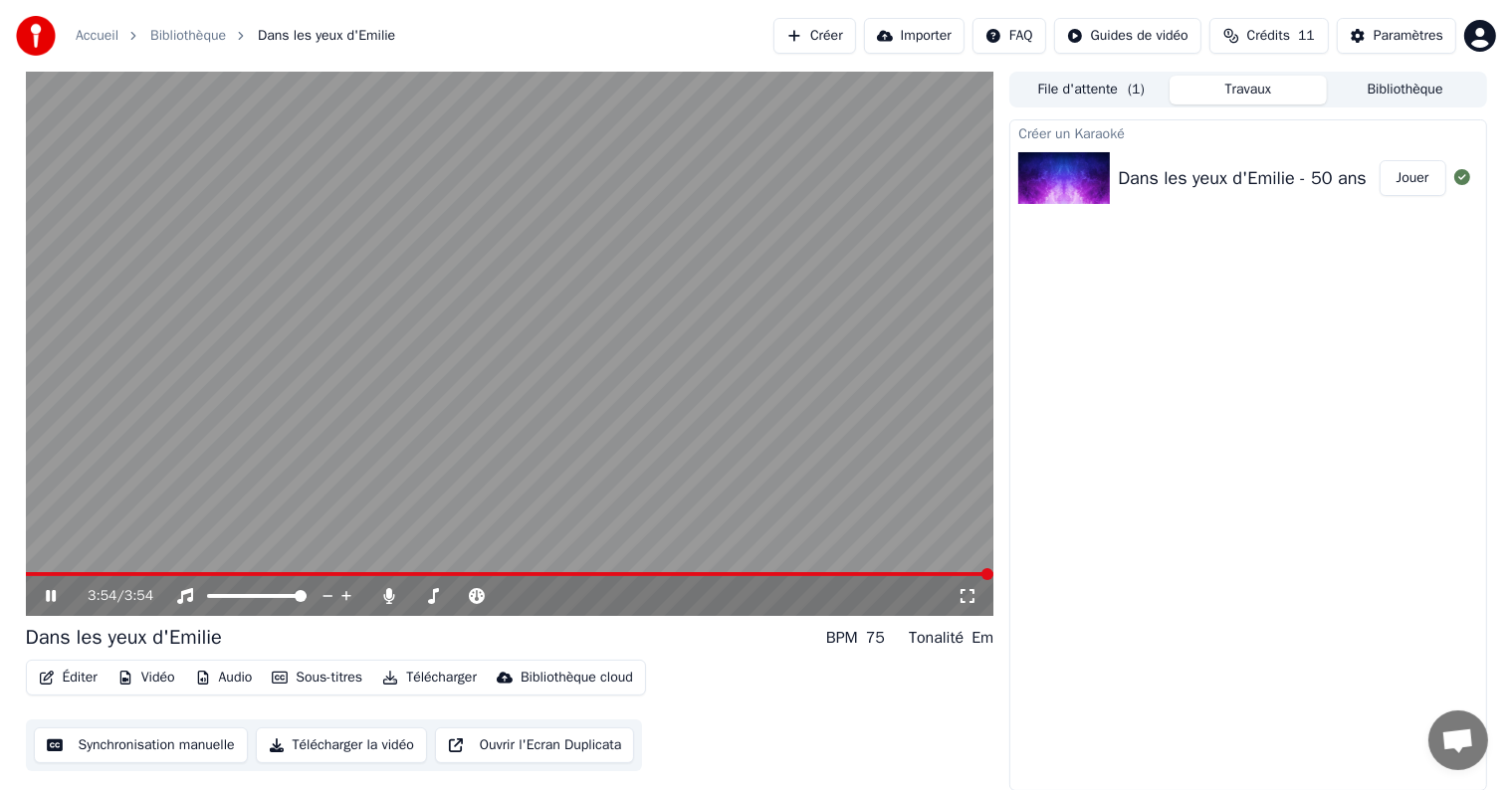click on "Jouer" at bounding box center [1412, 178] 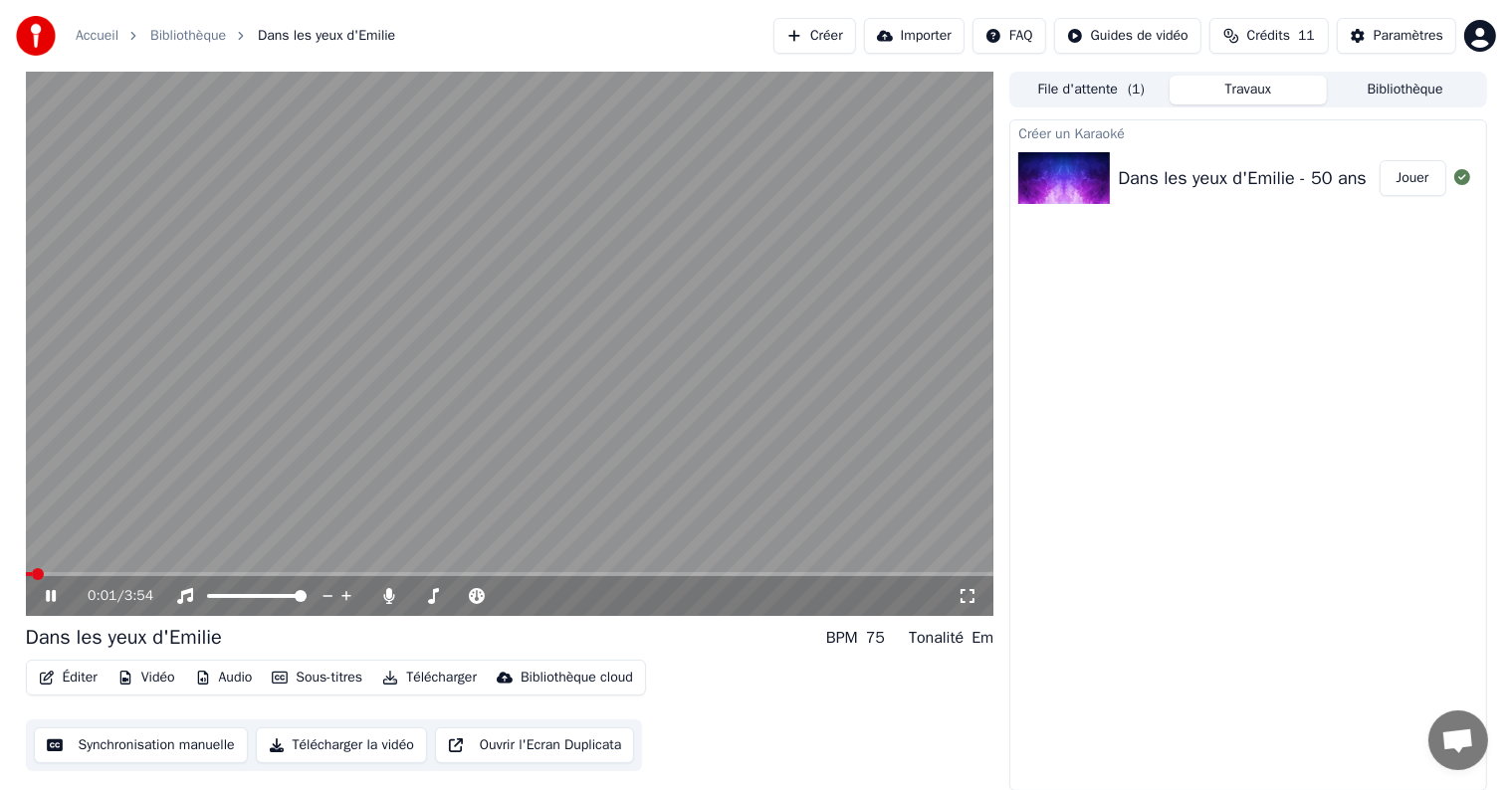 type 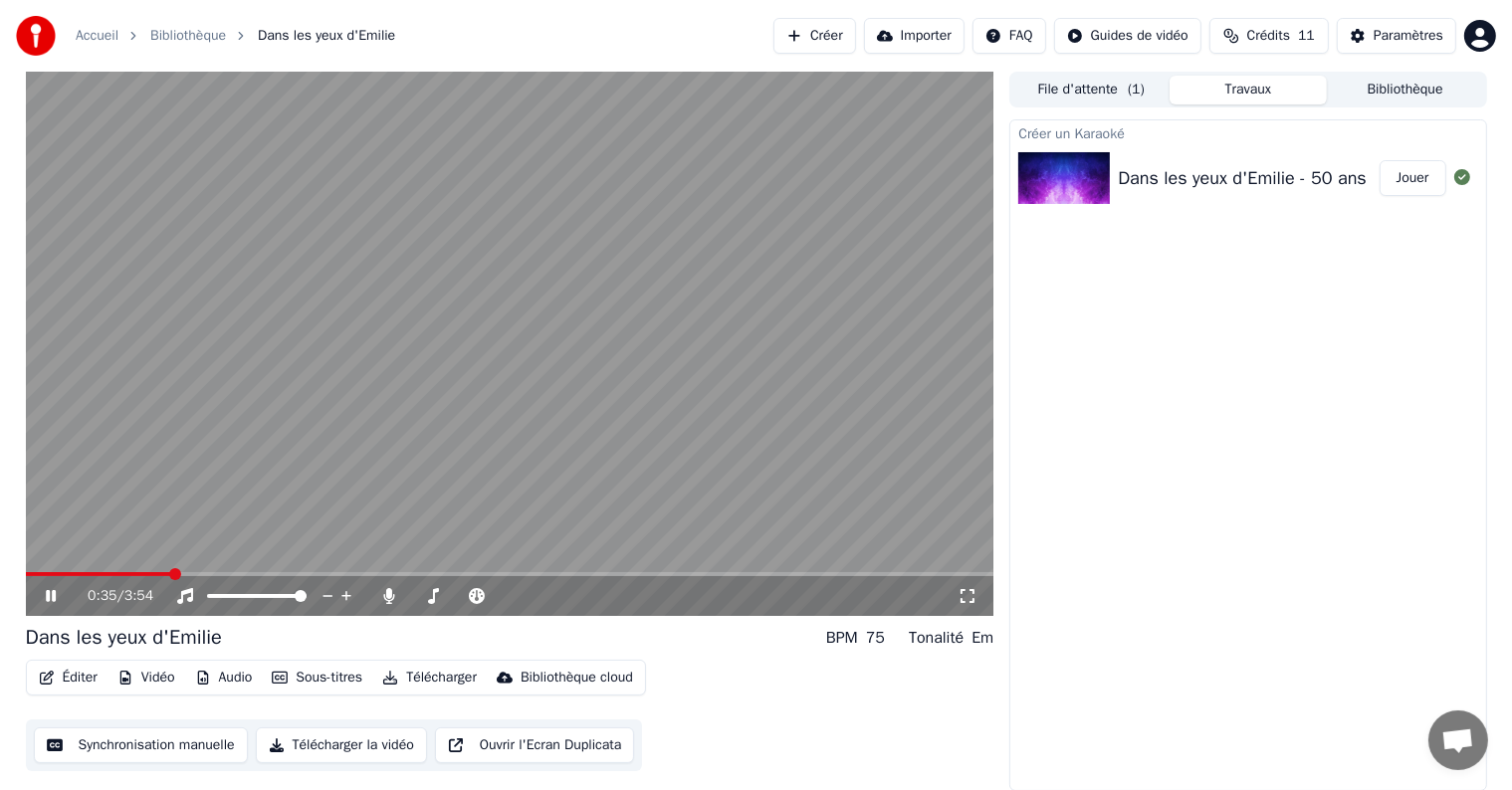 click on "Jouer" at bounding box center [1412, 178] 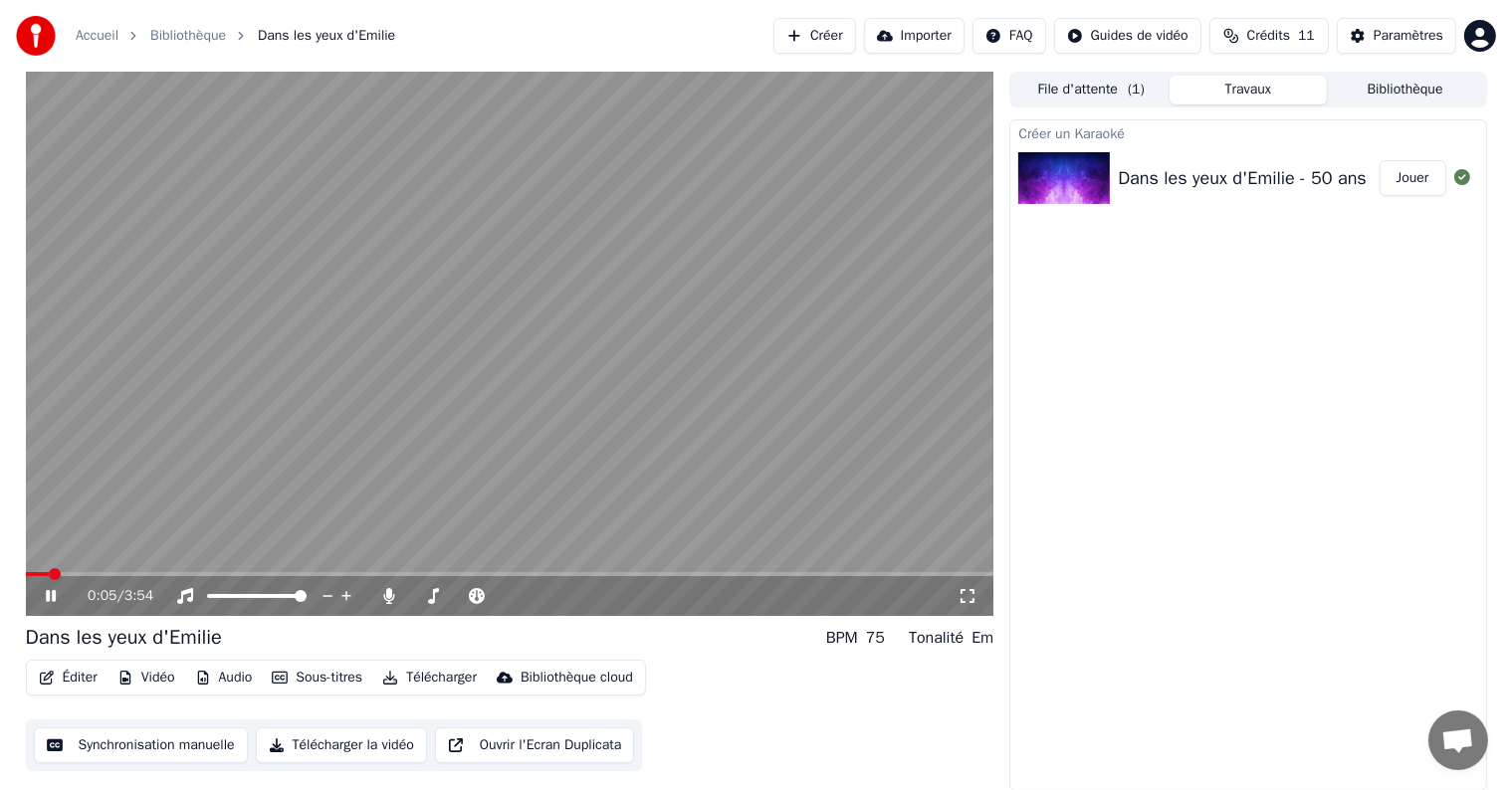 click on "Éditer Vidéo Audio Sous-titres Télécharger Bibliothèque cloud Synchronisation manuelle Télécharger la vidéo Ouvrir l'Ecran Duplicata" at bounding box center (510, 715) 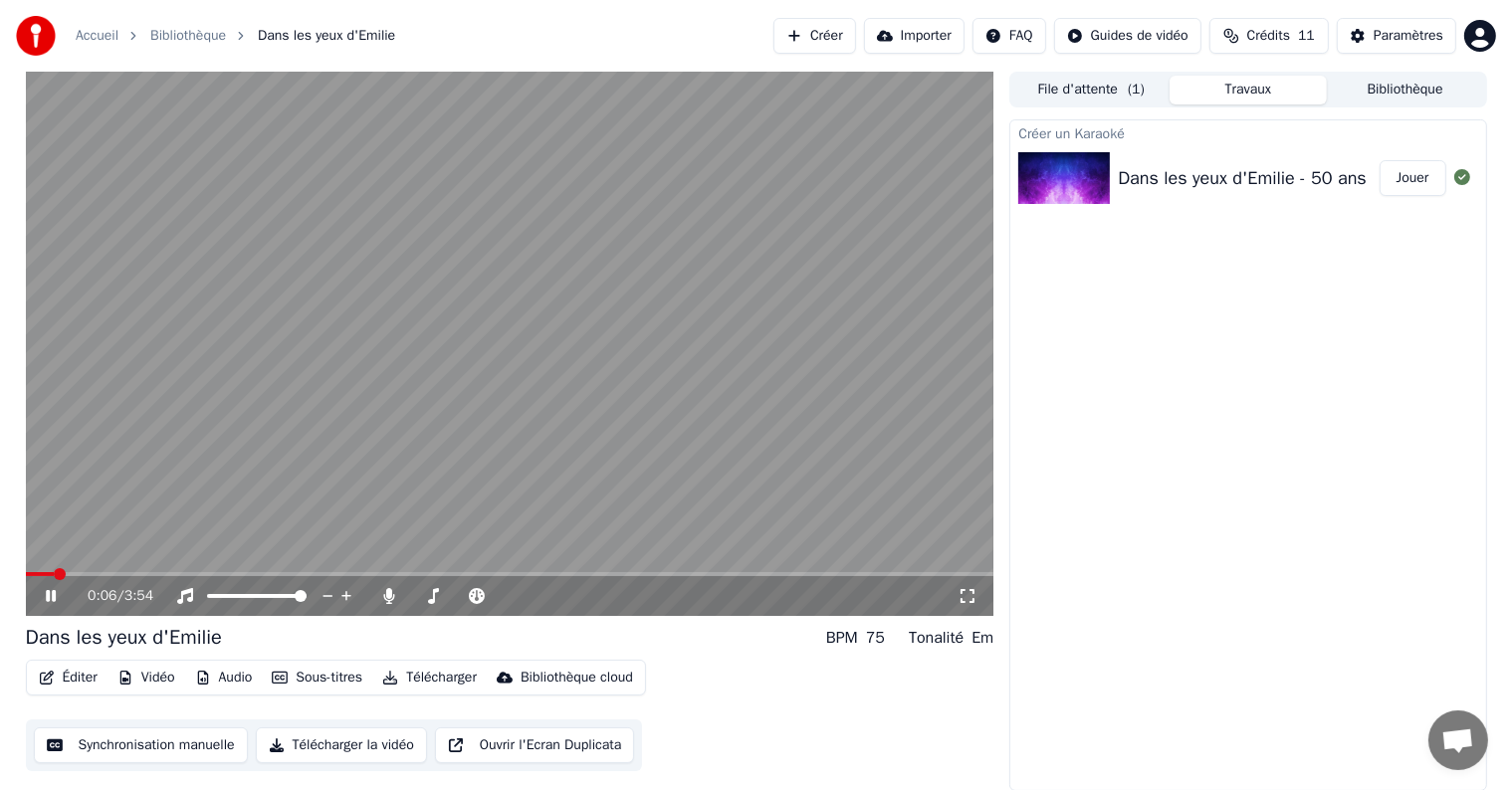 click at bounding box center (510, 343) 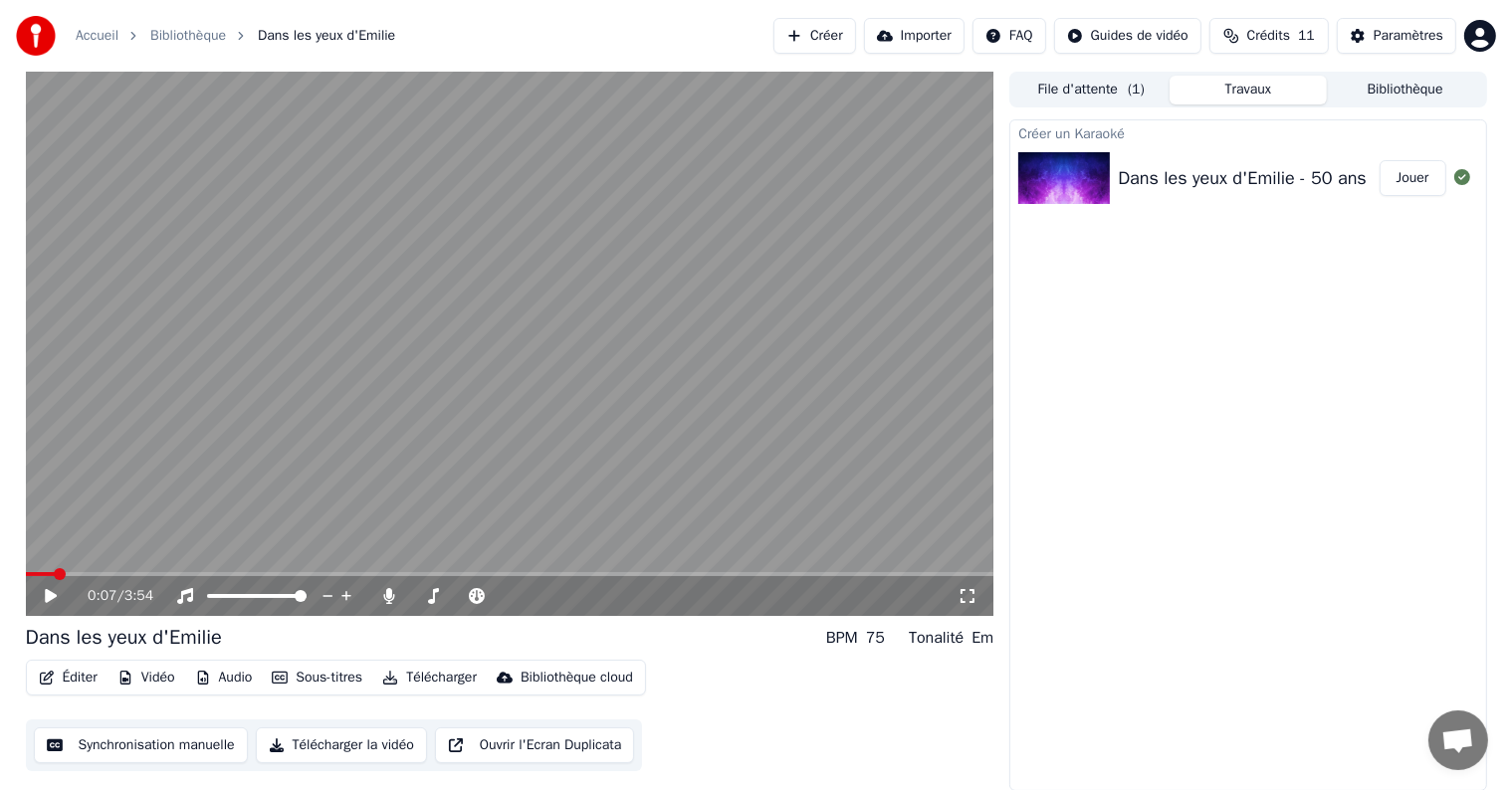 click on "Créer" at bounding box center (814, 36) 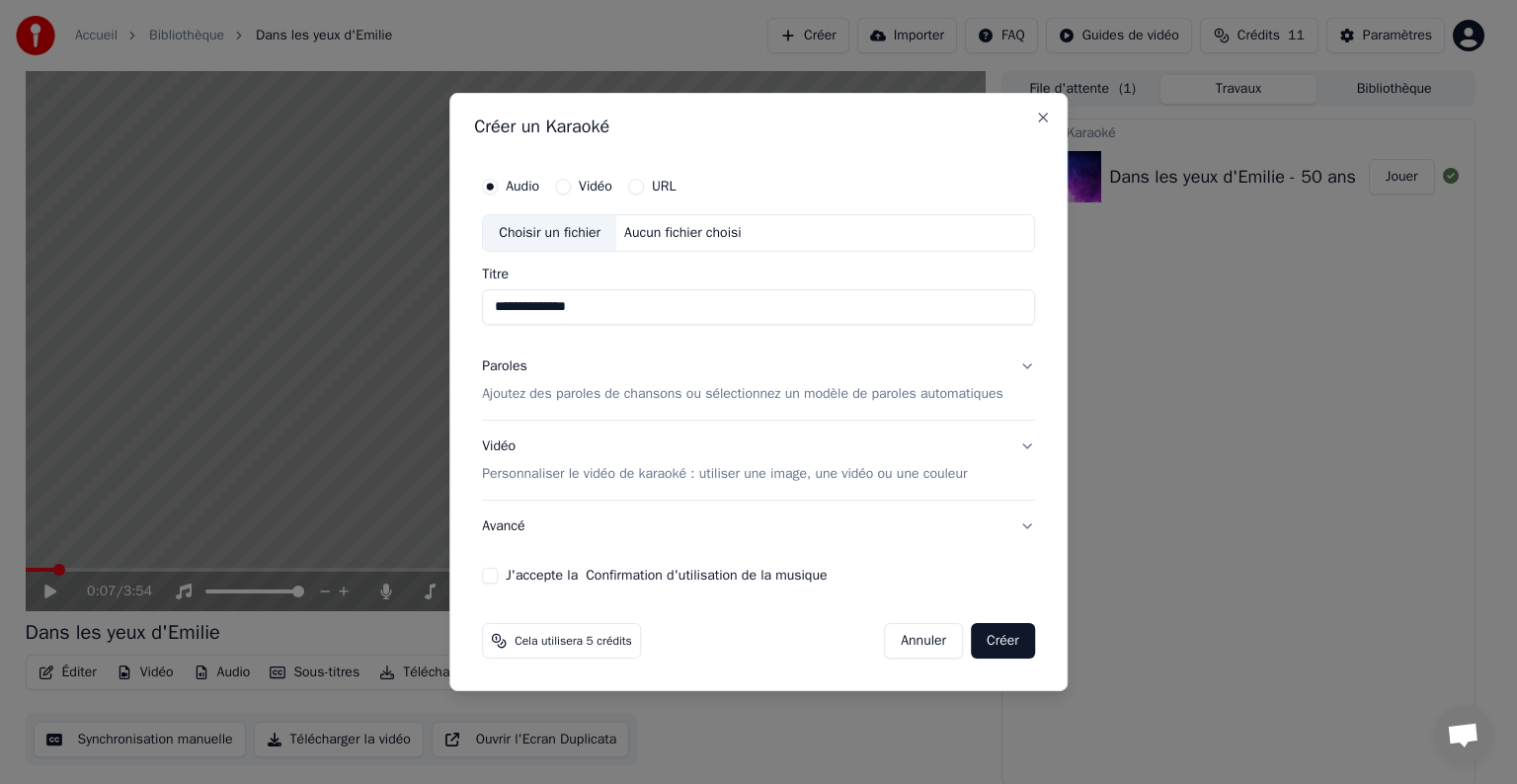 type on "**********" 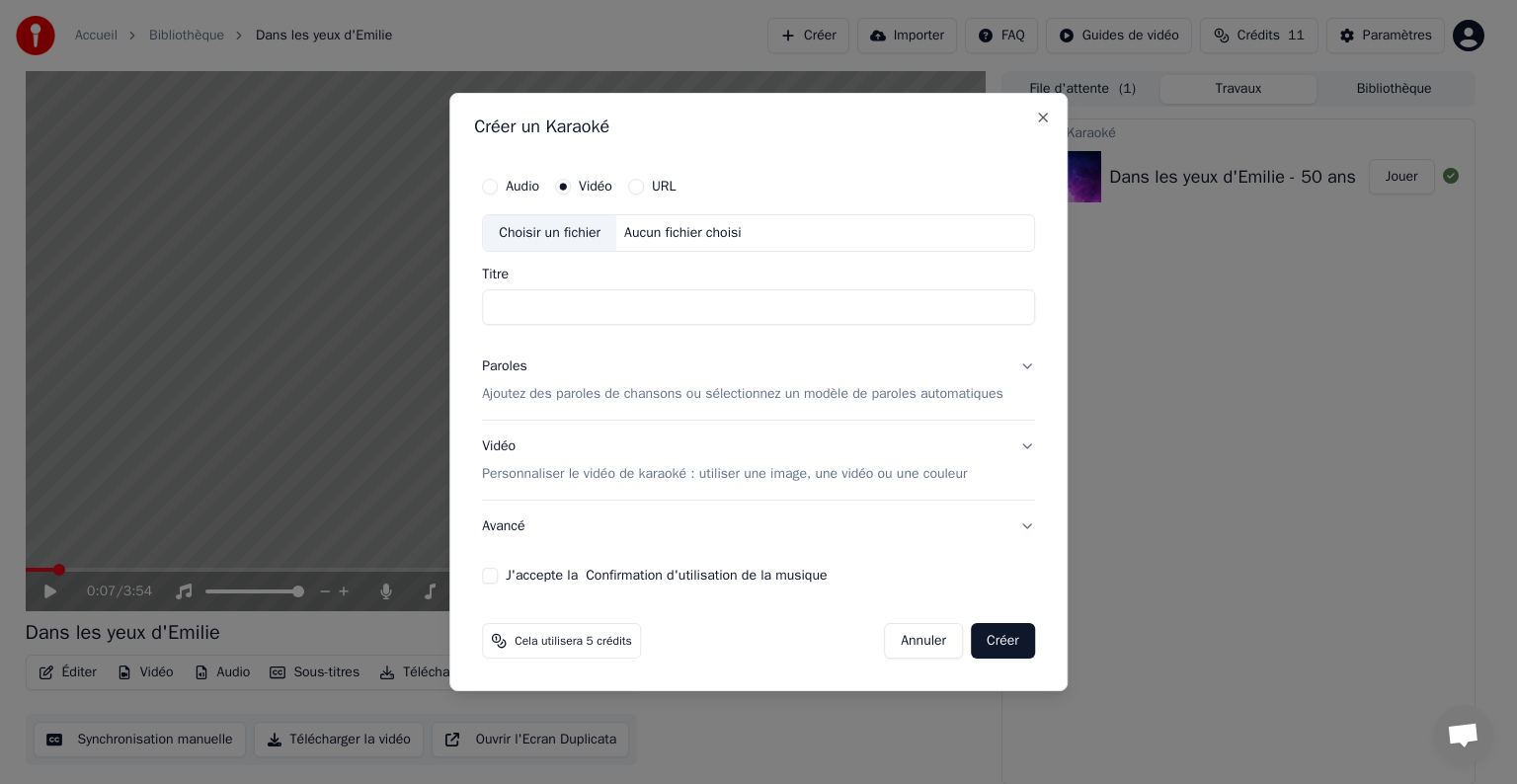click on "Aucun fichier choisi" at bounding box center [682, 233] 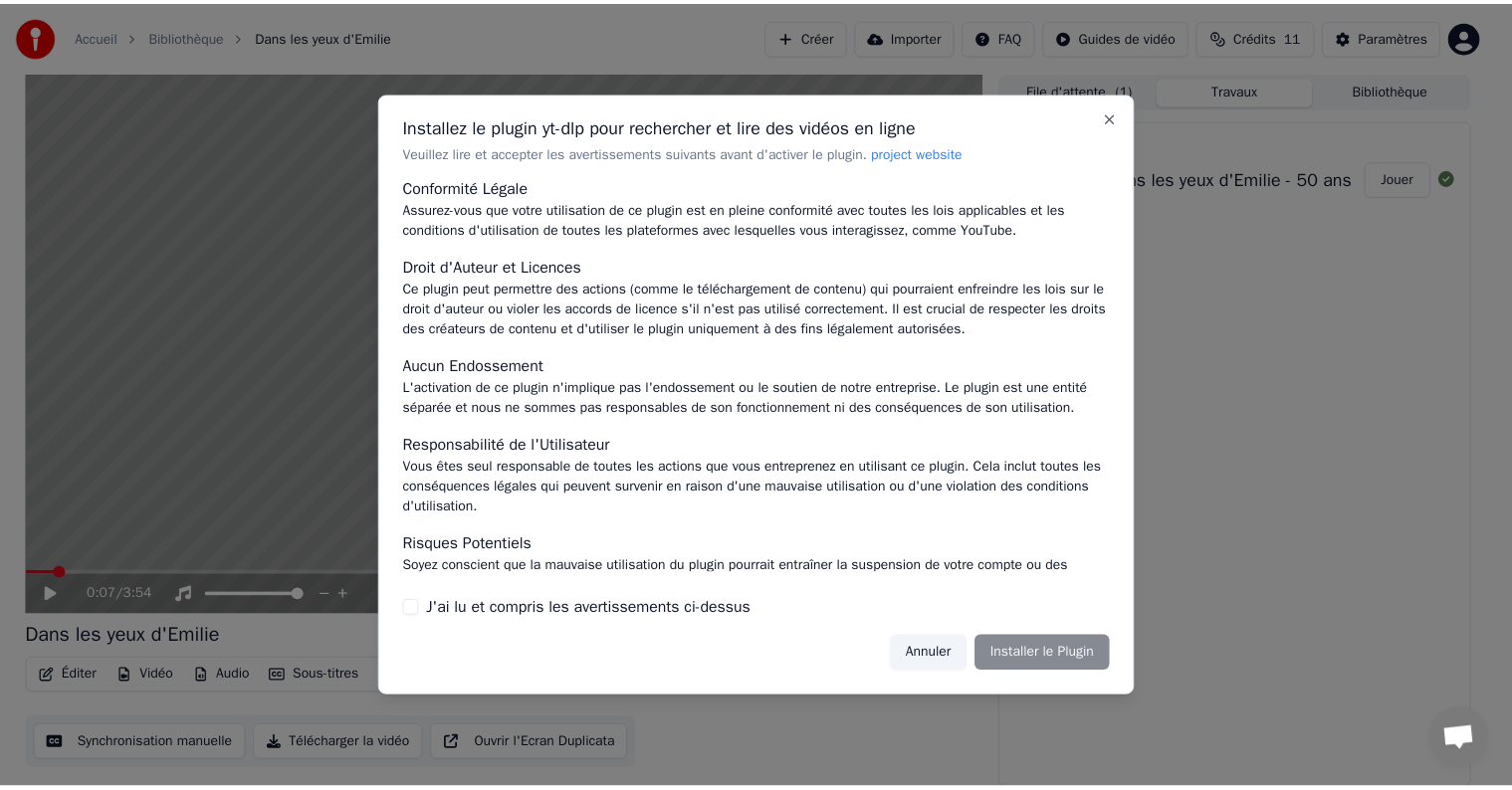scroll, scrollTop: 0, scrollLeft: 0, axis: both 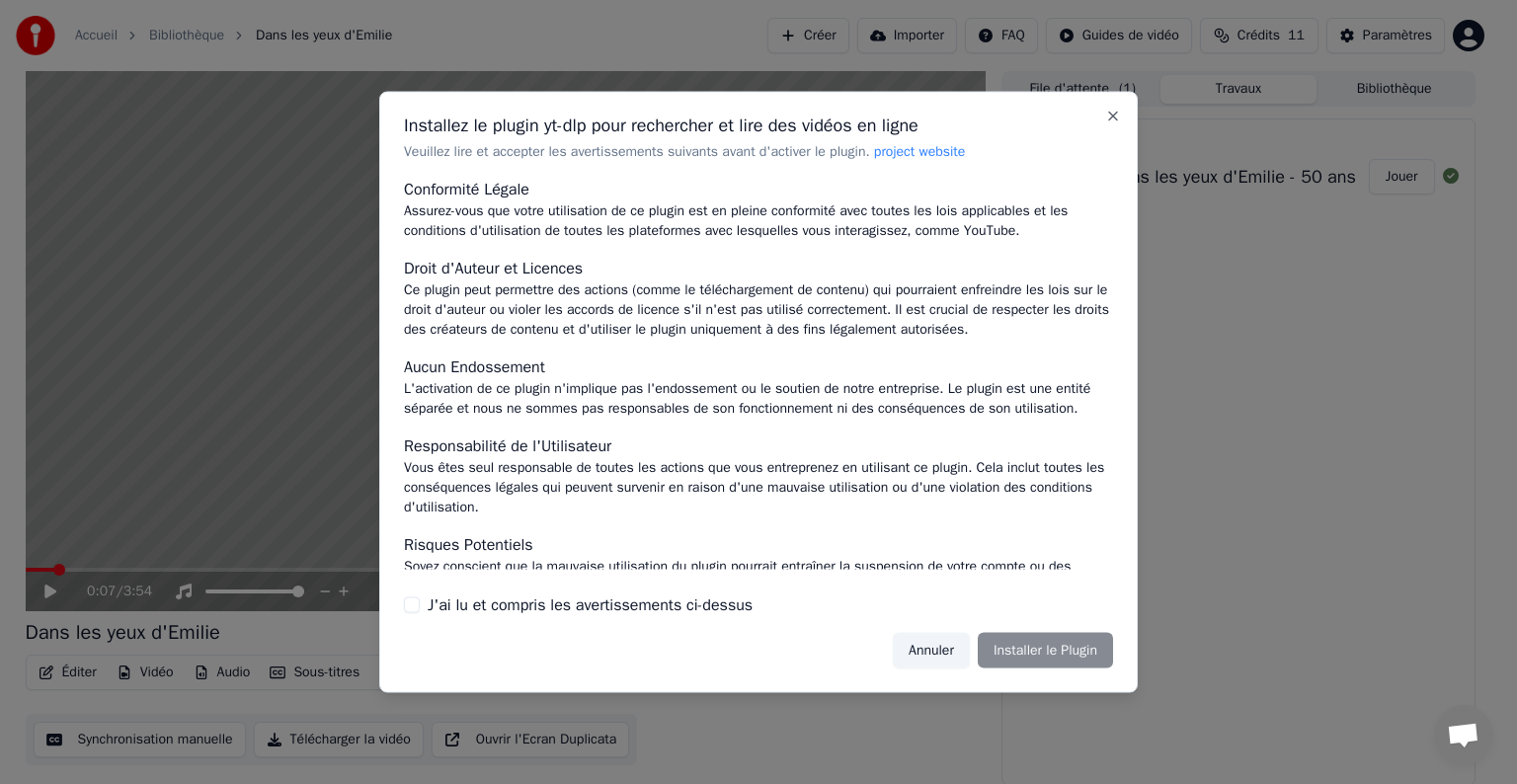 click on "Annuler" at bounding box center [931, 650] 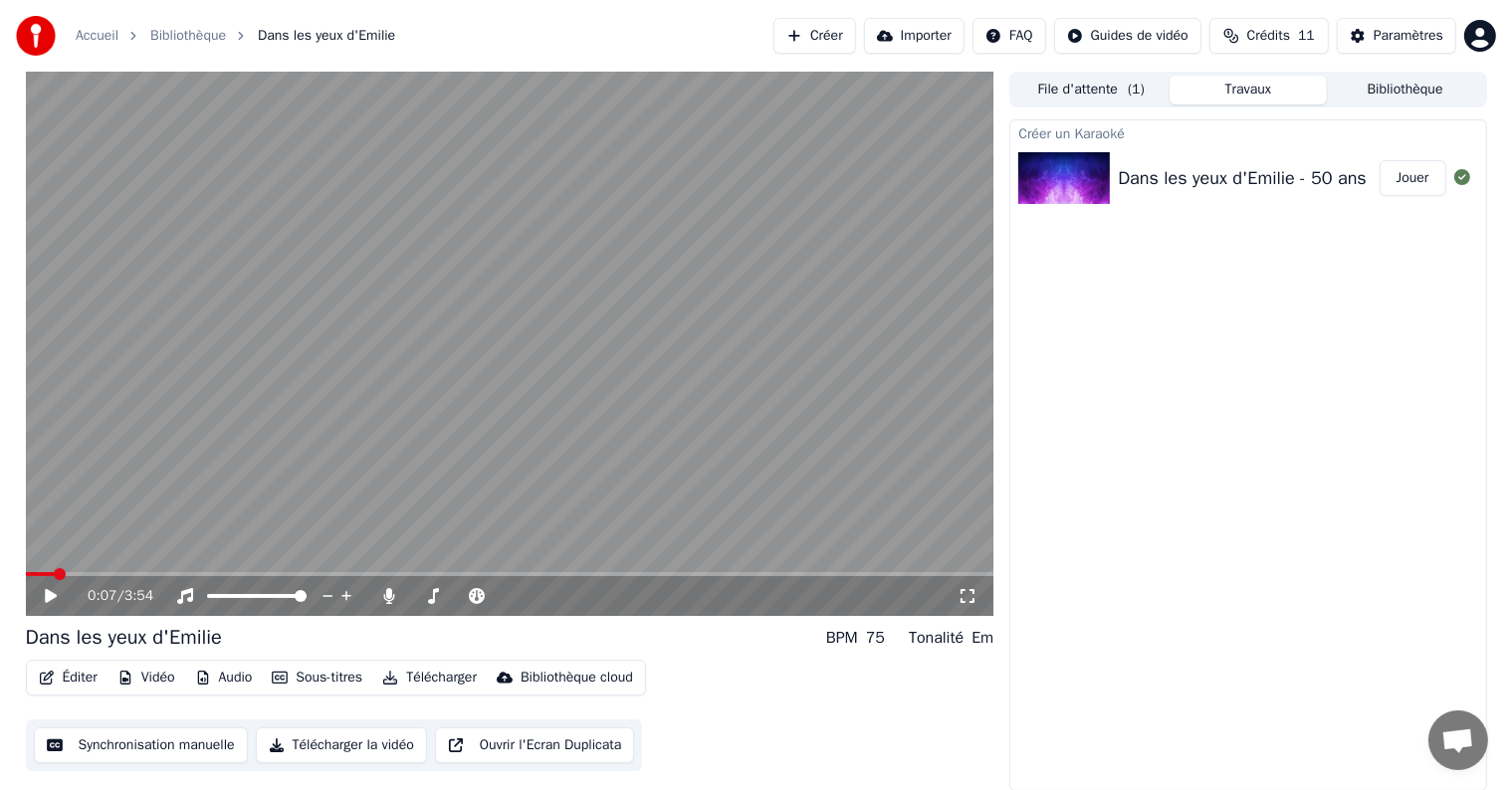 click on "Créer" at bounding box center (814, 36) 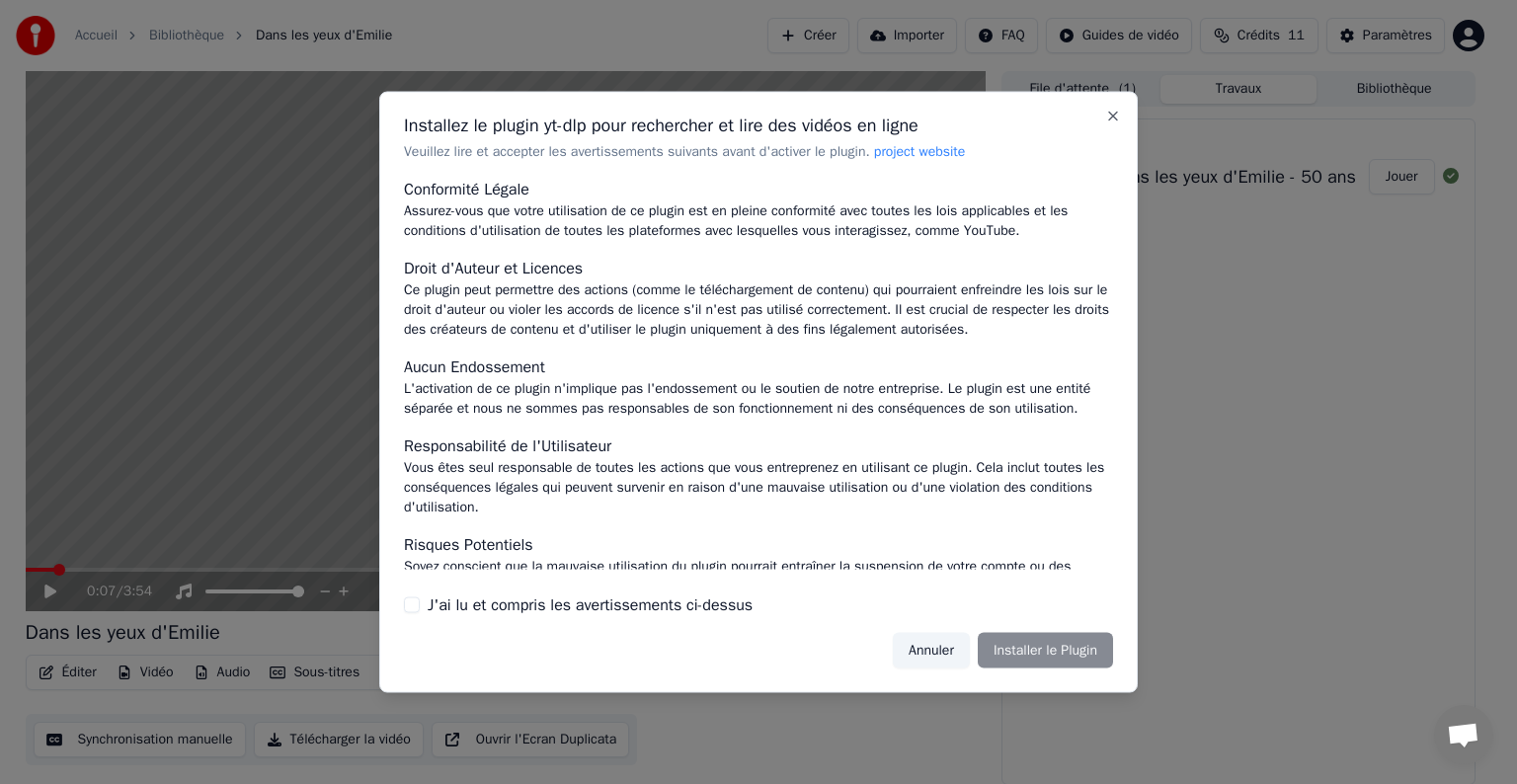 click on "J'ai lu et compris les avertissements ci-dessus" at bounding box center (590, 604) 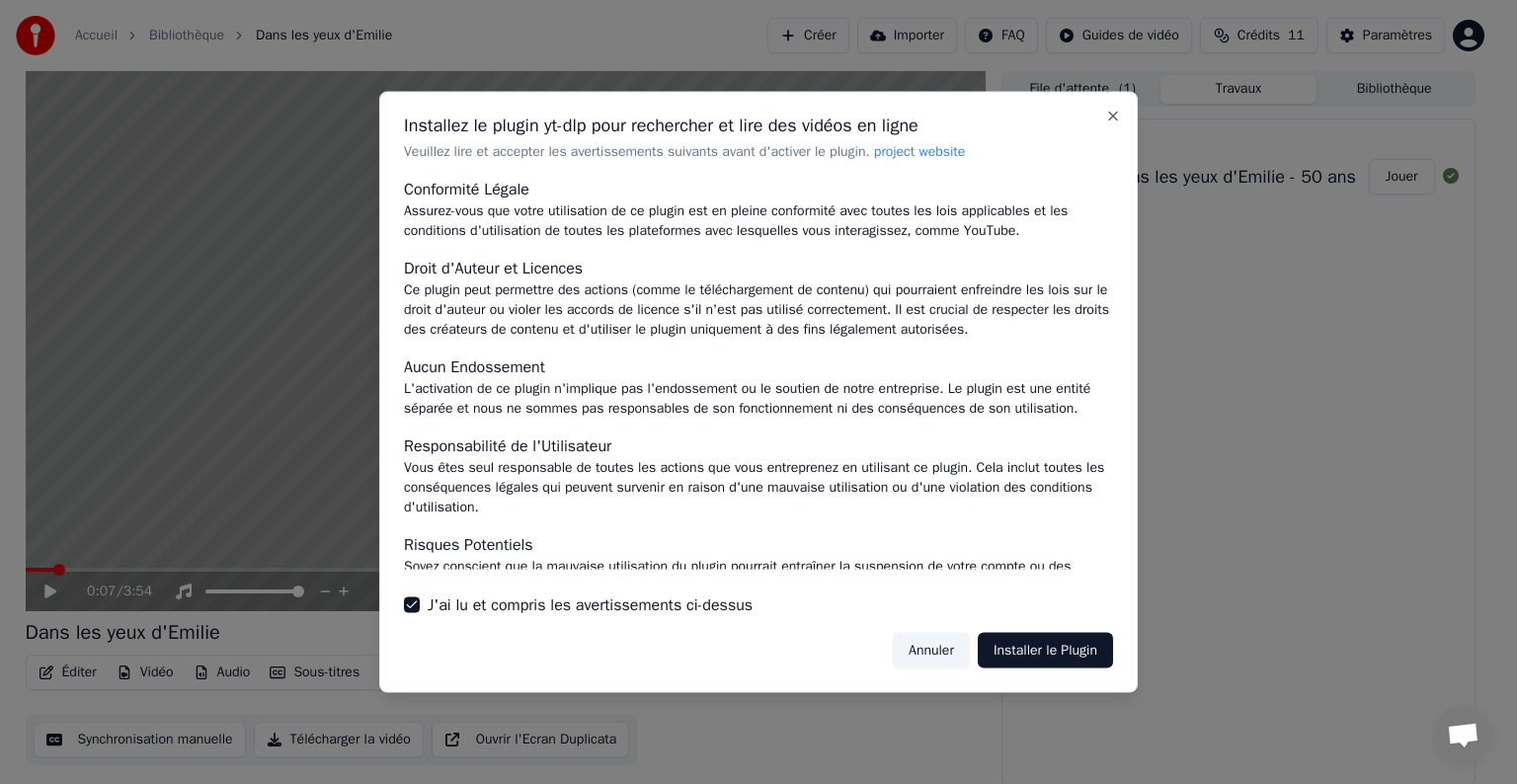 click on "Annuler" at bounding box center (931, 650) 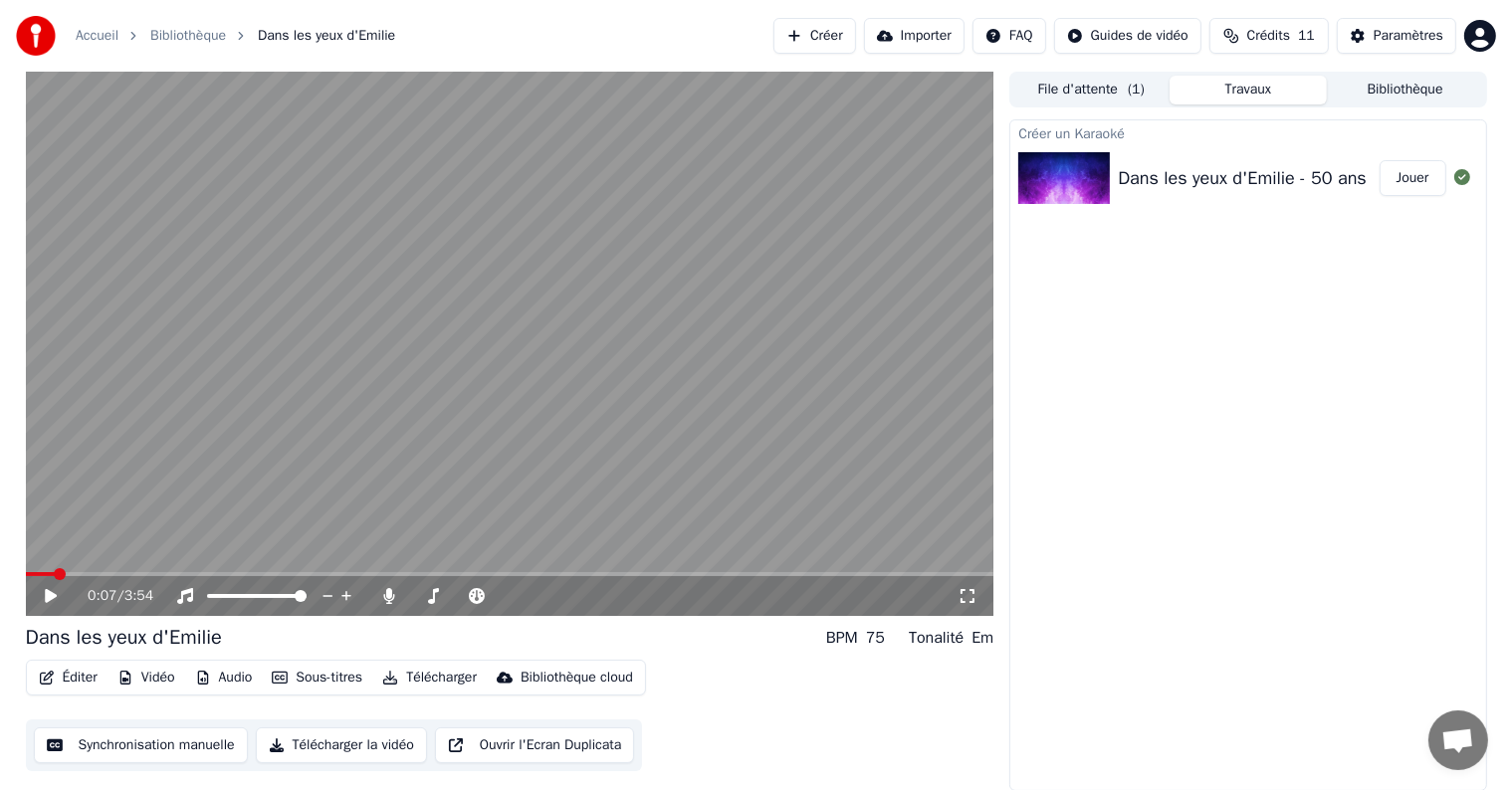 scroll, scrollTop: 0, scrollLeft: 0, axis: both 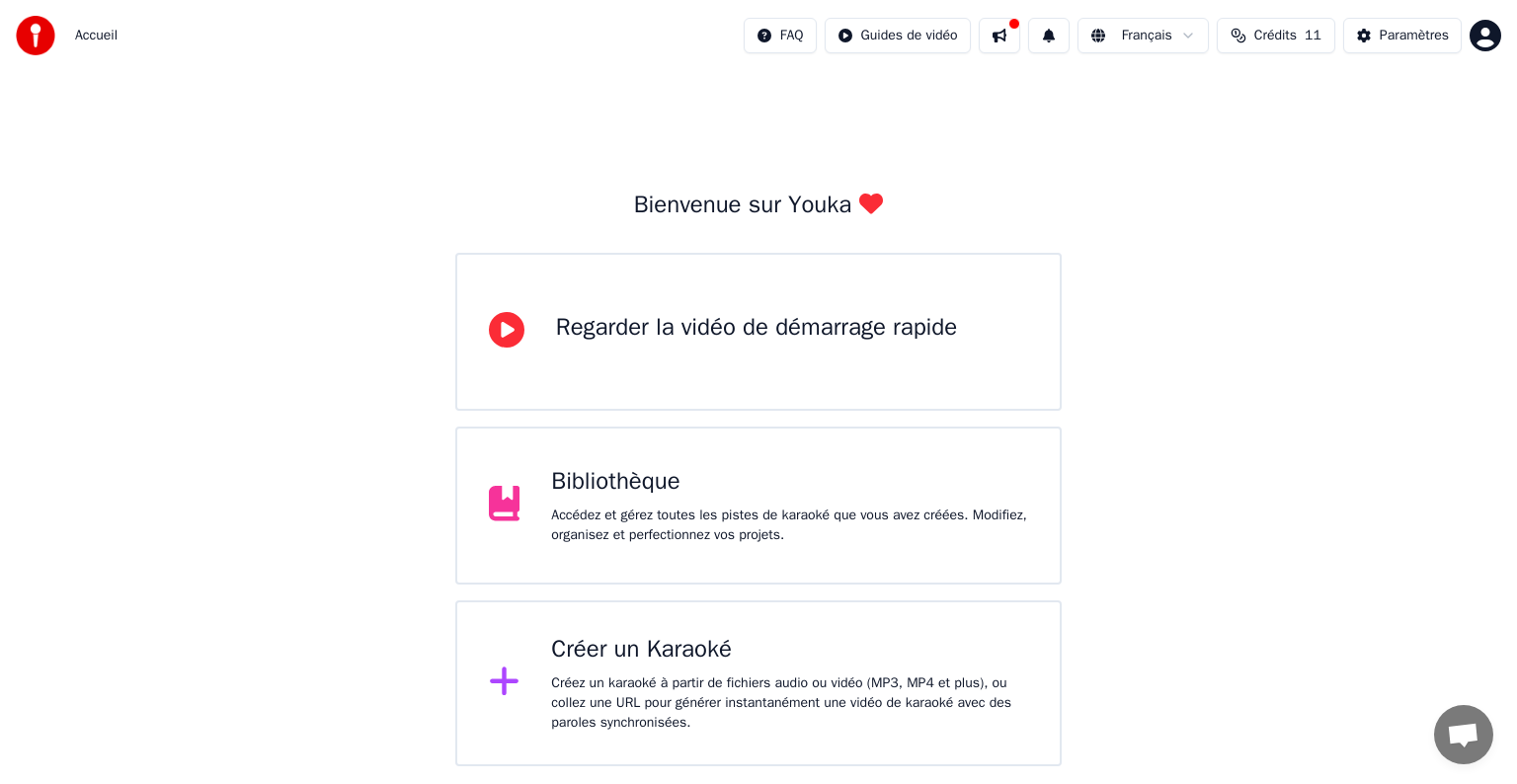 click on "Créer un Karaoké" at bounding box center (789, 650) 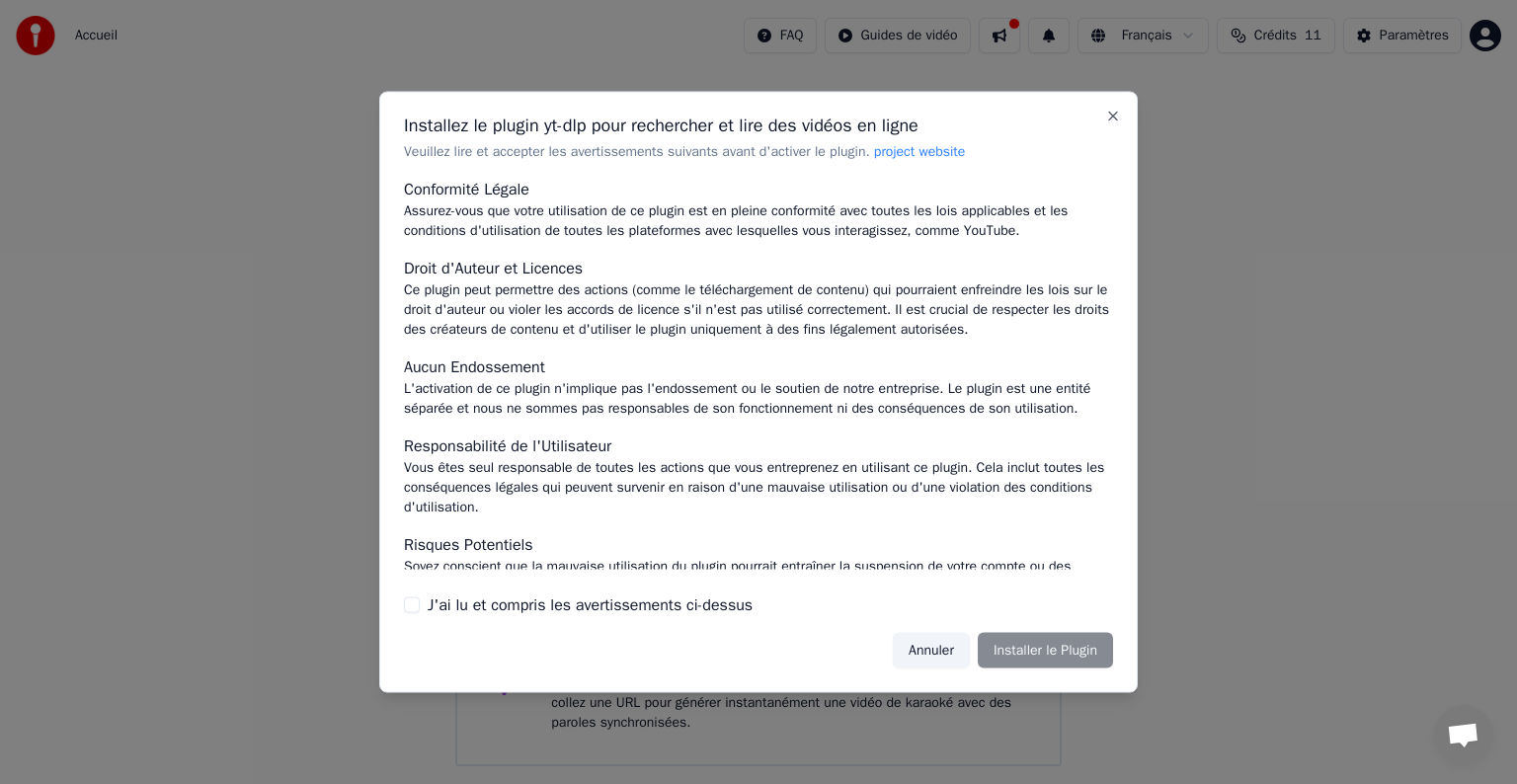 click on "J'ai lu et compris les avertissements ci-dessus" at bounding box center [590, 604] 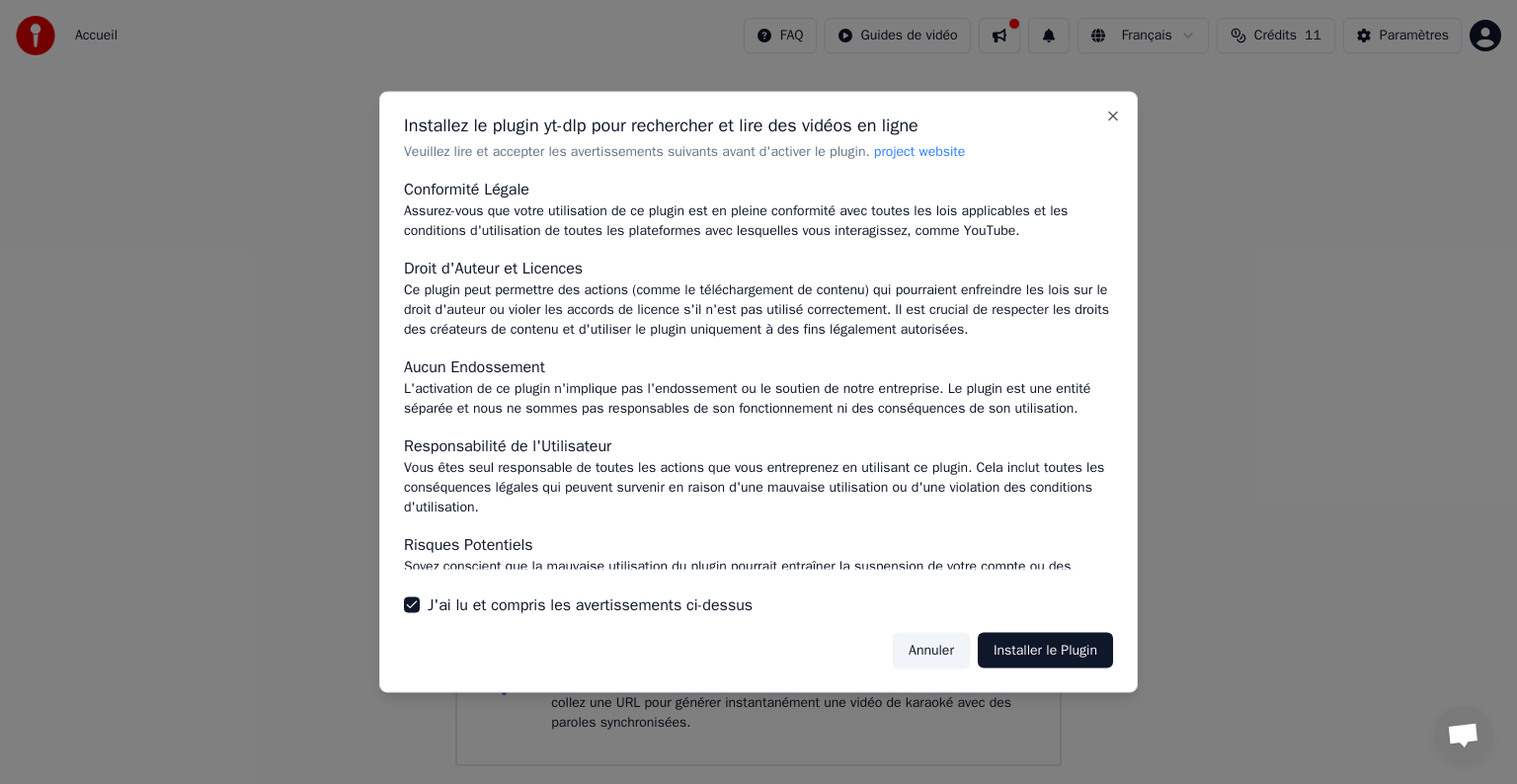 scroll, scrollTop: 106, scrollLeft: 0, axis: vertical 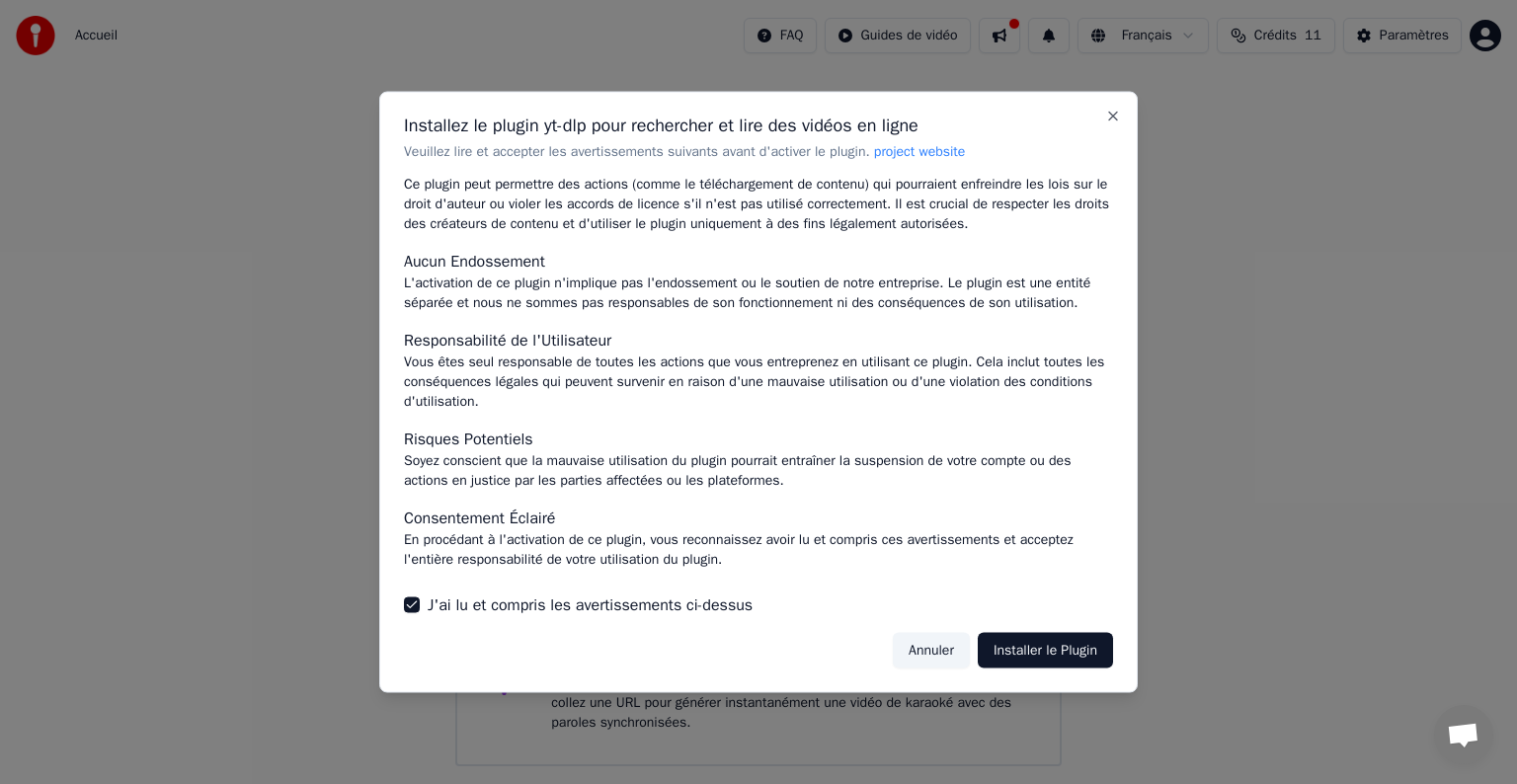 click on "Annuler" at bounding box center [931, 650] 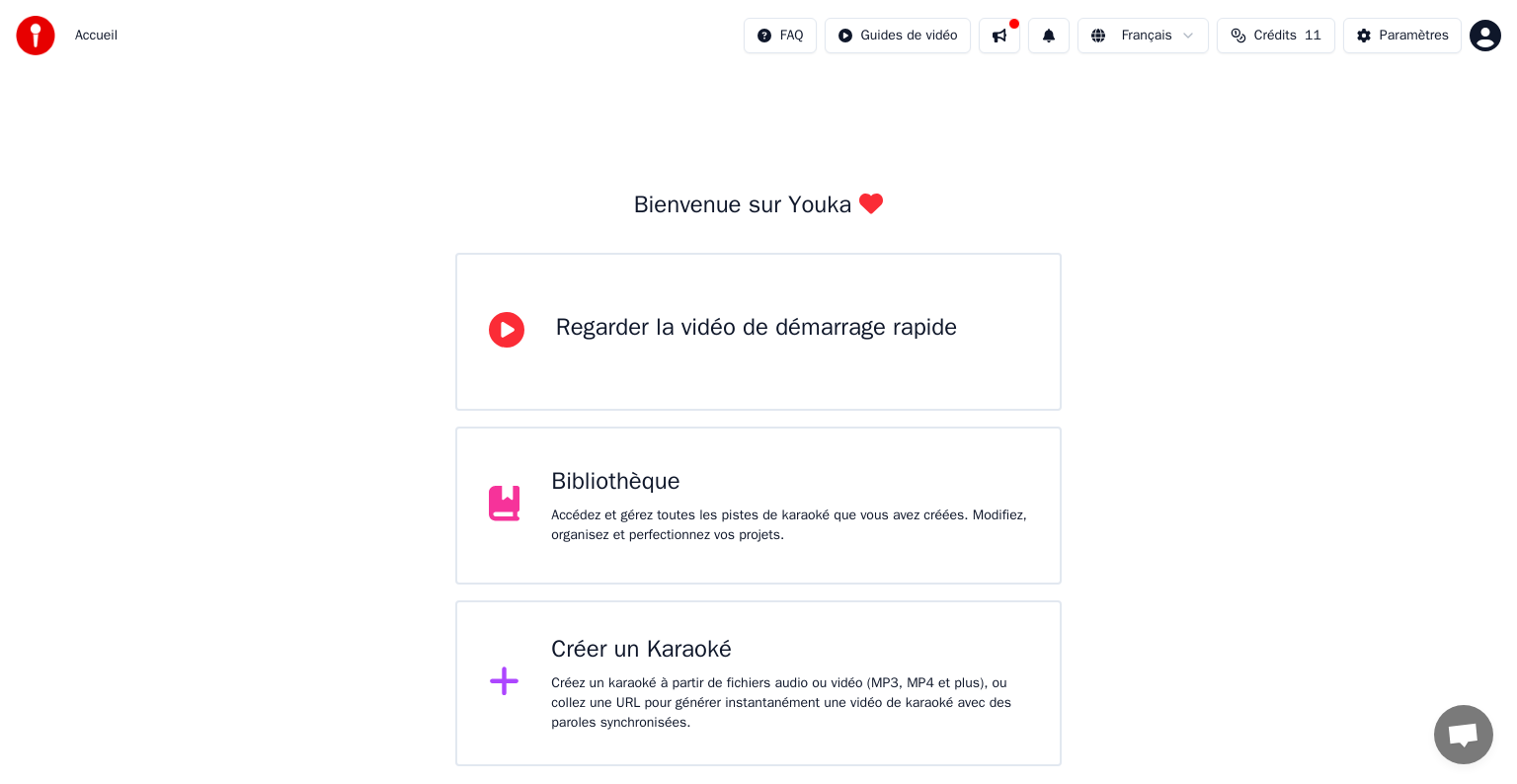 click on "Créez un karaoké à partir de fichiers audio ou vidéo (MP3, MP4 et plus), ou collez une URL pour générer instantanément une vidéo de karaoké avec des paroles synchronisées." at bounding box center (789, 703) 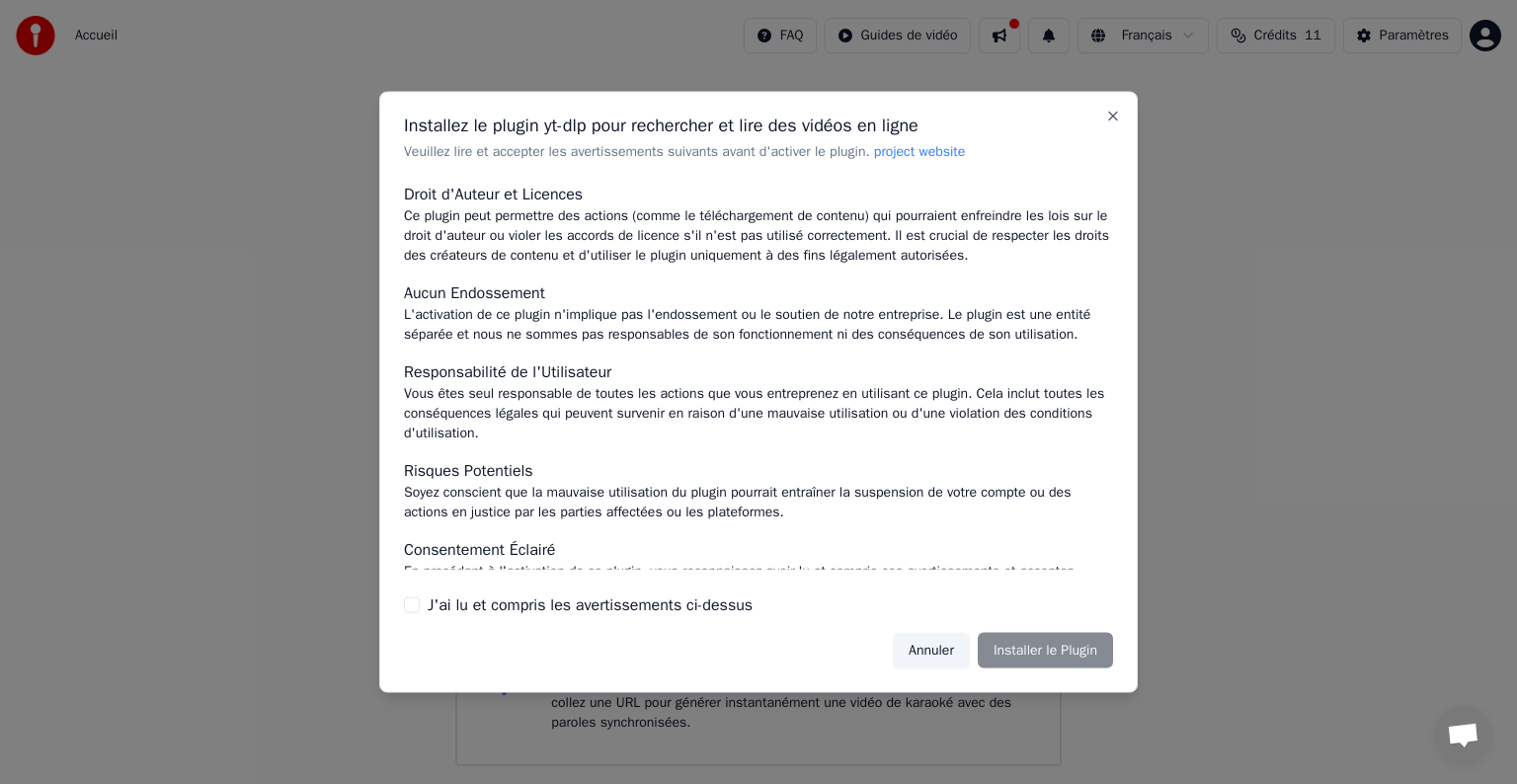 scroll, scrollTop: 106, scrollLeft: 0, axis: vertical 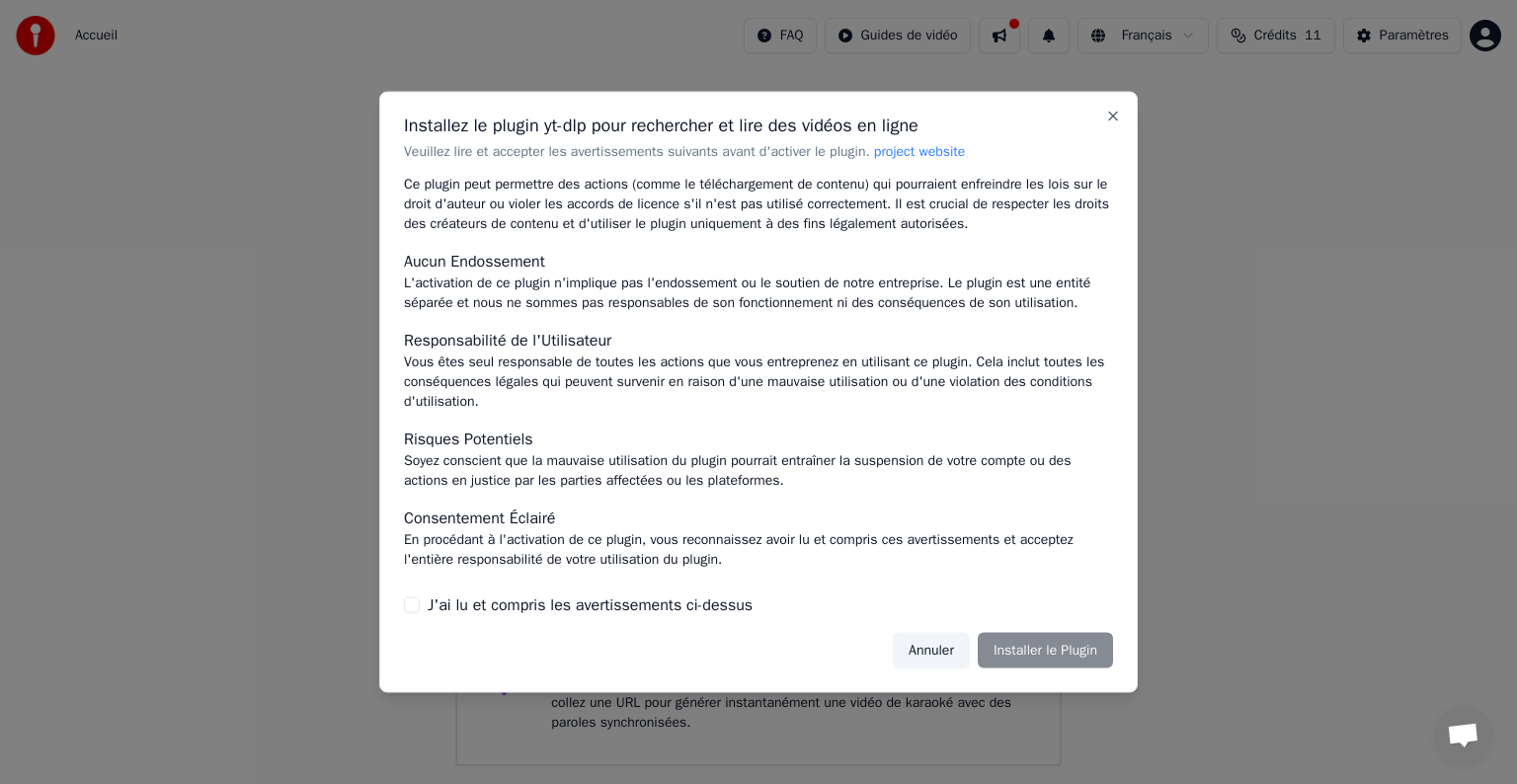 click on "Annuler" at bounding box center [931, 650] 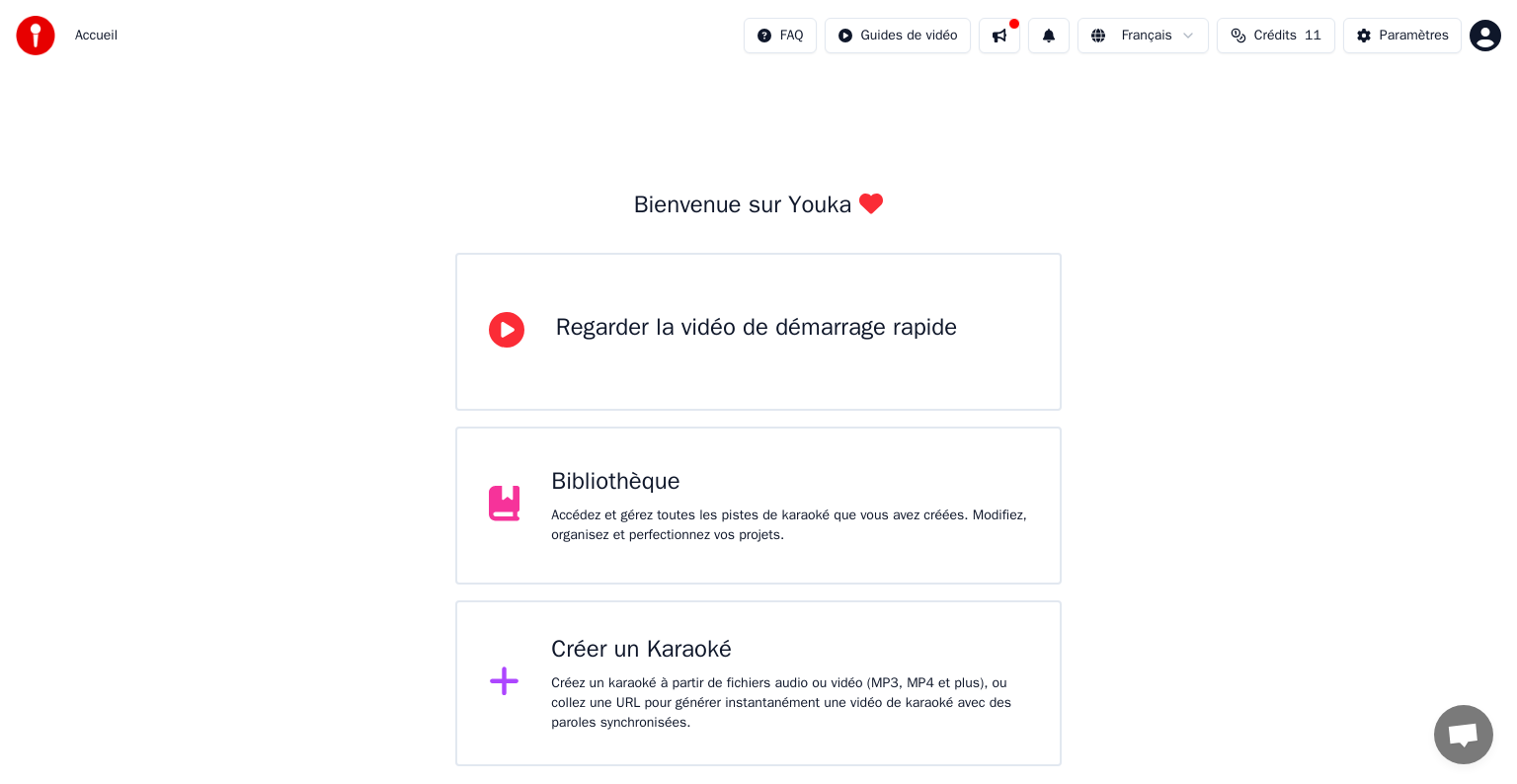 click on "Accueil FAQ Guides de vidéo Français Crédits 11 Paramètres" at bounding box center (758, 36) 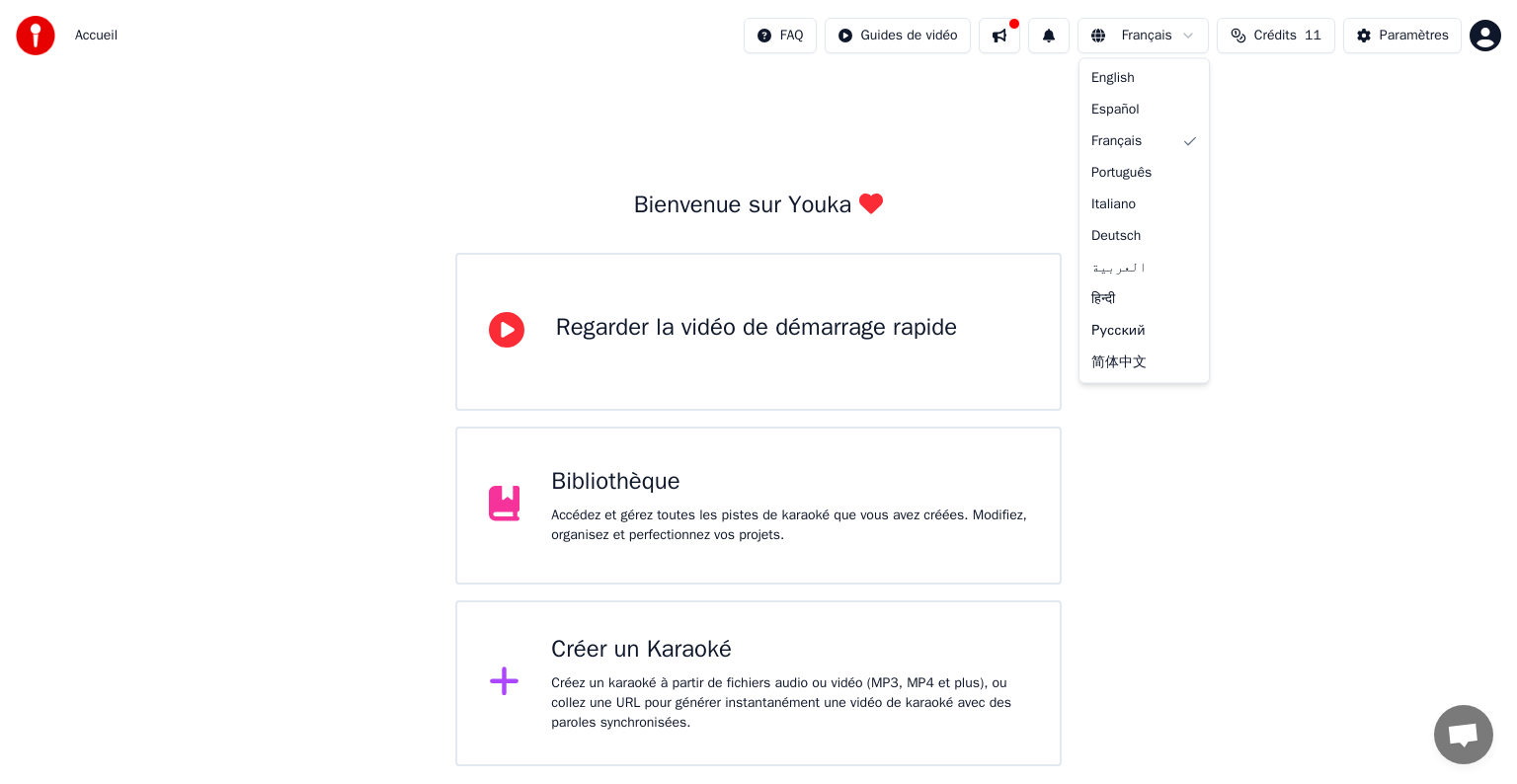 click on "Accueil FAQ Guides de vidéo Français Crédits 11 Paramètres Bienvenue sur Youka Regarder la vidéo de démarrage rapide Bibliothèque Accédez et gérez toutes les pistes de karaoké que vous avez créées. Modifiez, organisez et perfectionnez vos projets. Créer un Karaoké Créez un karaoké à partir de fichiers audio ou vidéo (MP3, MP4 et plus), ou collez une URL pour générer instantanément une vidéo de karaoké avec des paroles synchronisées.
English Español Français Português Italiano Deutsch العربية हिन्दी Русский 简体中文" at bounding box center [758, 383] 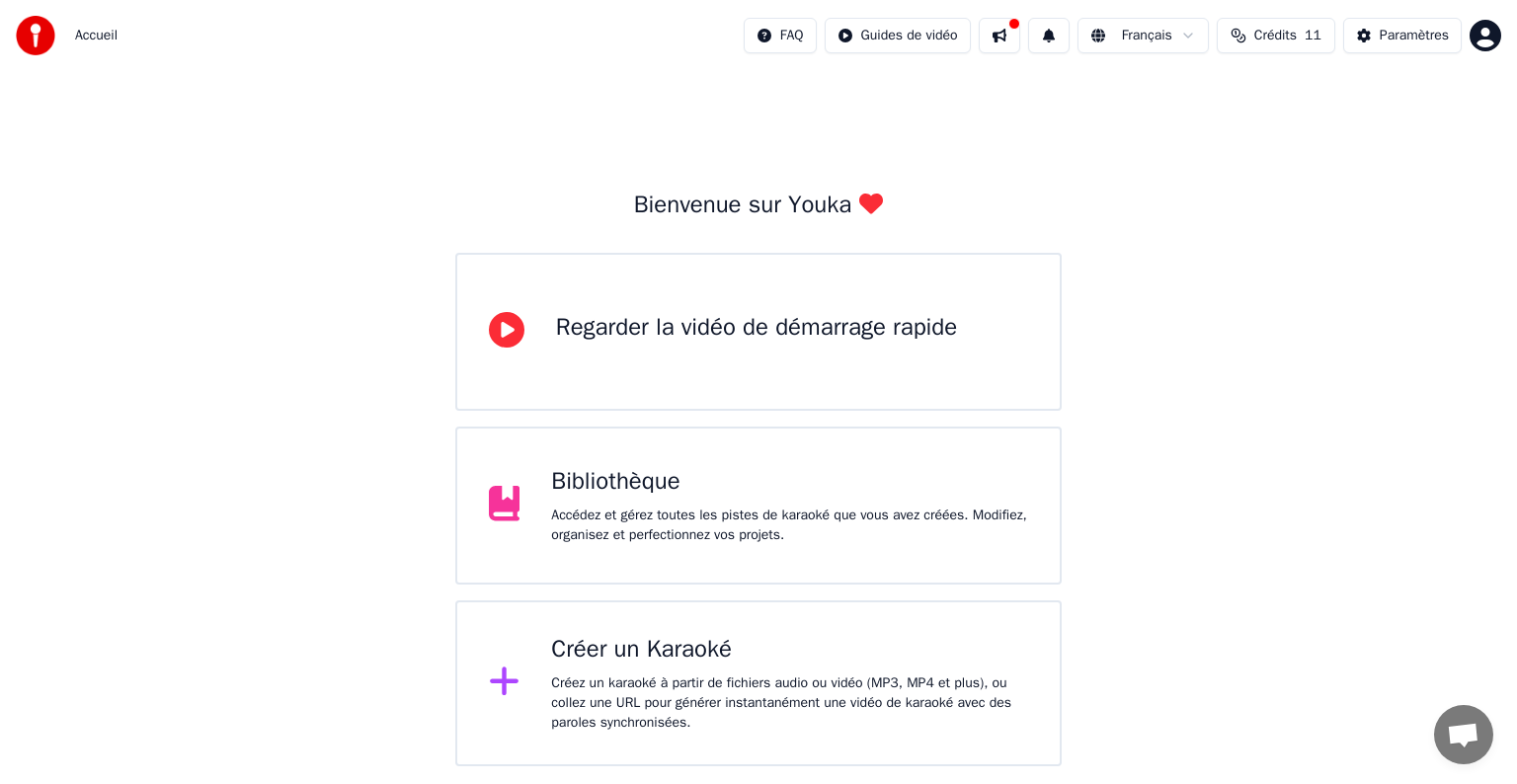 click at bounding box center [999, 36] 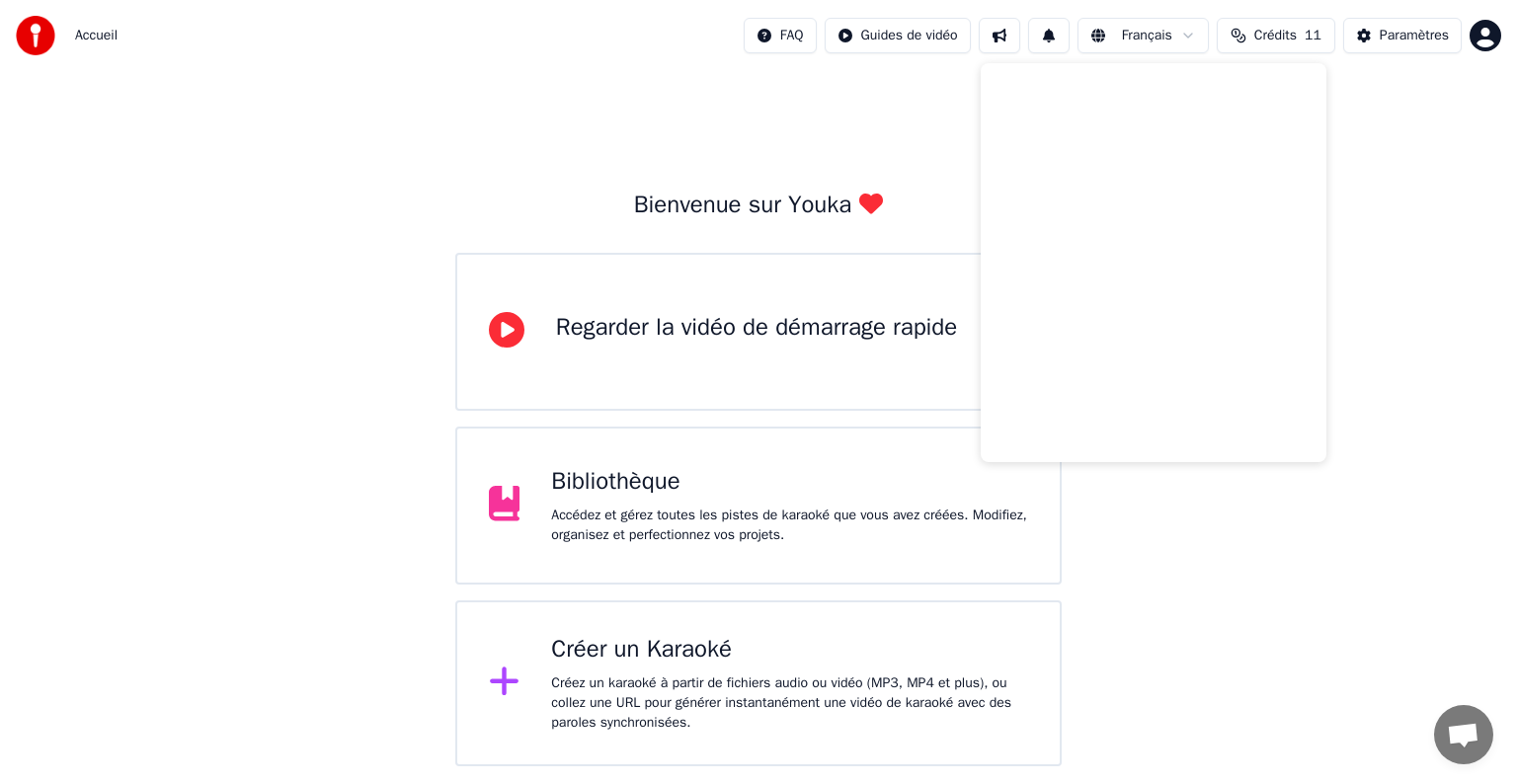 click at bounding box center (1049, 36) 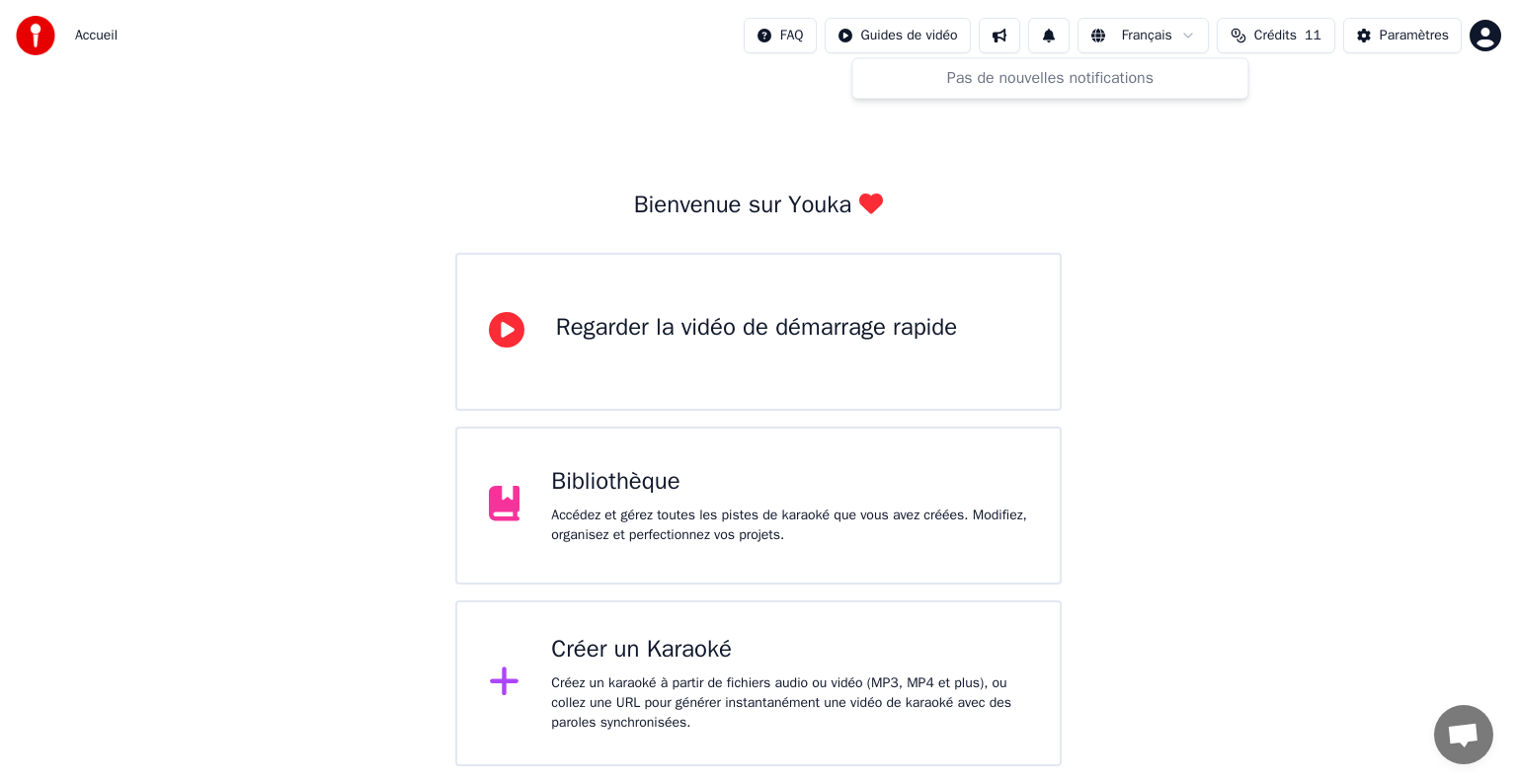 click at bounding box center [999, 36] 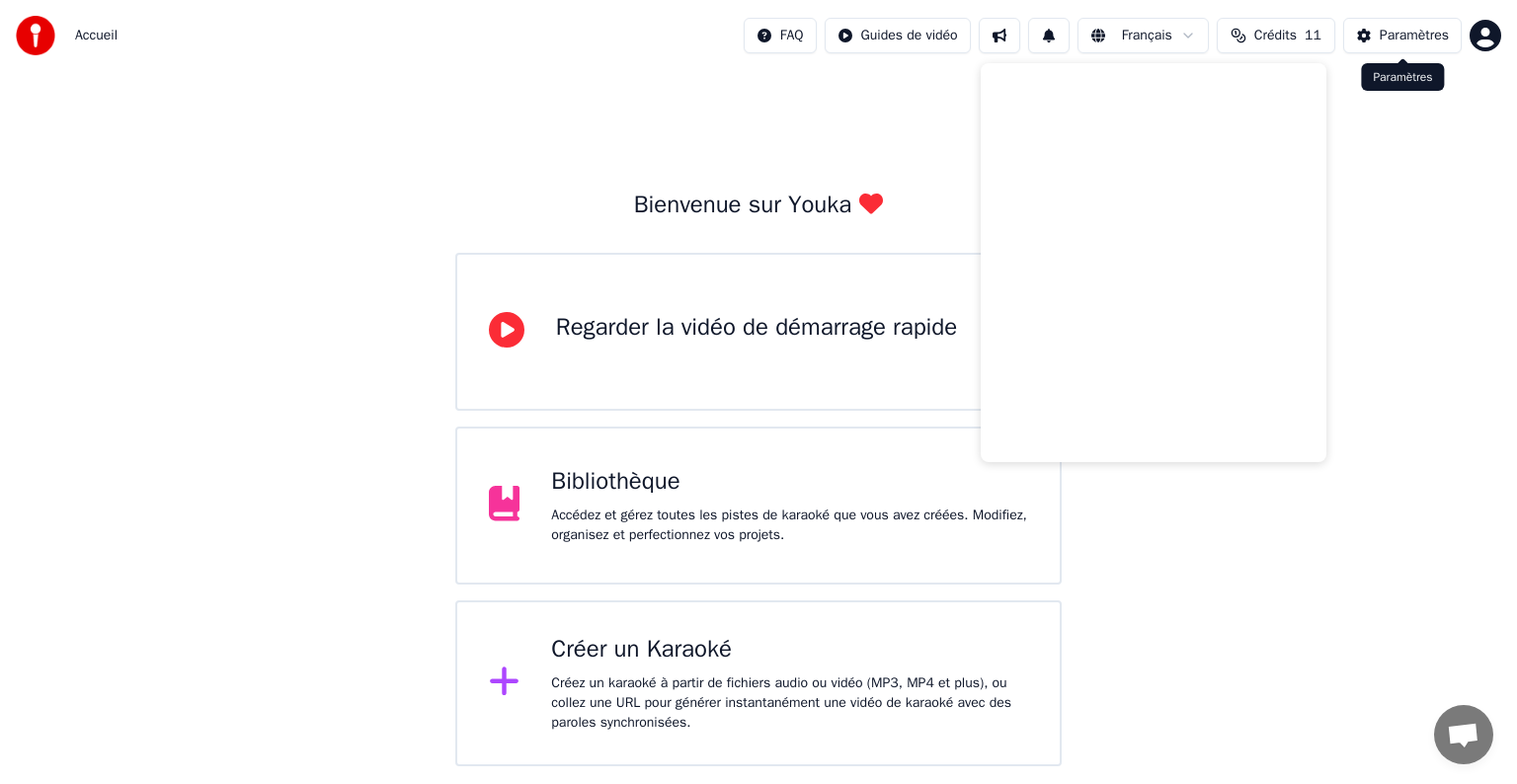 click on "Paramètres" at bounding box center [1414, 36] 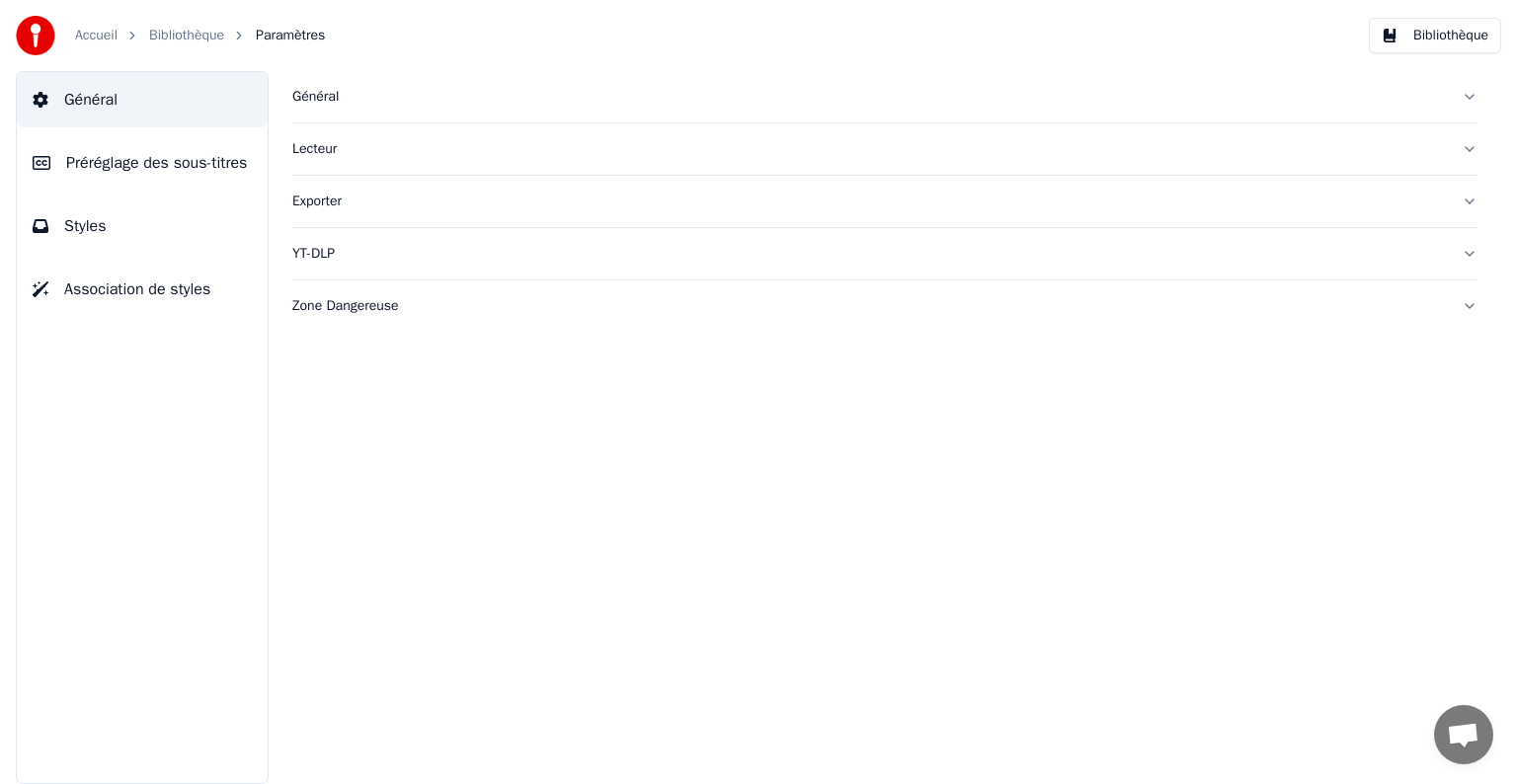 click on "Général" at bounding box center [869, 97] 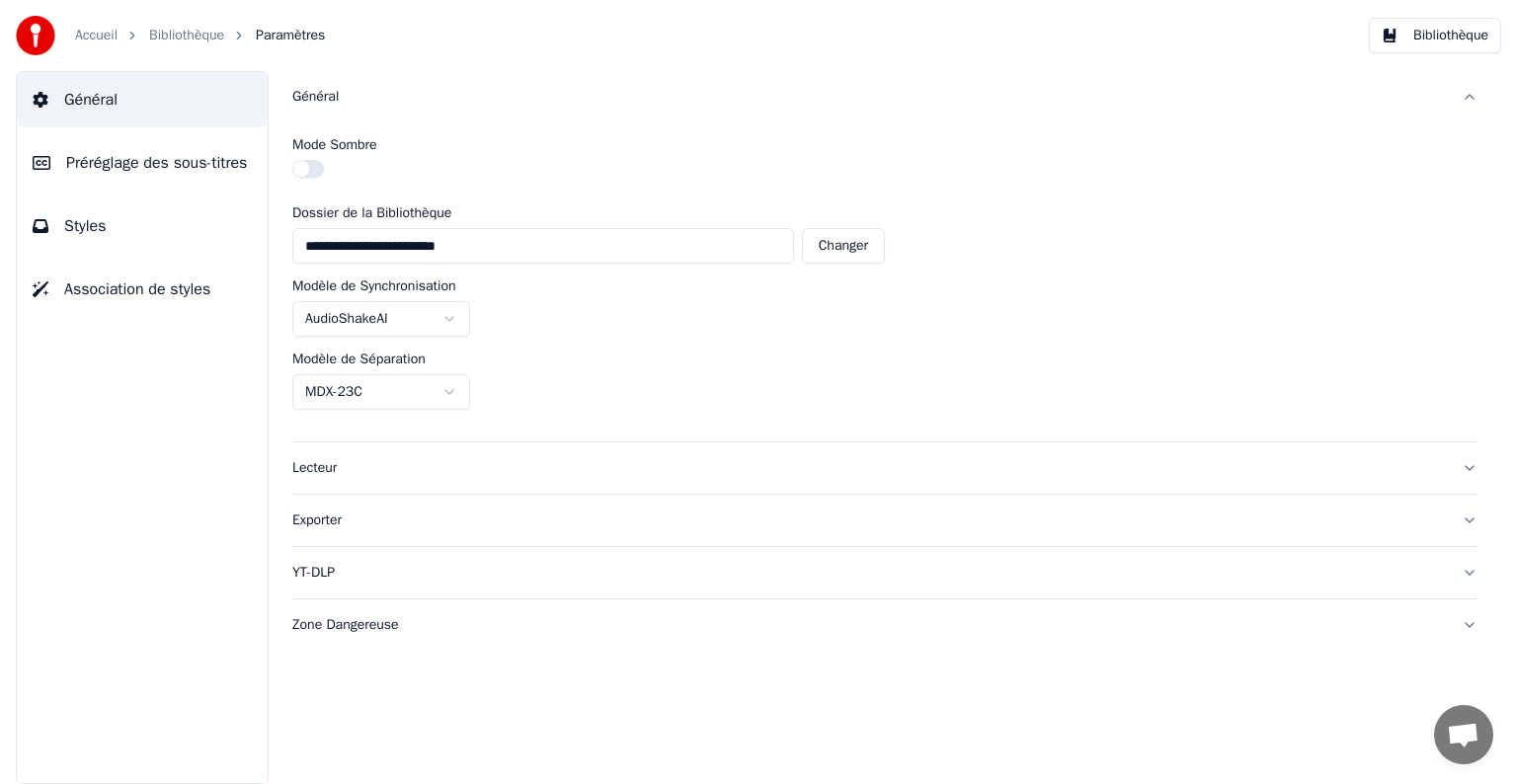 click on "Lecteur" at bounding box center (869, 468) 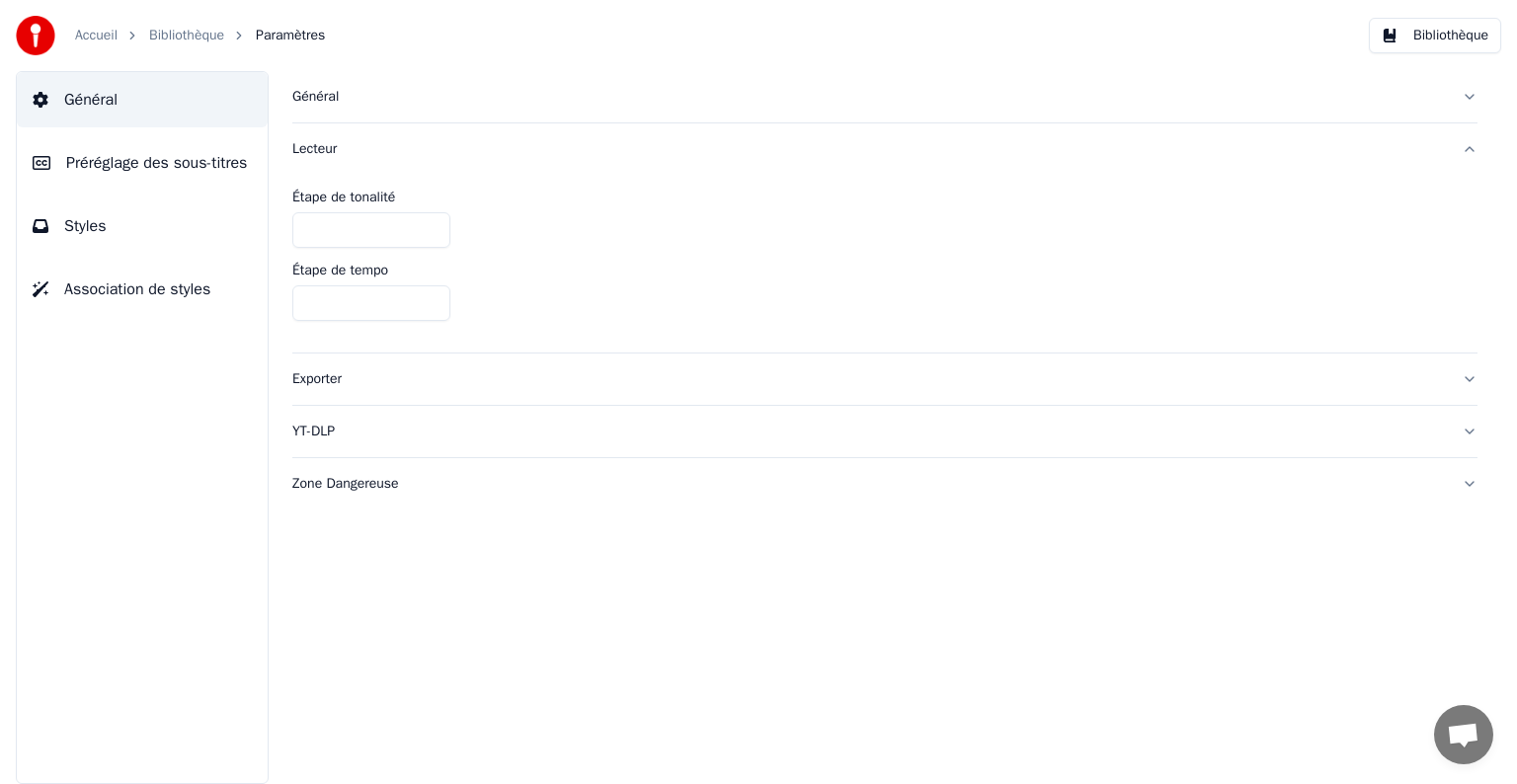 click on "Général" at bounding box center [142, 100] 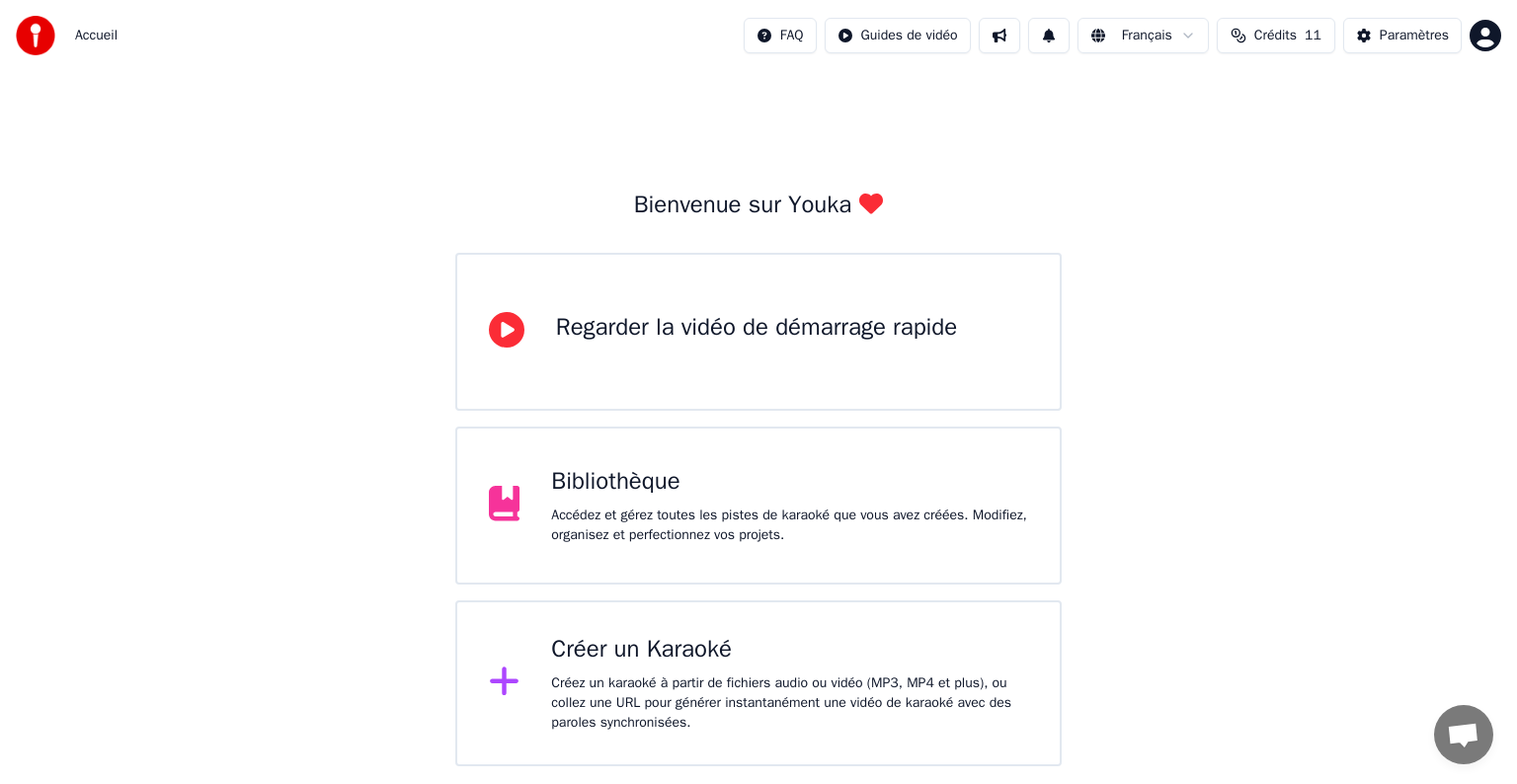 click on "Crédits 11" at bounding box center (1276, 36) 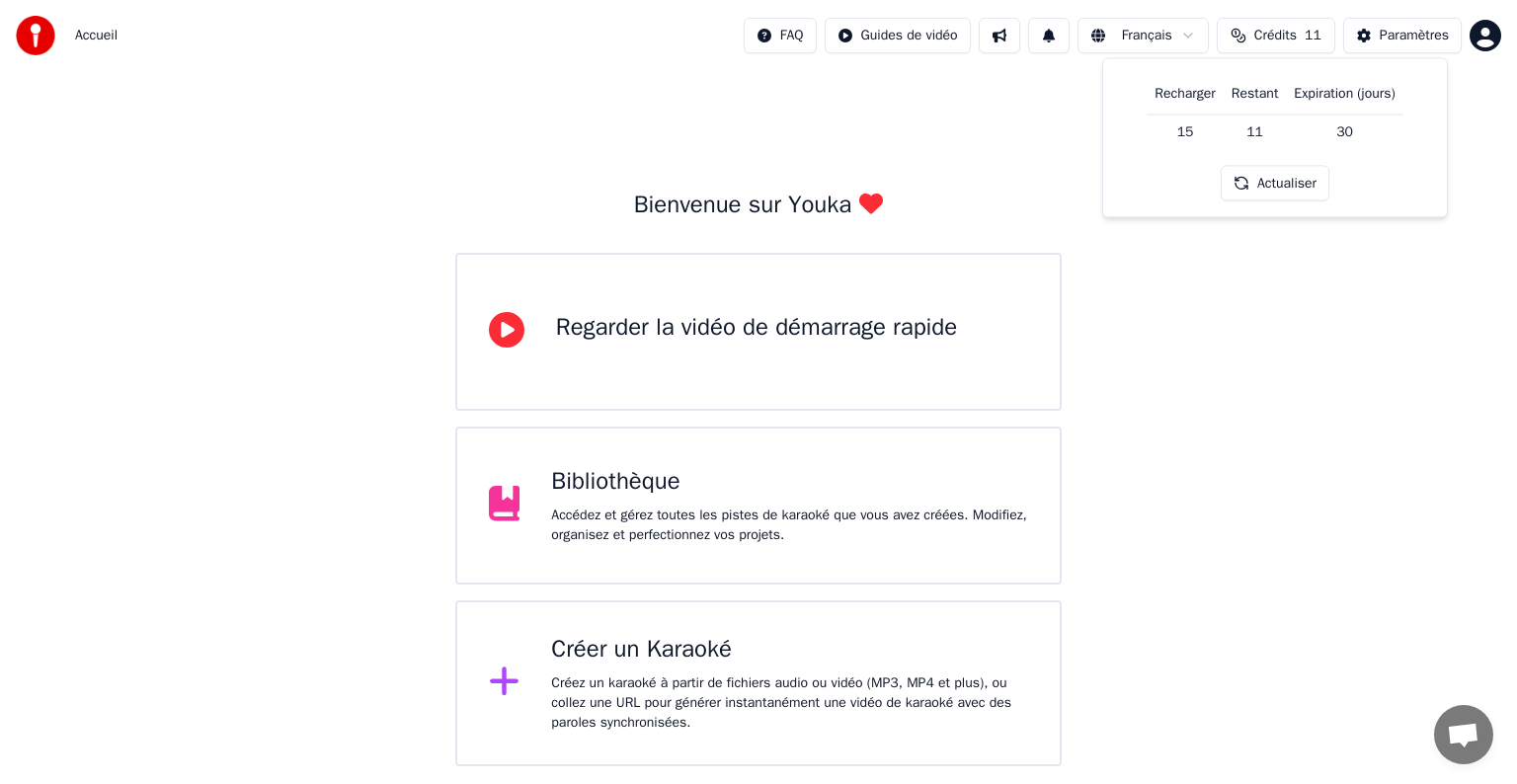 click on "Recharger" at bounding box center (1185, 94) 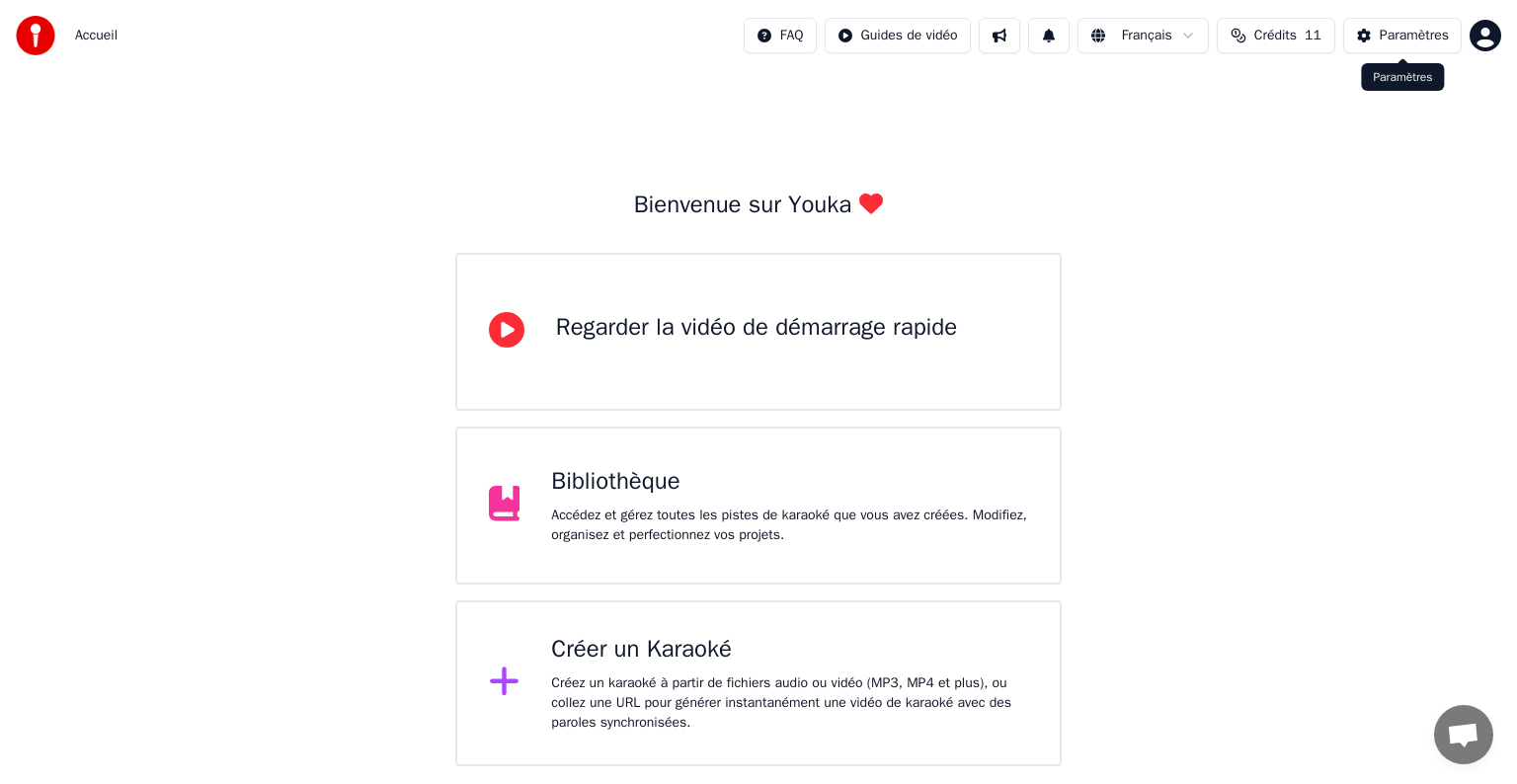 click on "Paramètres" at bounding box center (1402, 36) 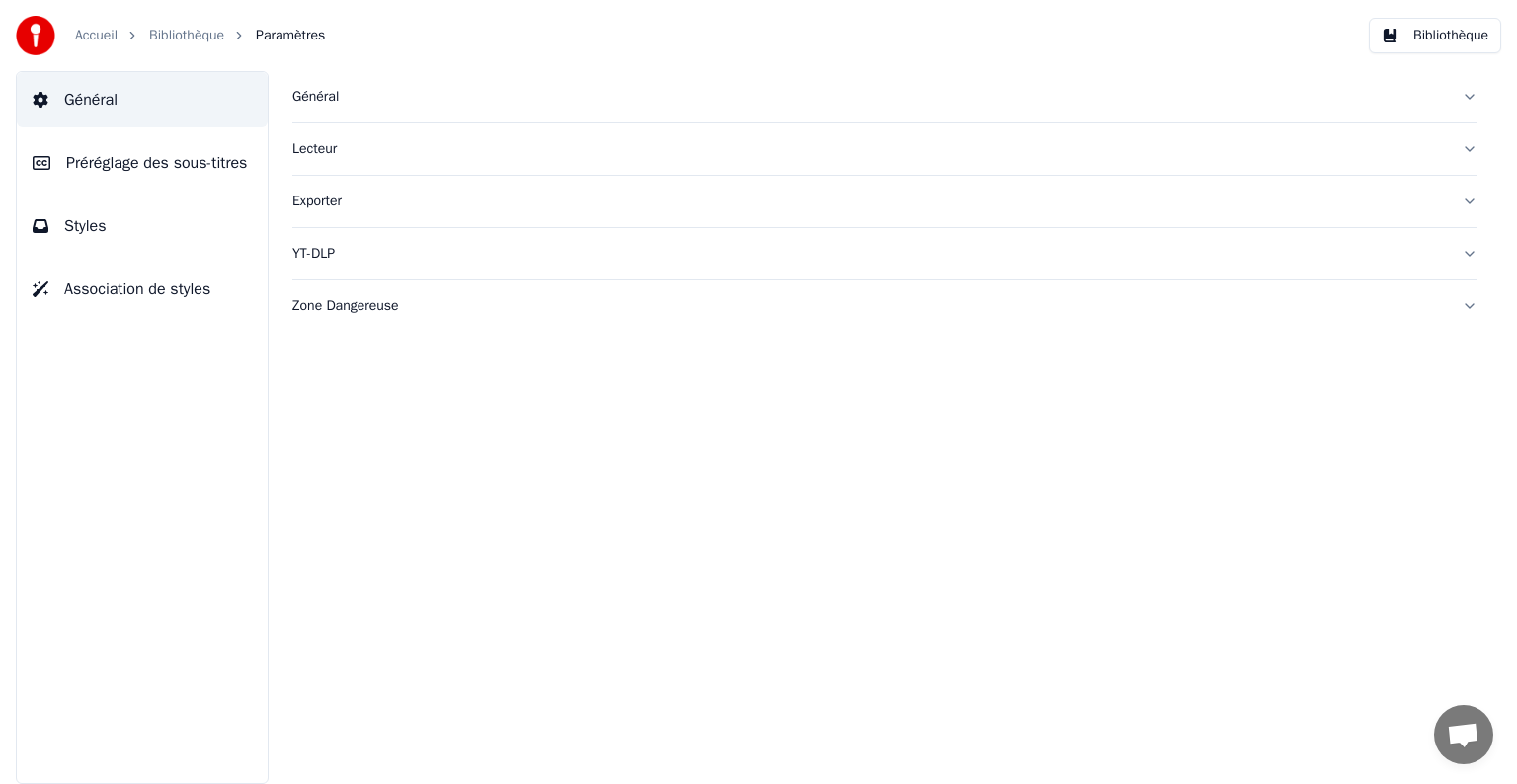 click on "Général" at bounding box center (885, 97) 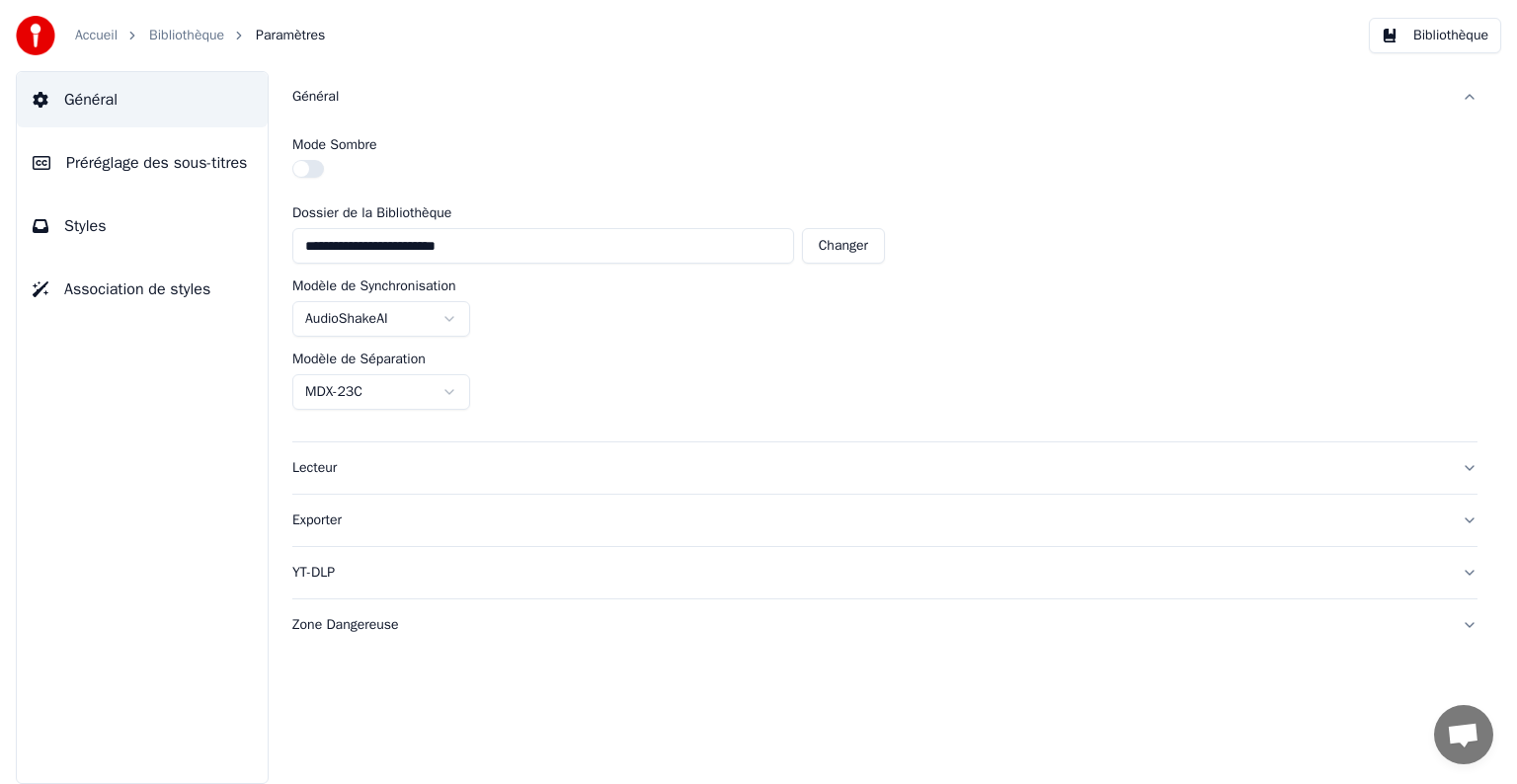 click on "Général" at bounding box center [885, 97] 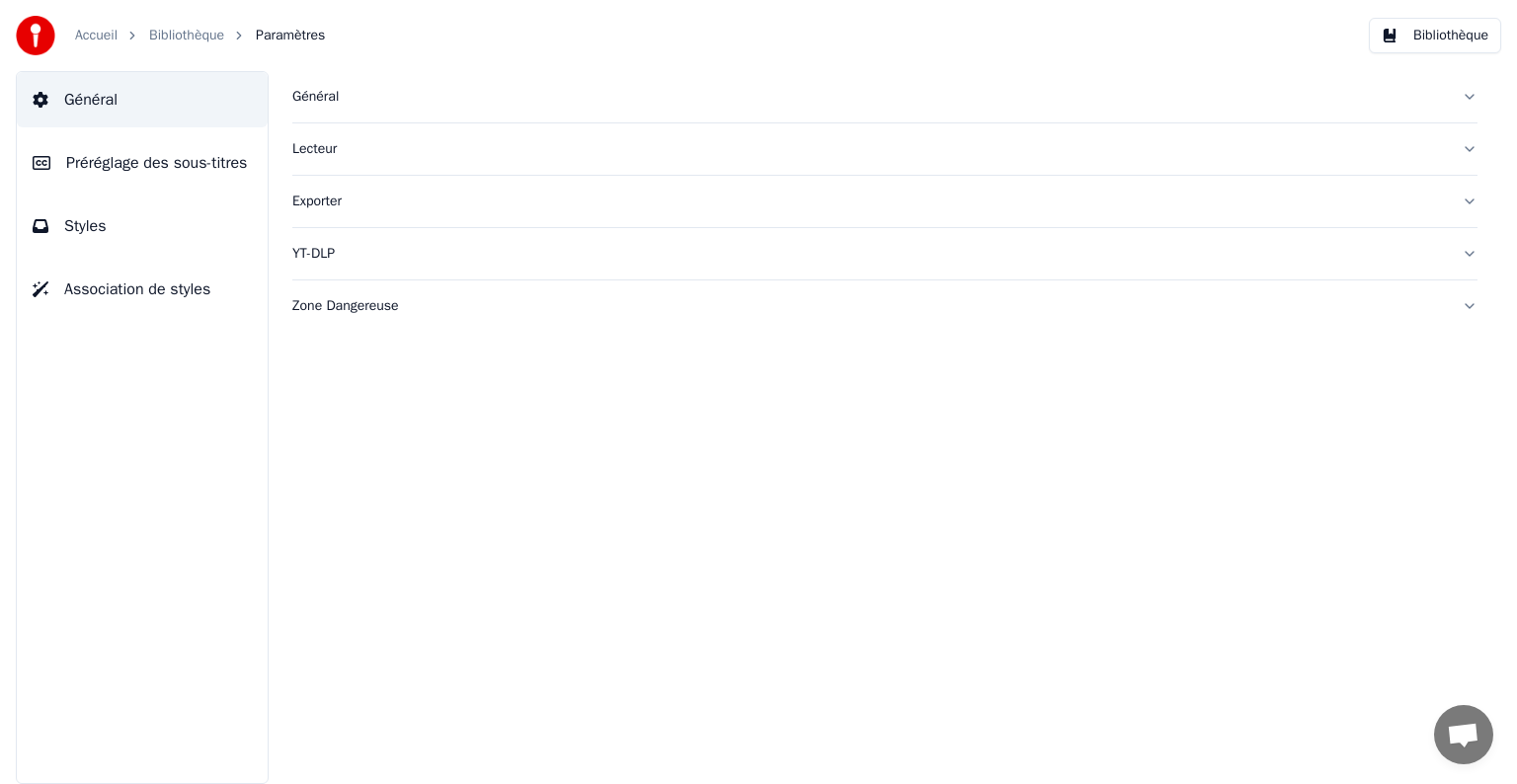 click on "Accueil" at bounding box center [96, 36] 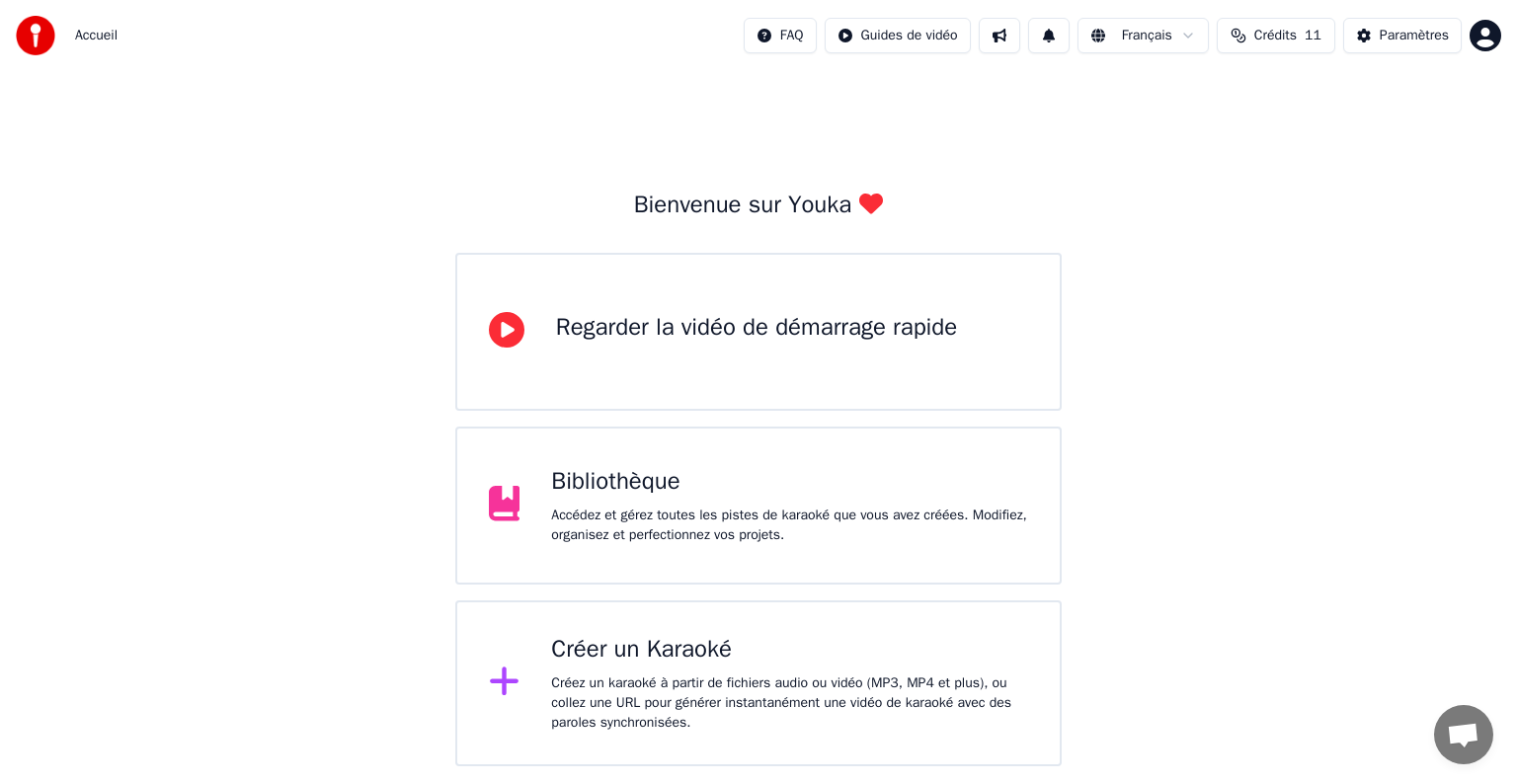 click on "Créer un Karaoké" at bounding box center (789, 650) 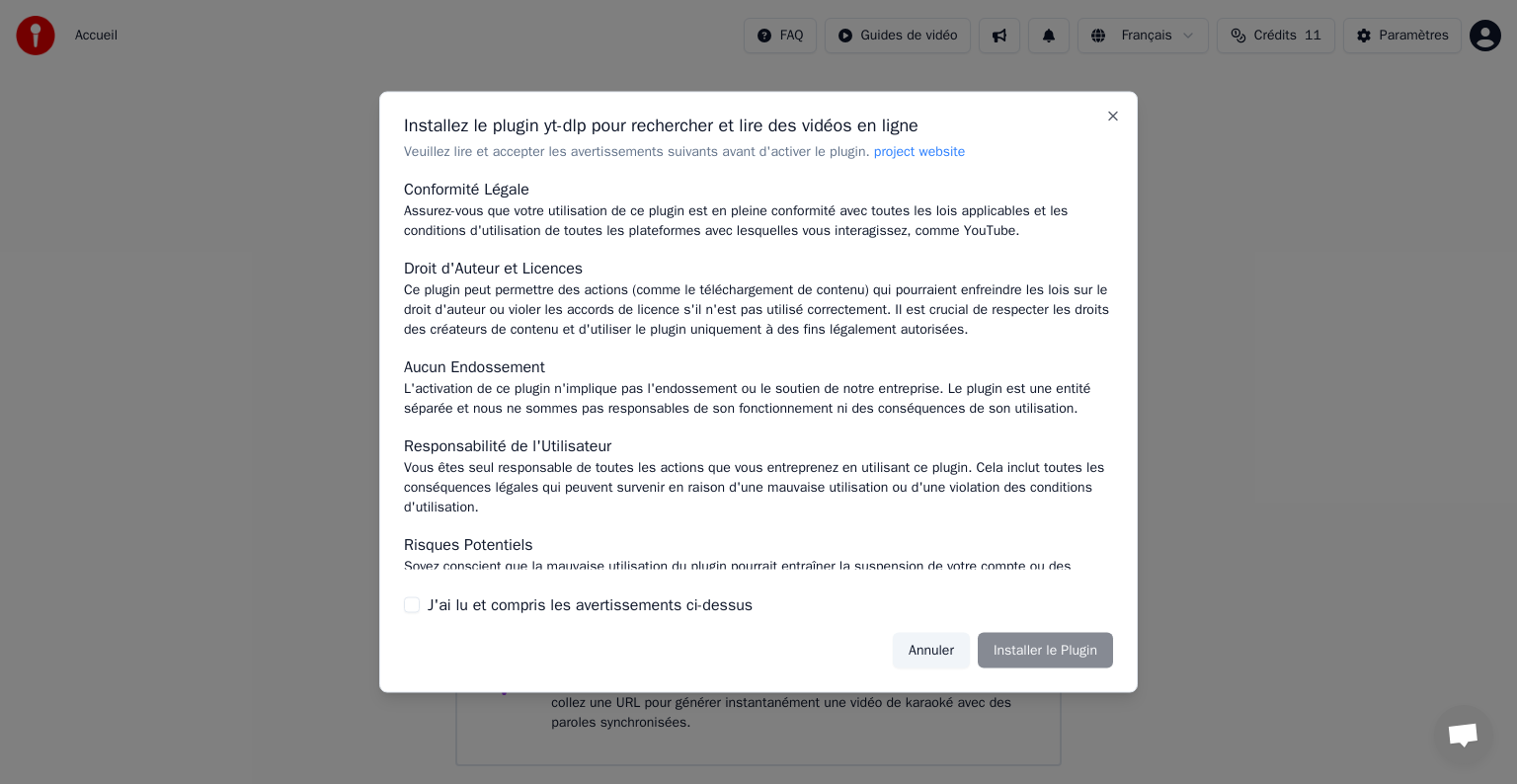 scroll, scrollTop: 106, scrollLeft: 0, axis: vertical 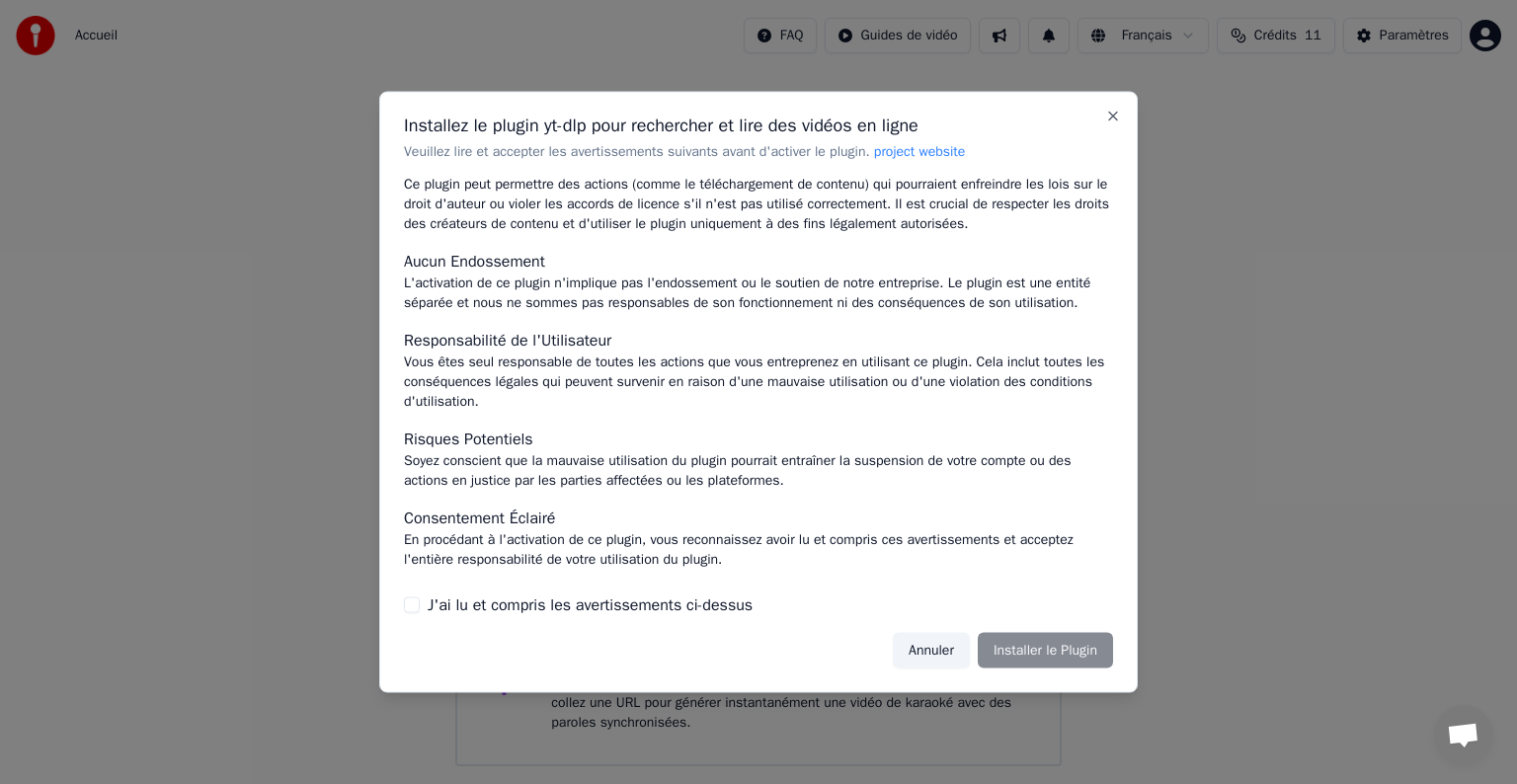 click on "Annuler" at bounding box center [931, 650] 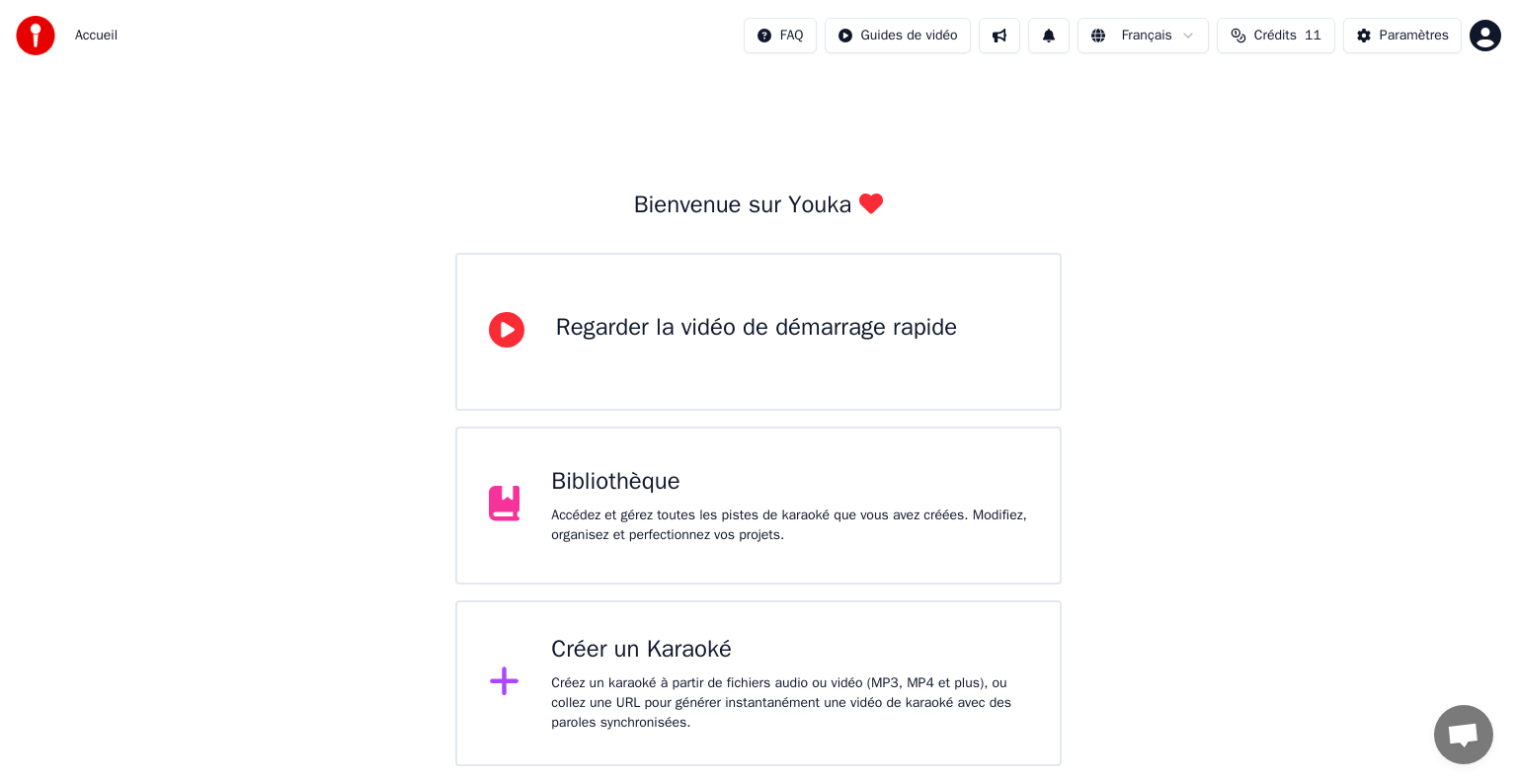 click on "Créez un karaoké à partir de fichiers audio ou vidéo (MP3, MP4 et plus), ou collez une URL pour générer instantanément une vidéo de karaoké avec des paroles synchronisées." at bounding box center [789, 703] 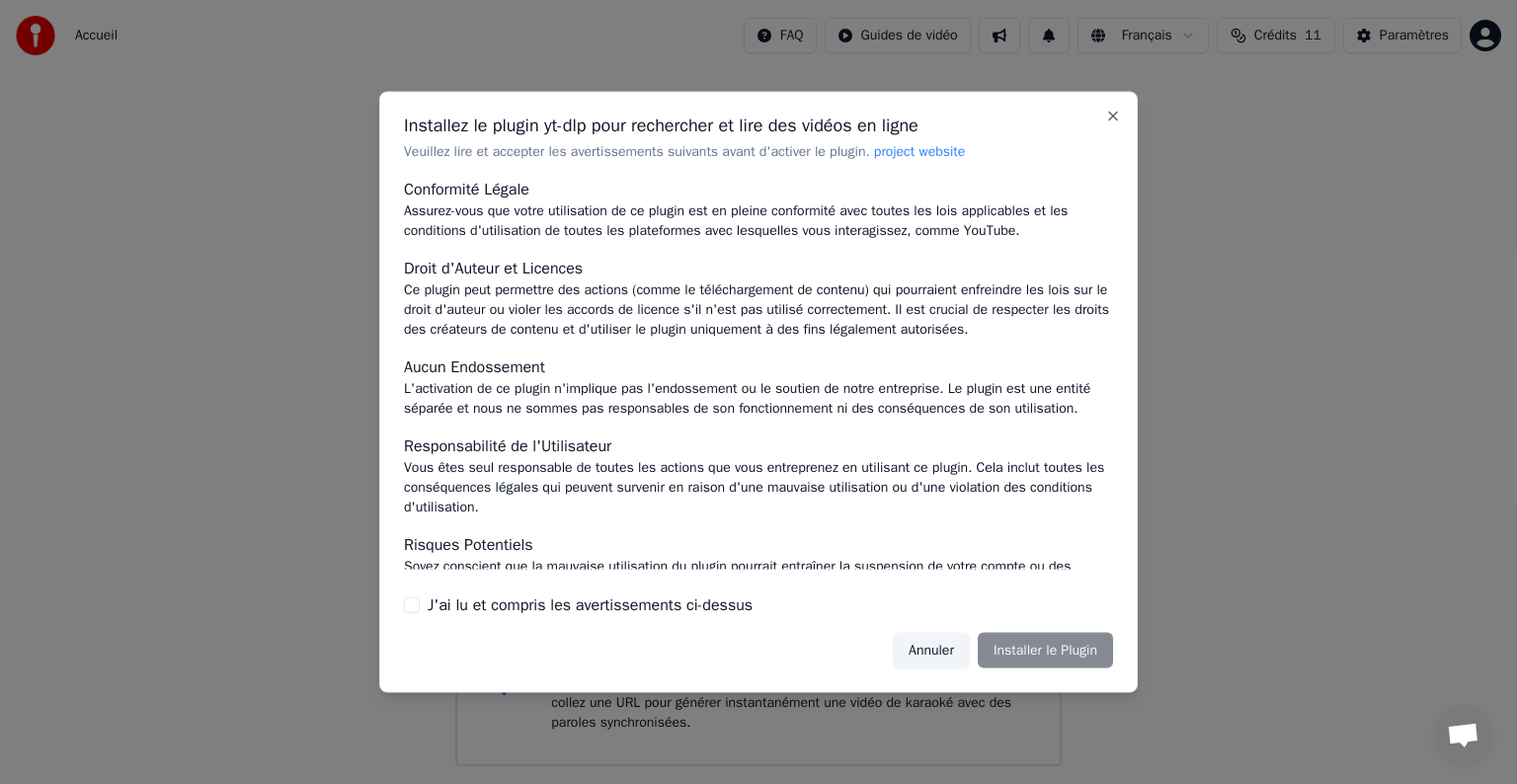 click on "J'ai lu et compris les avertissements ci-dessus" at bounding box center [590, 604] 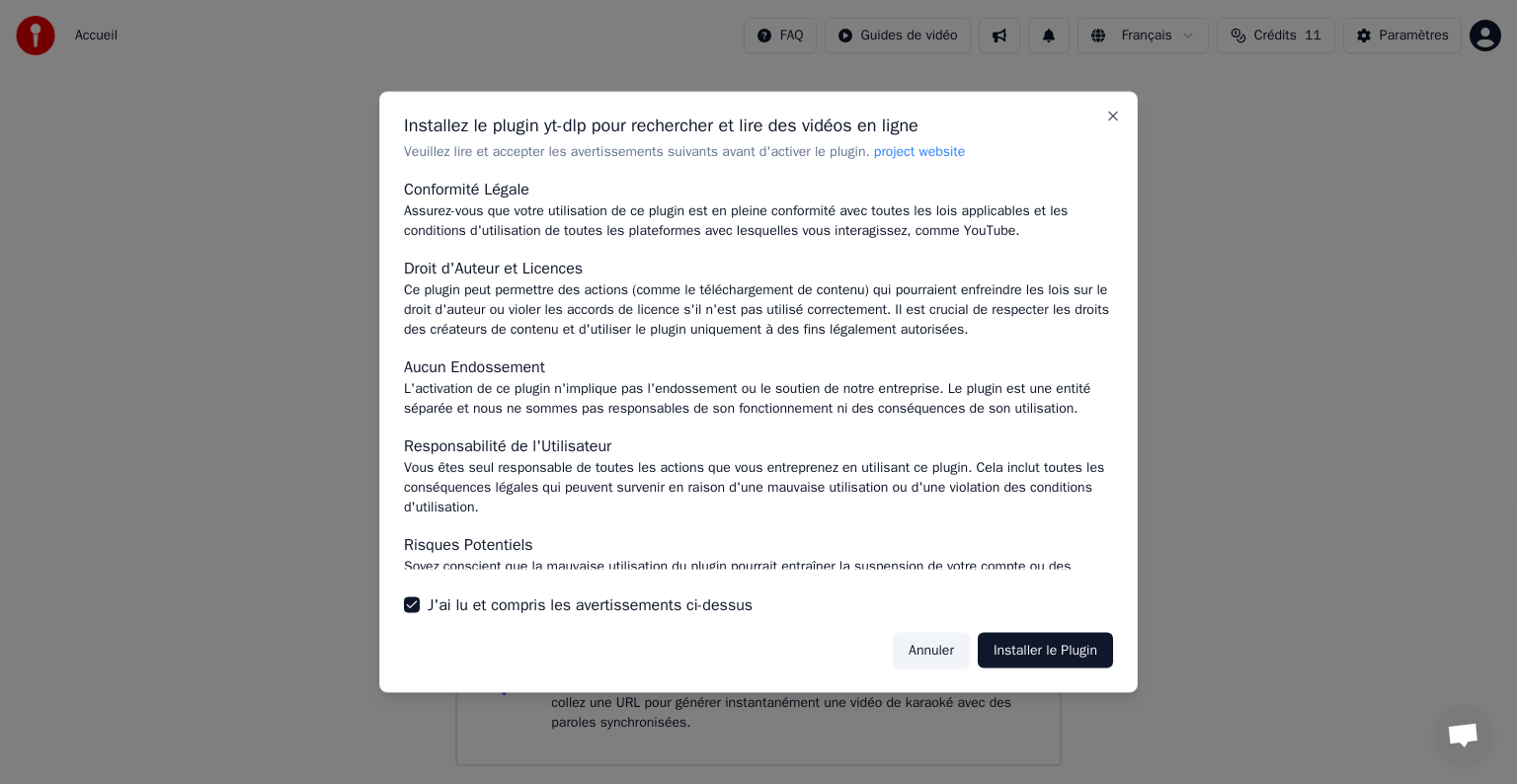 click on "Installer le Plugin" at bounding box center [1045, 650] 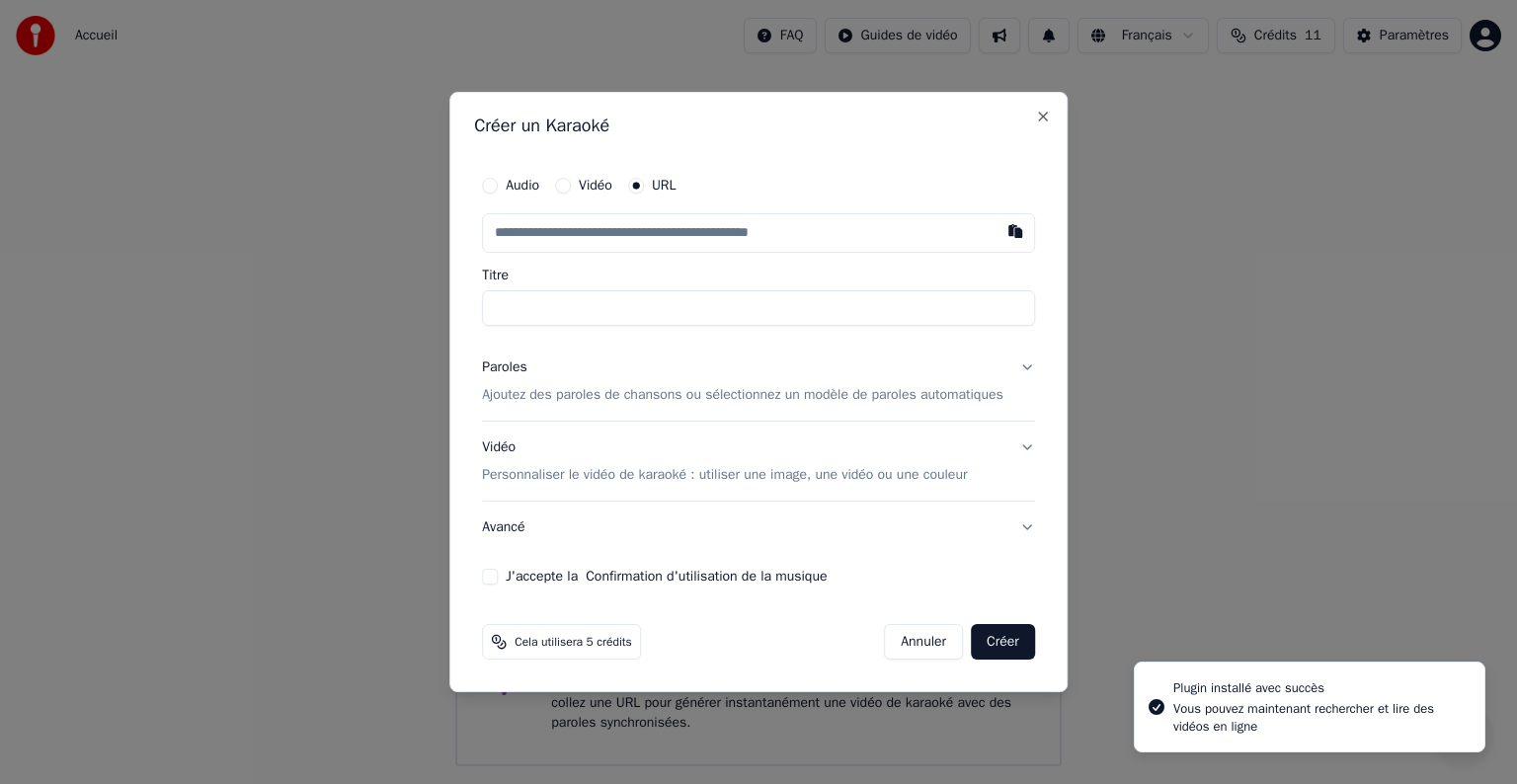 click on "Audio" at bounding box center [511, 186] 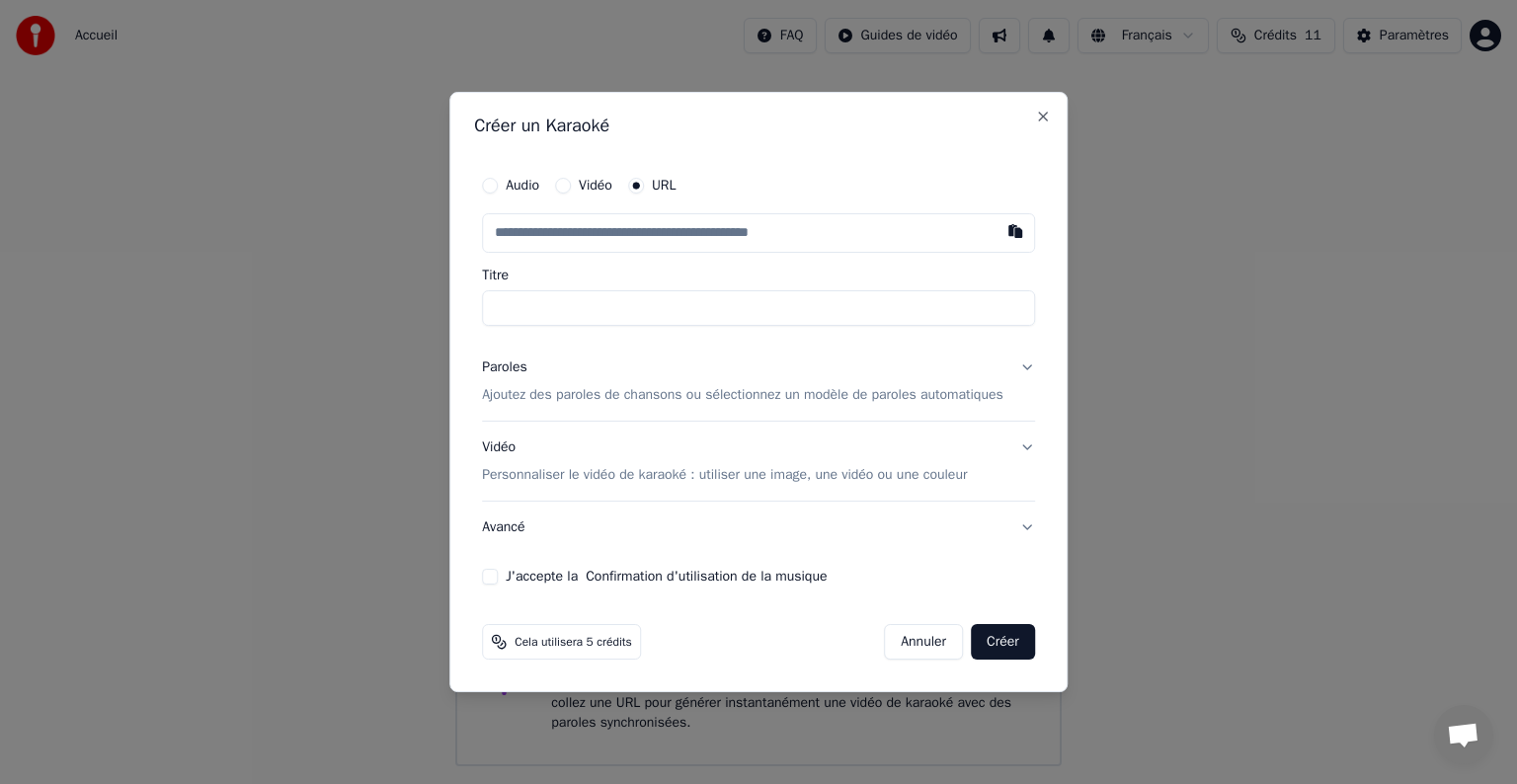 click on "Audio" at bounding box center (490, 186) 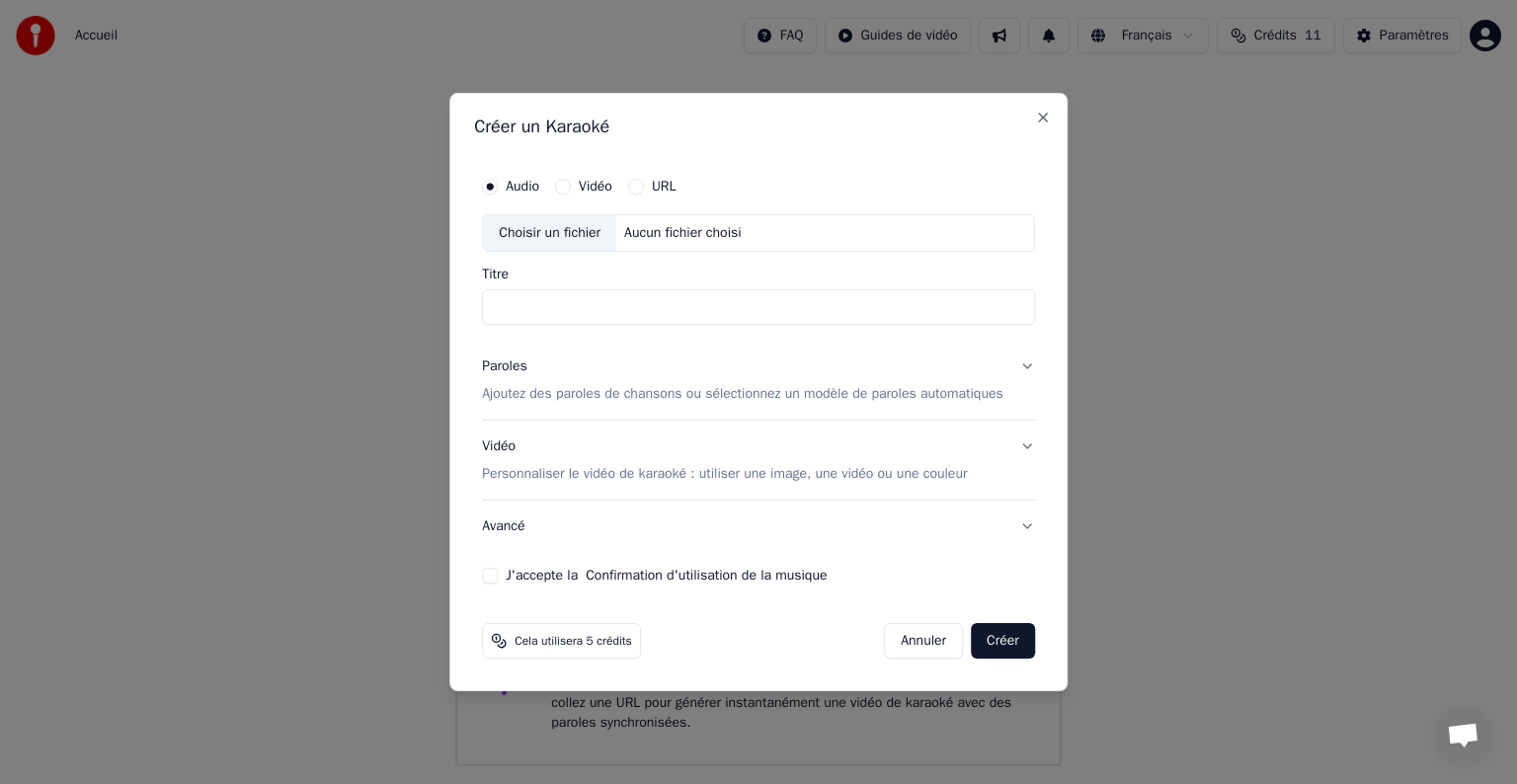 click on "Aucun fichier choisi" at bounding box center [682, 233] 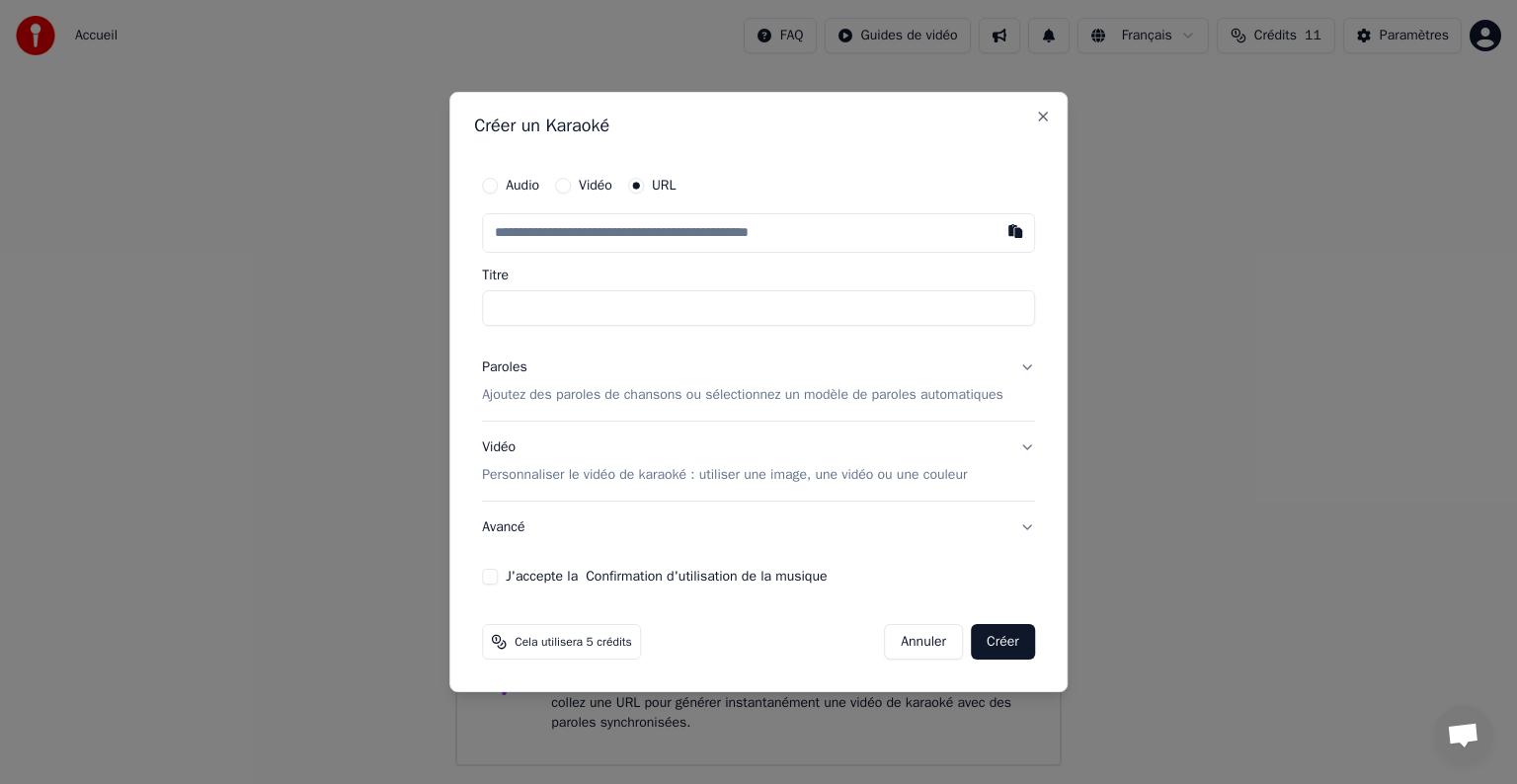 click at bounding box center [758, 233] 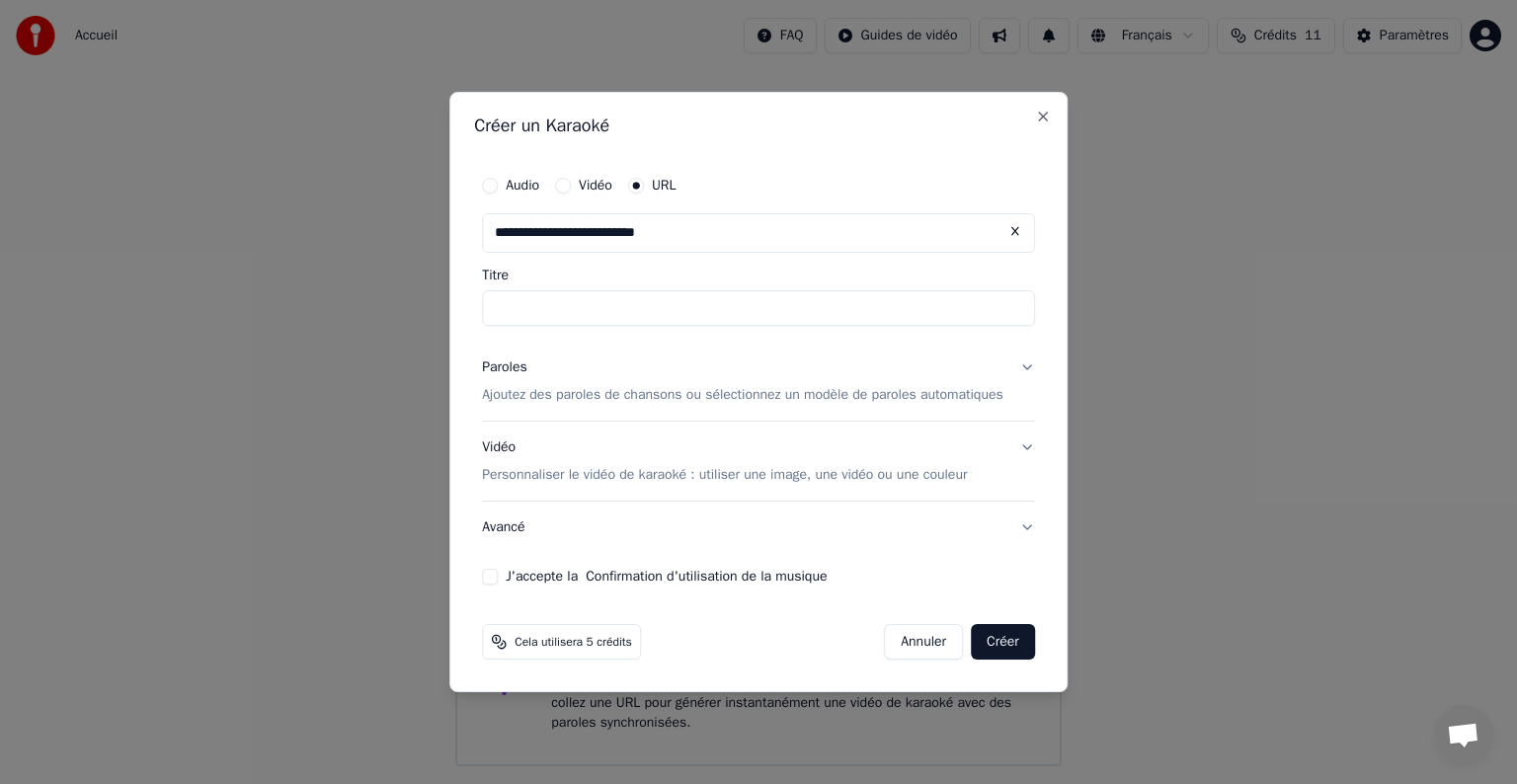 type on "**********" 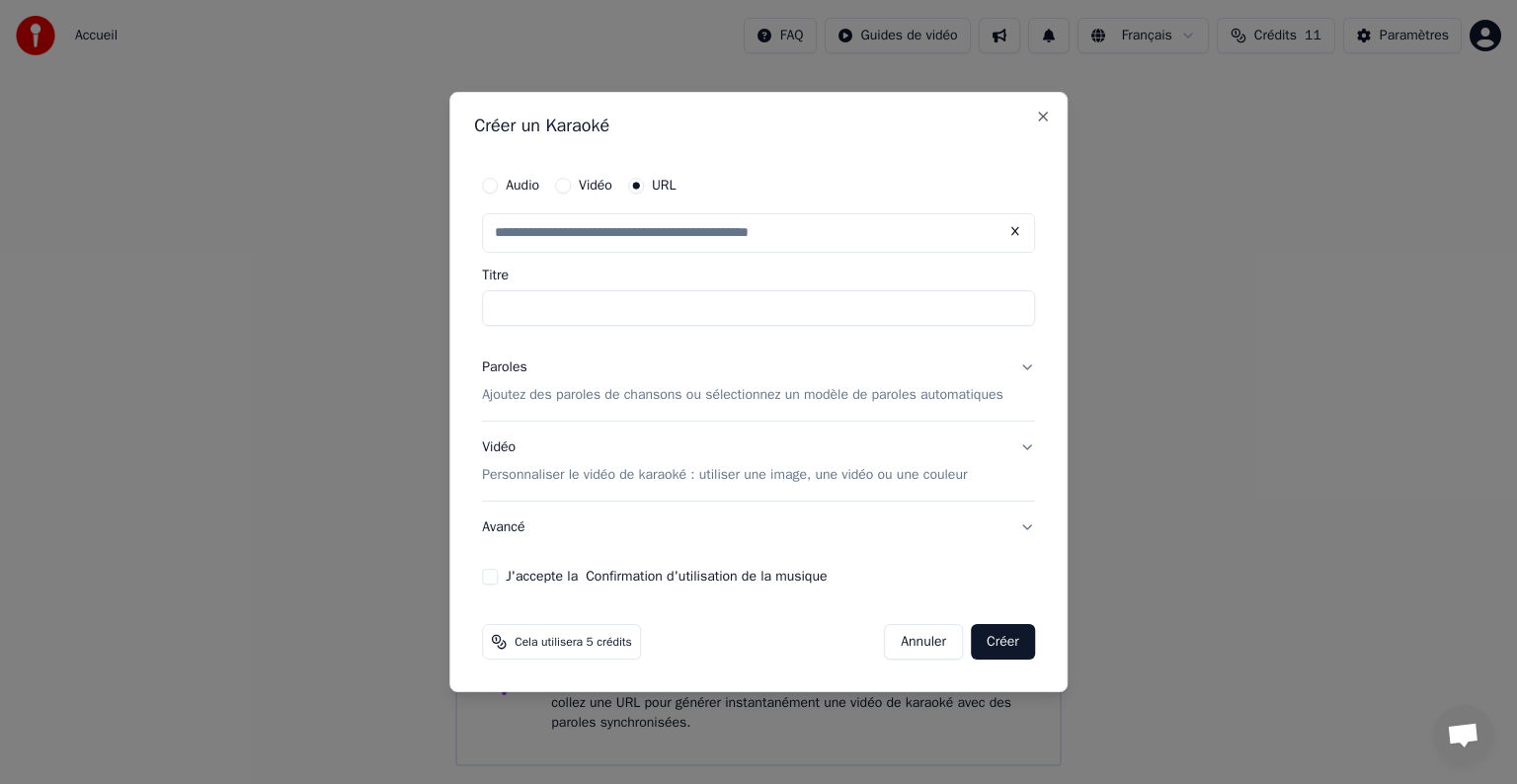 click on "Audio Vidéo URL Titre Paroles Ajoutez des paroles de chansons ou sélectionnez un modèle de paroles automatiques Vidéo Personnaliser le vidéo de karaoké : utiliser une image, une vidéo ou une couleur Avancé J'accepte la   Confirmation d'utilisation de la musique" at bounding box center (758, 375) 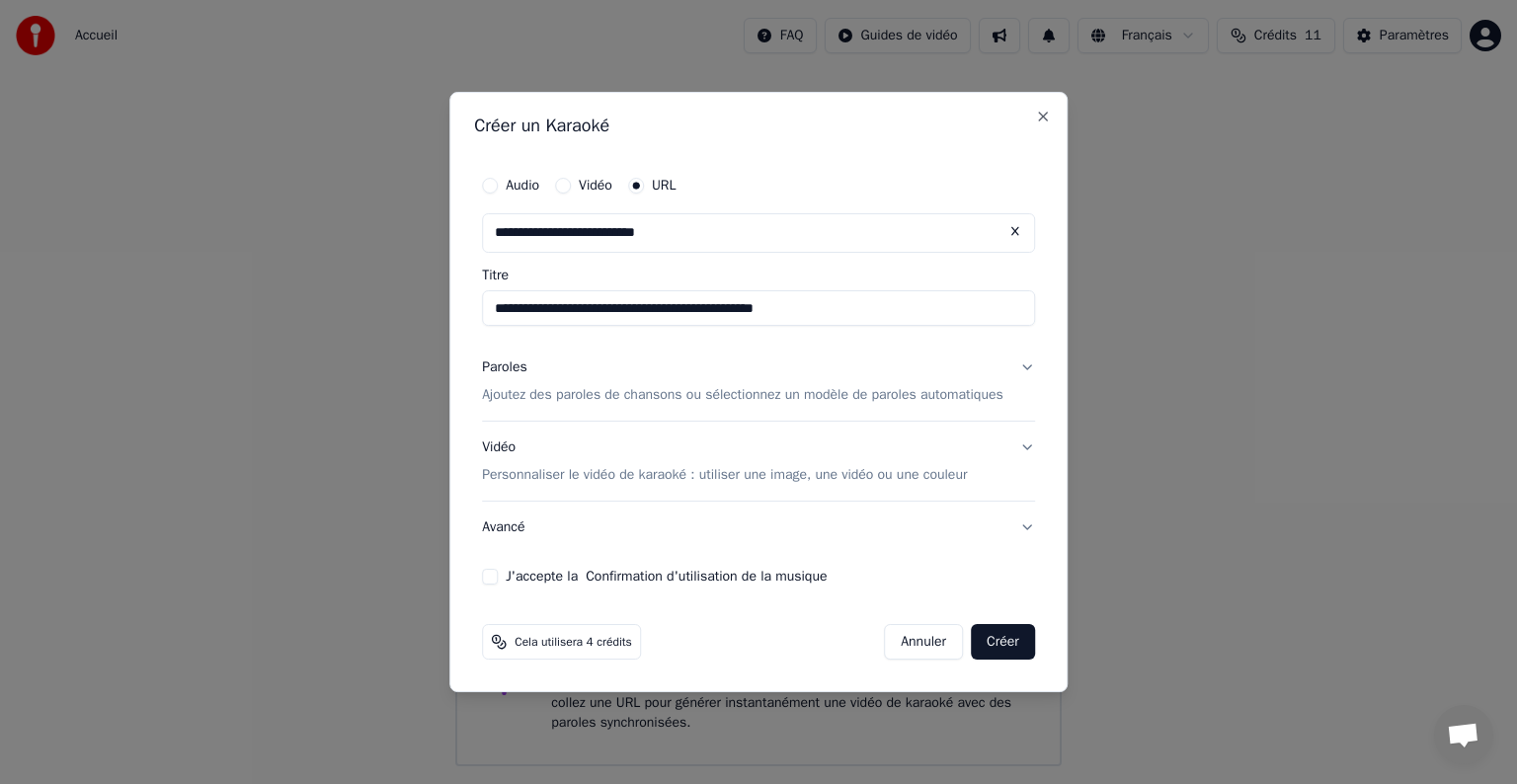 type on "**********" 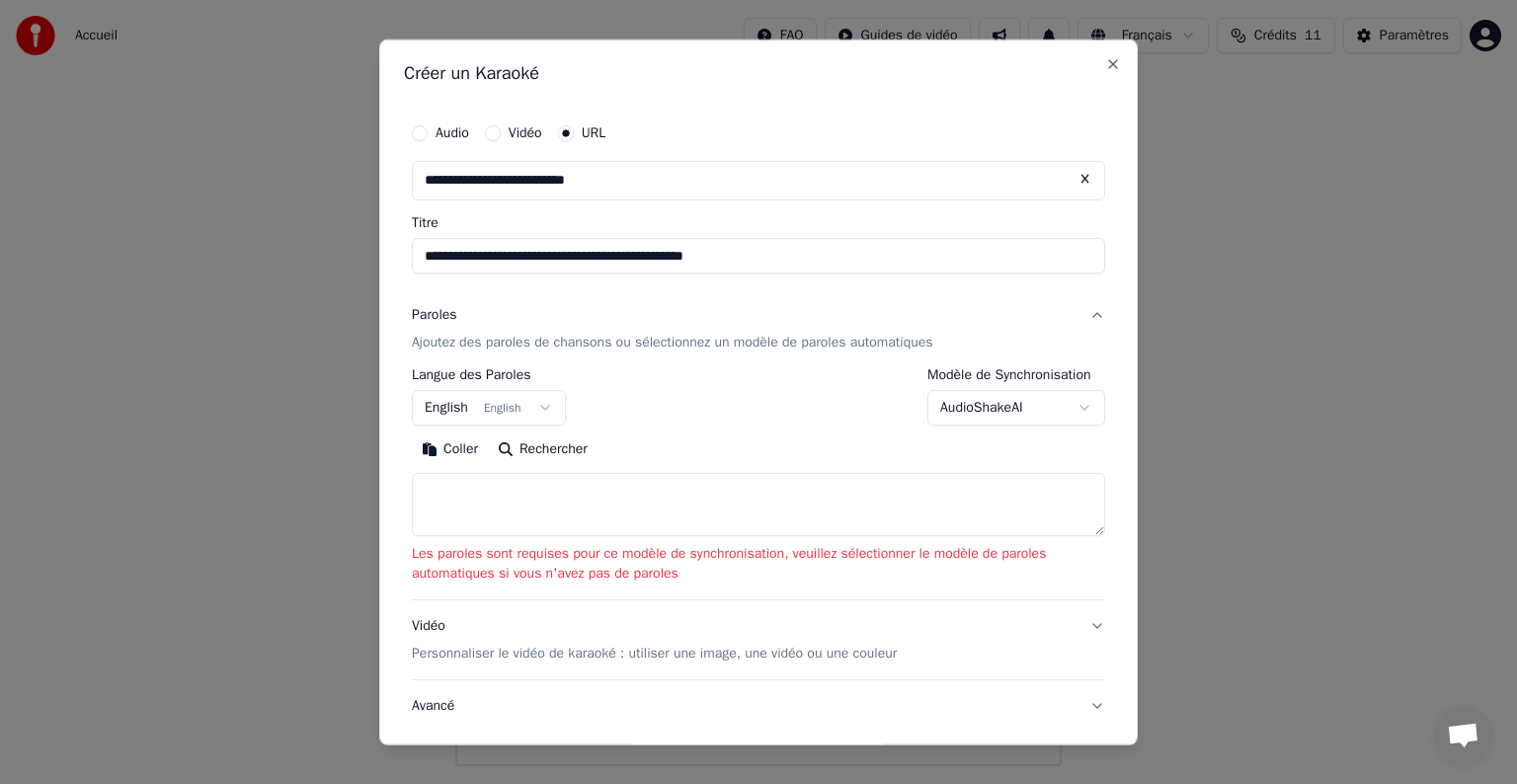 click at bounding box center (758, 505) 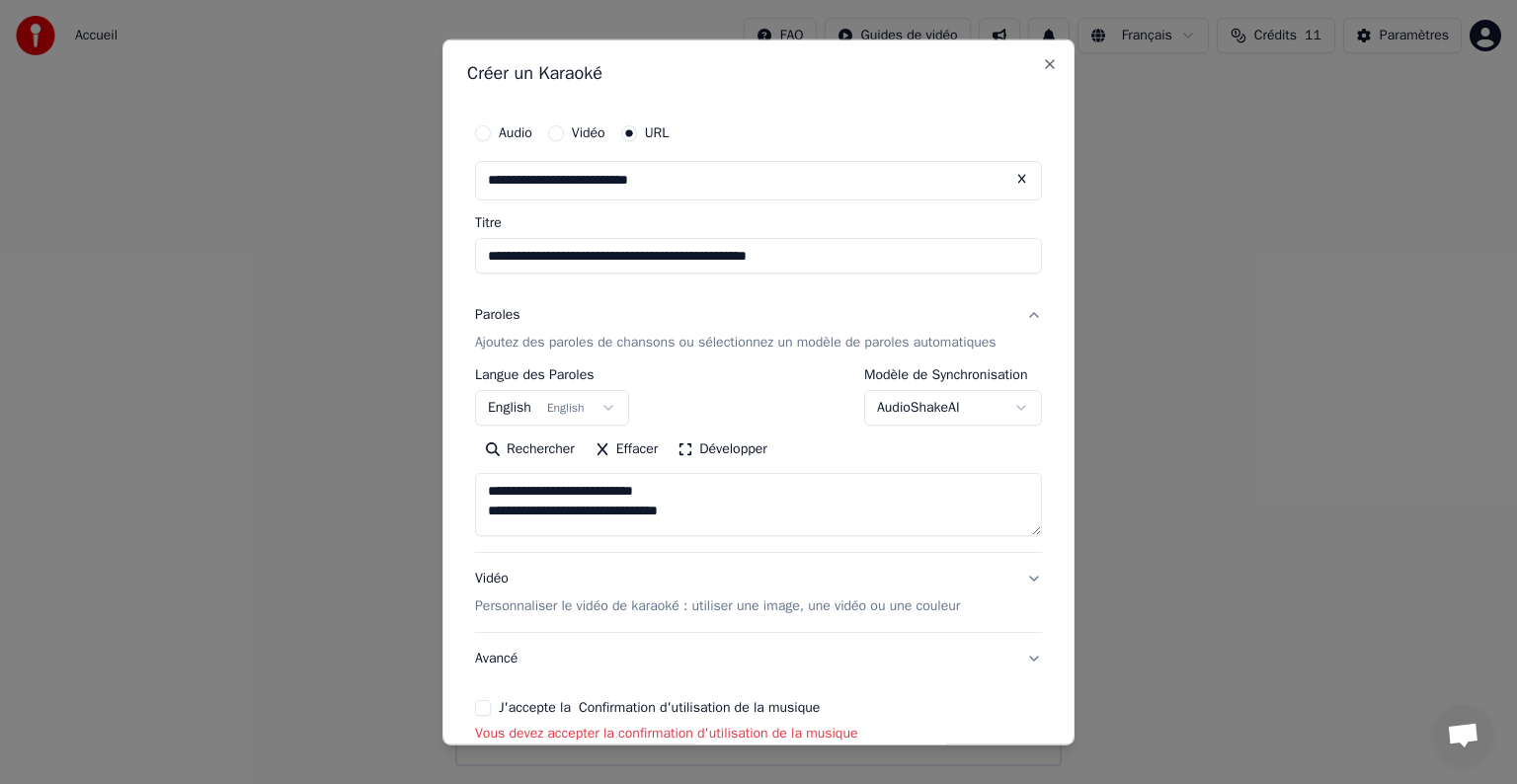 scroll, scrollTop: 1051, scrollLeft: 0, axis: vertical 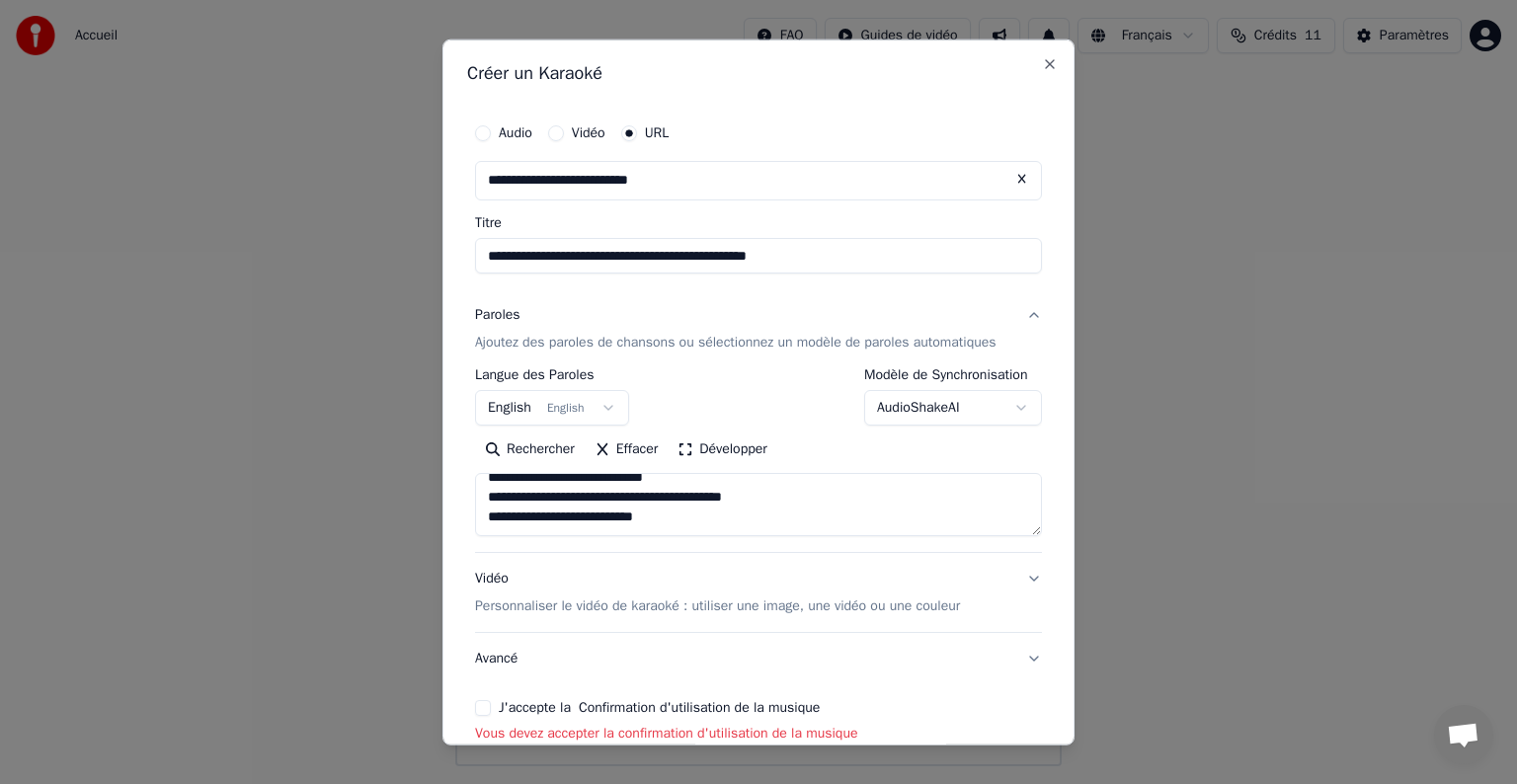 click at bounding box center [758, 505] 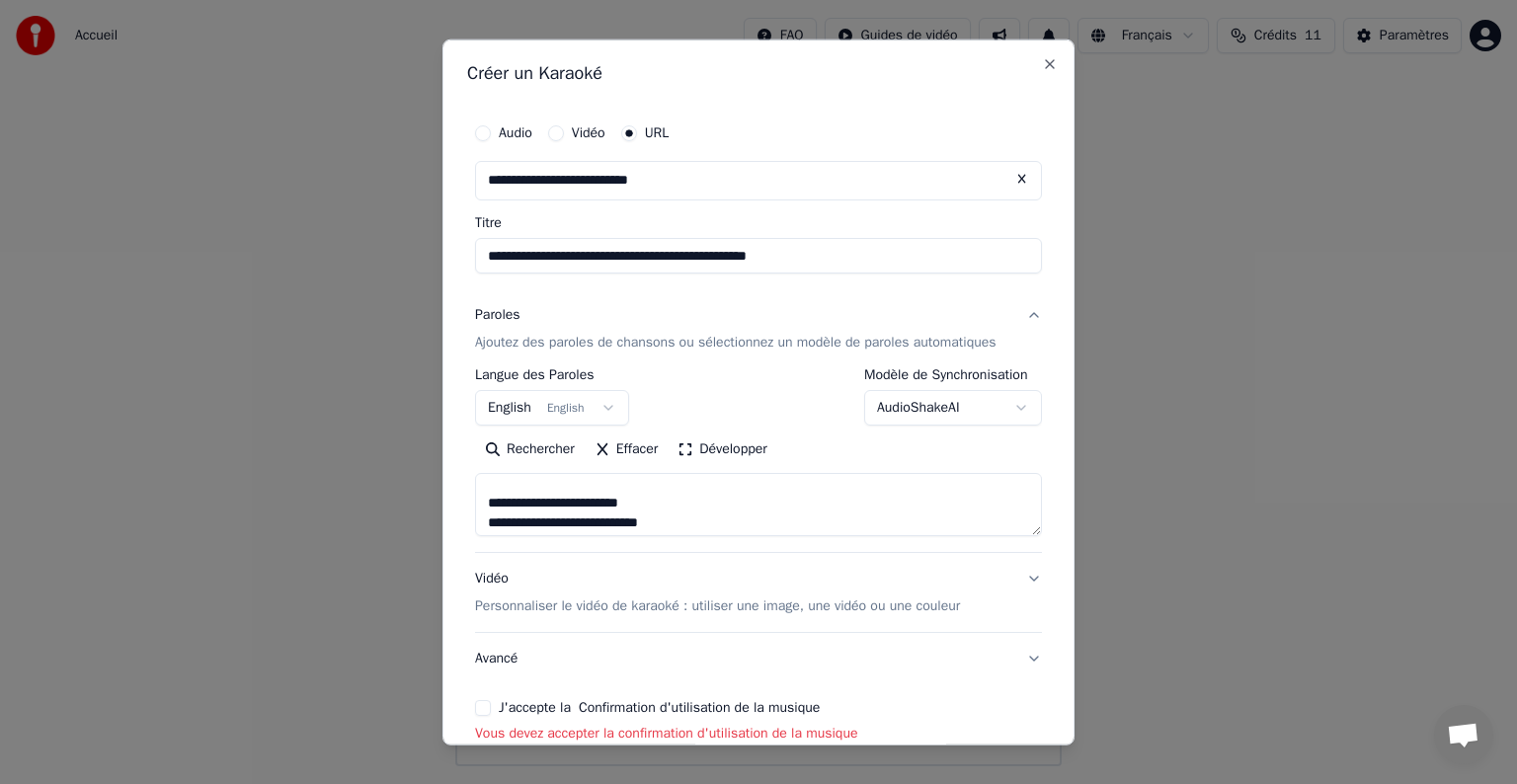 scroll, scrollTop: 896, scrollLeft: 0, axis: vertical 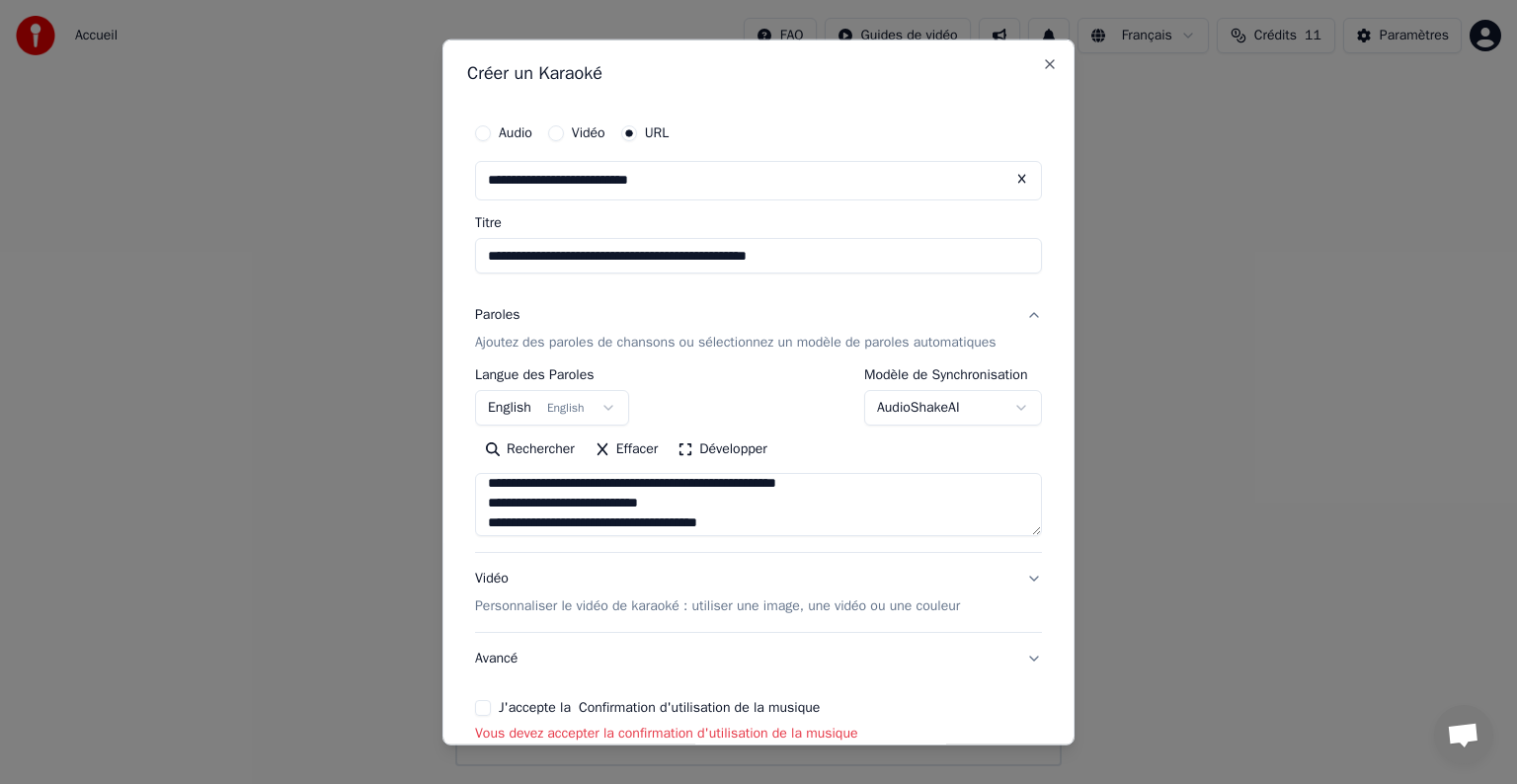 click at bounding box center [758, 505] 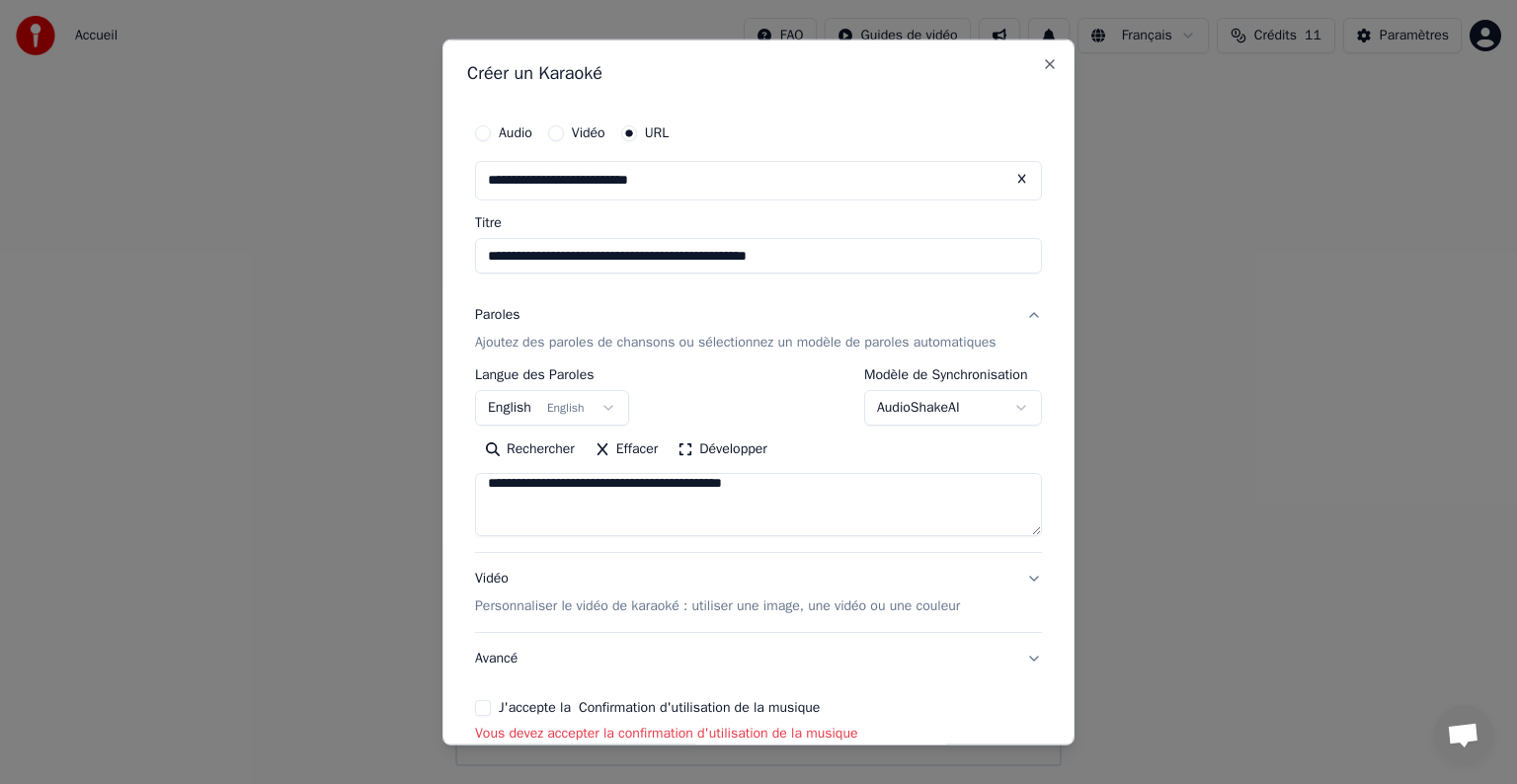 scroll, scrollTop: 580, scrollLeft: 0, axis: vertical 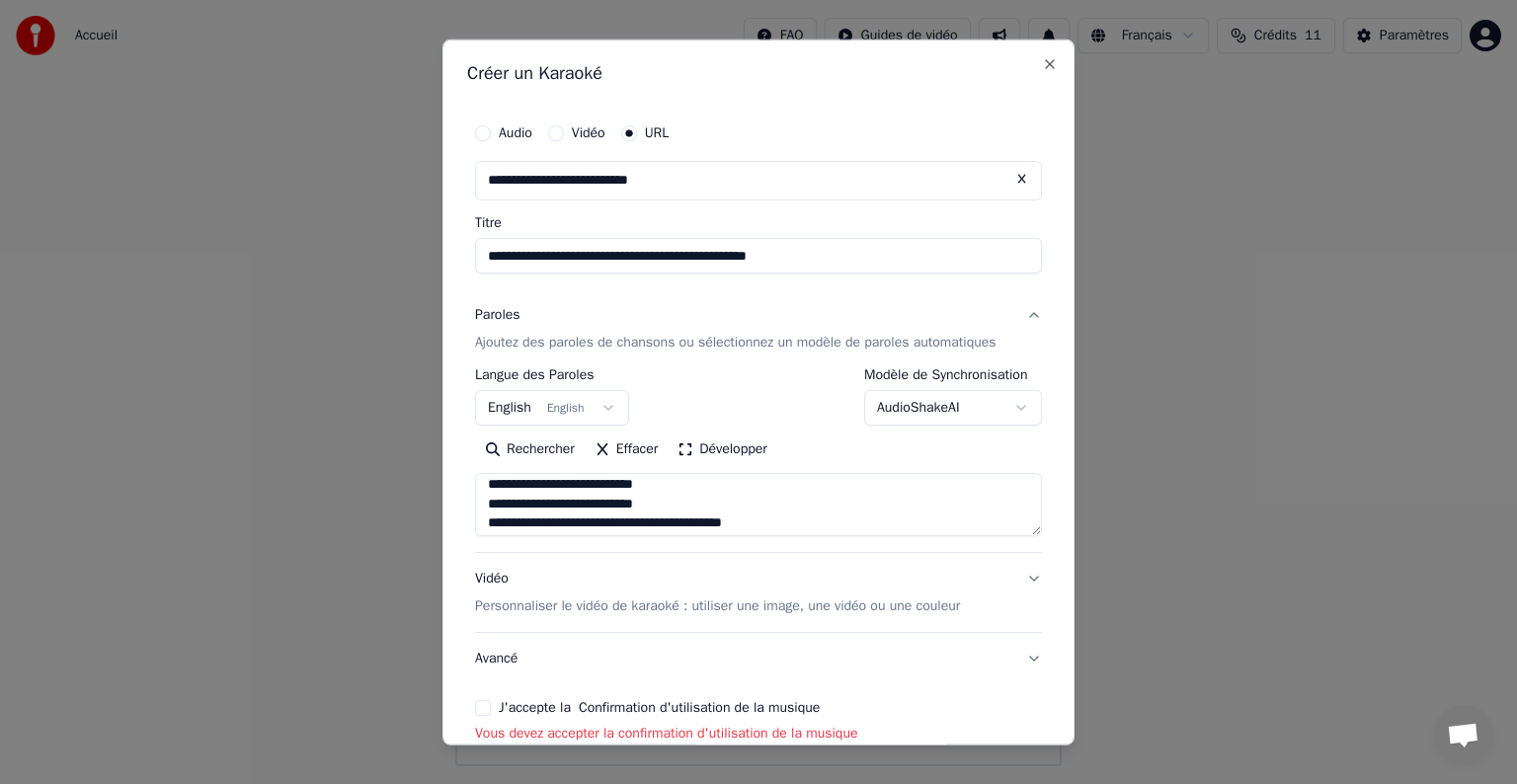 click at bounding box center (758, 505) 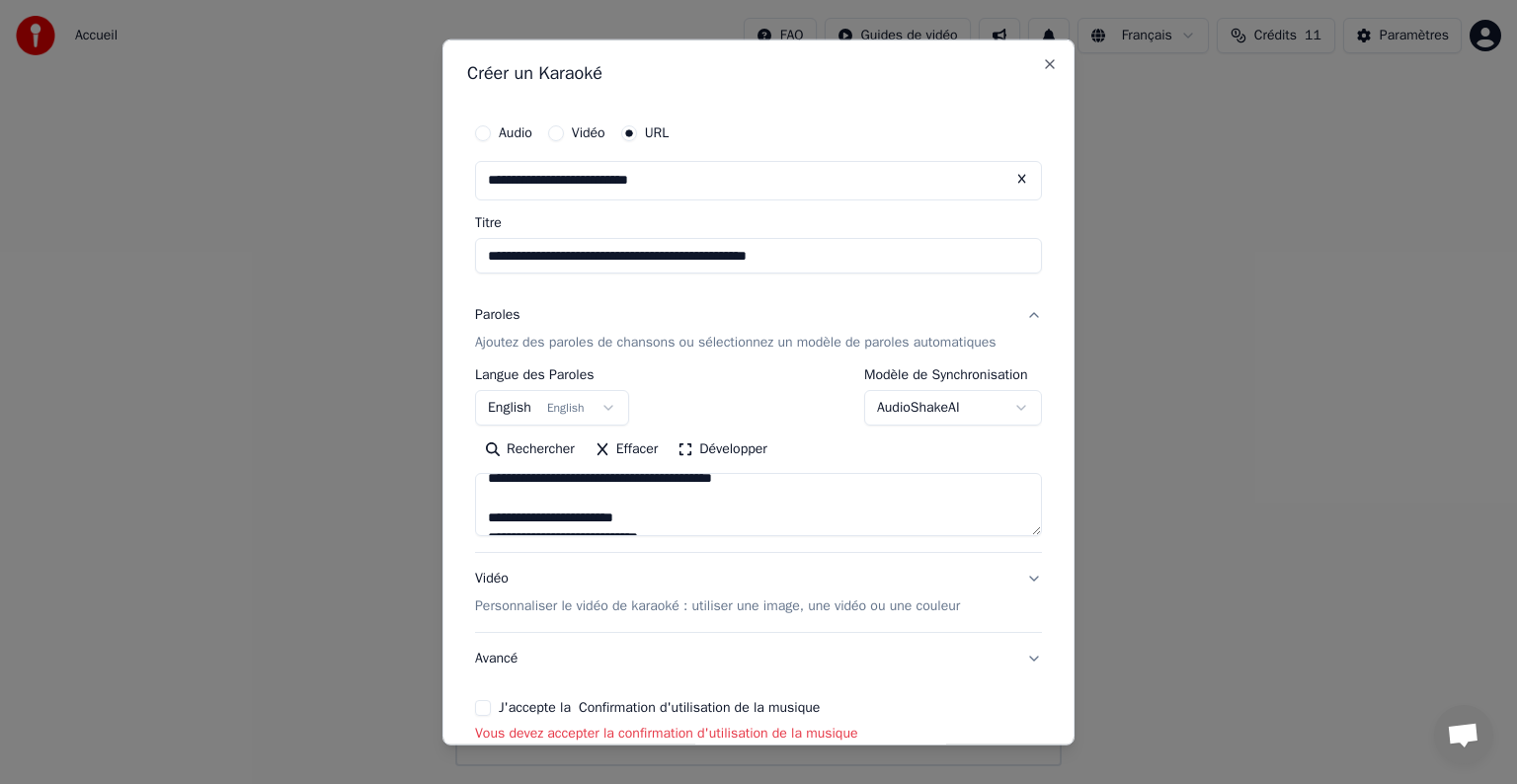 scroll, scrollTop: 704, scrollLeft: 0, axis: vertical 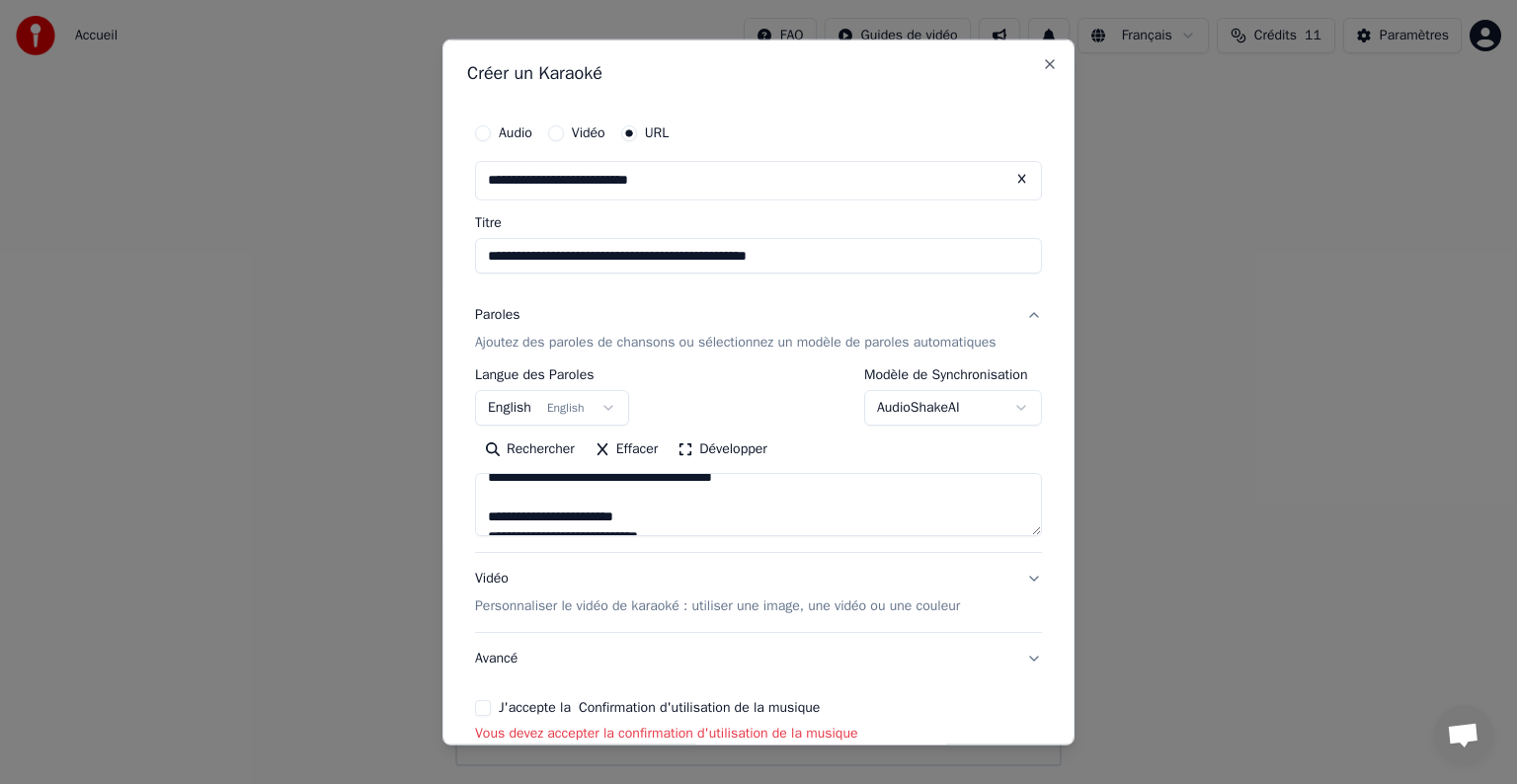 type on "**********" 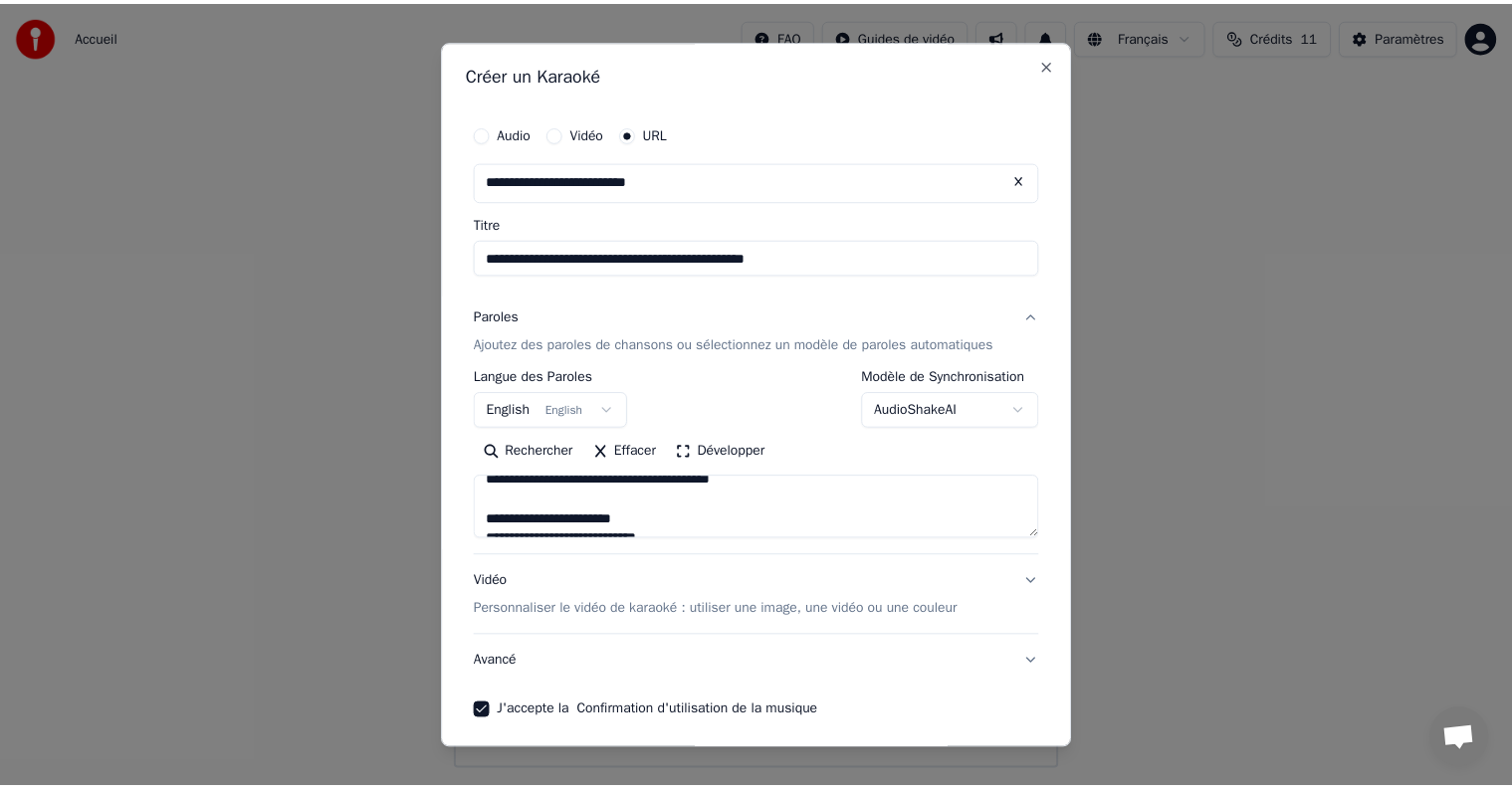 scroll, scrollTop: 78, scrollLeft: 0, axis: vertical 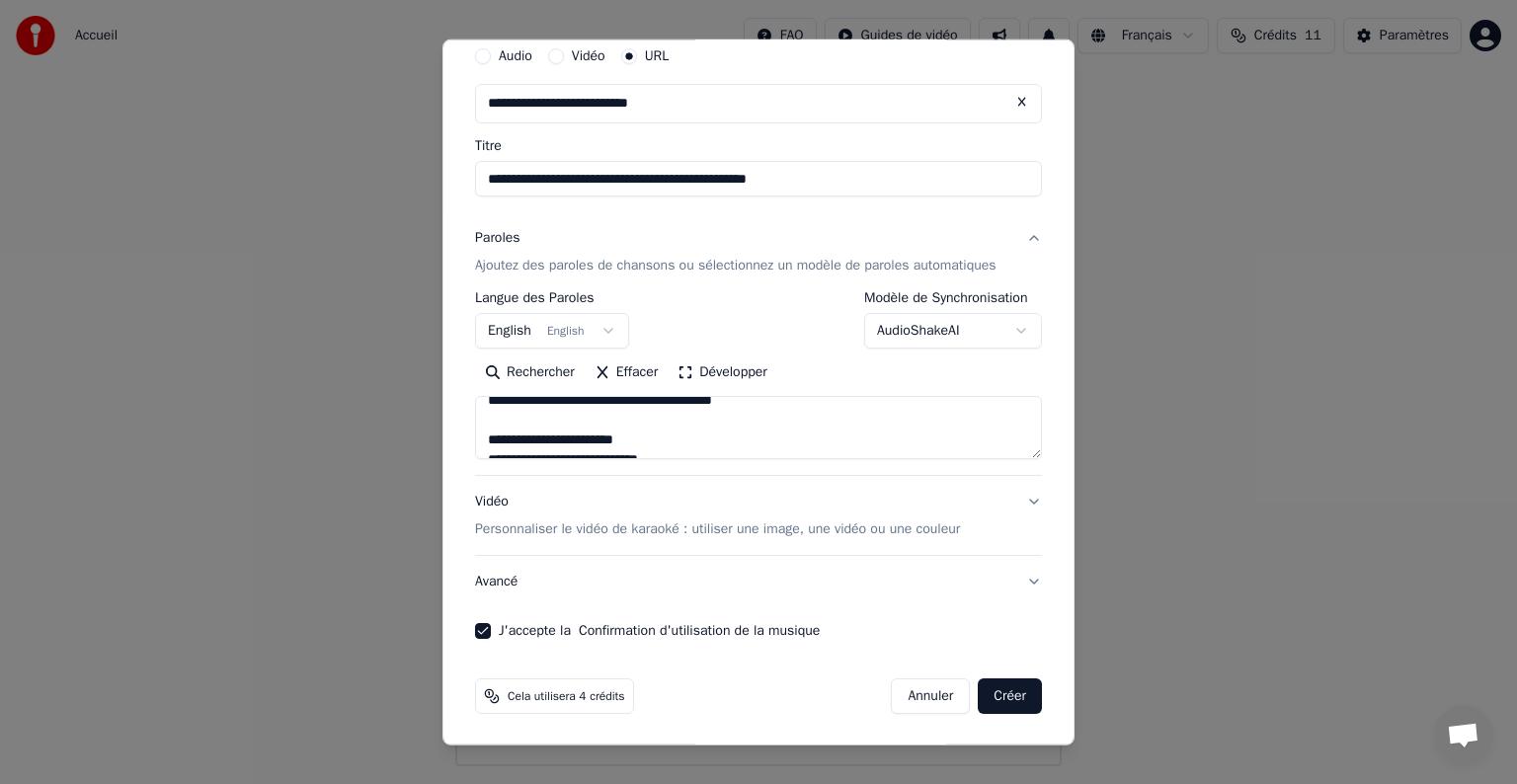 click on "Créer" at bounding box center [1009, 696] 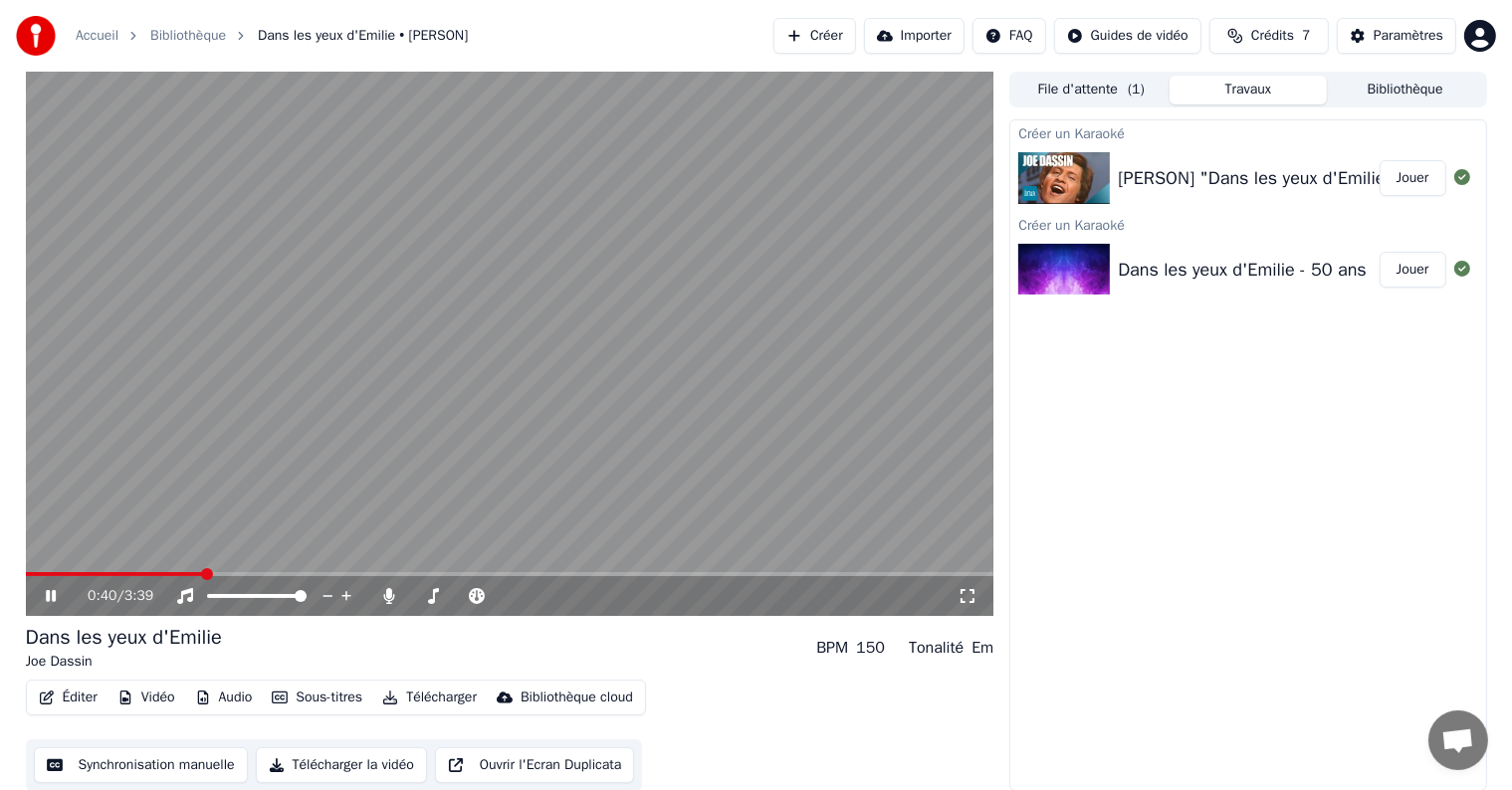 click on "Dans les yeux d'Emilie - 50 ans" at bounding box center [1242, 270] 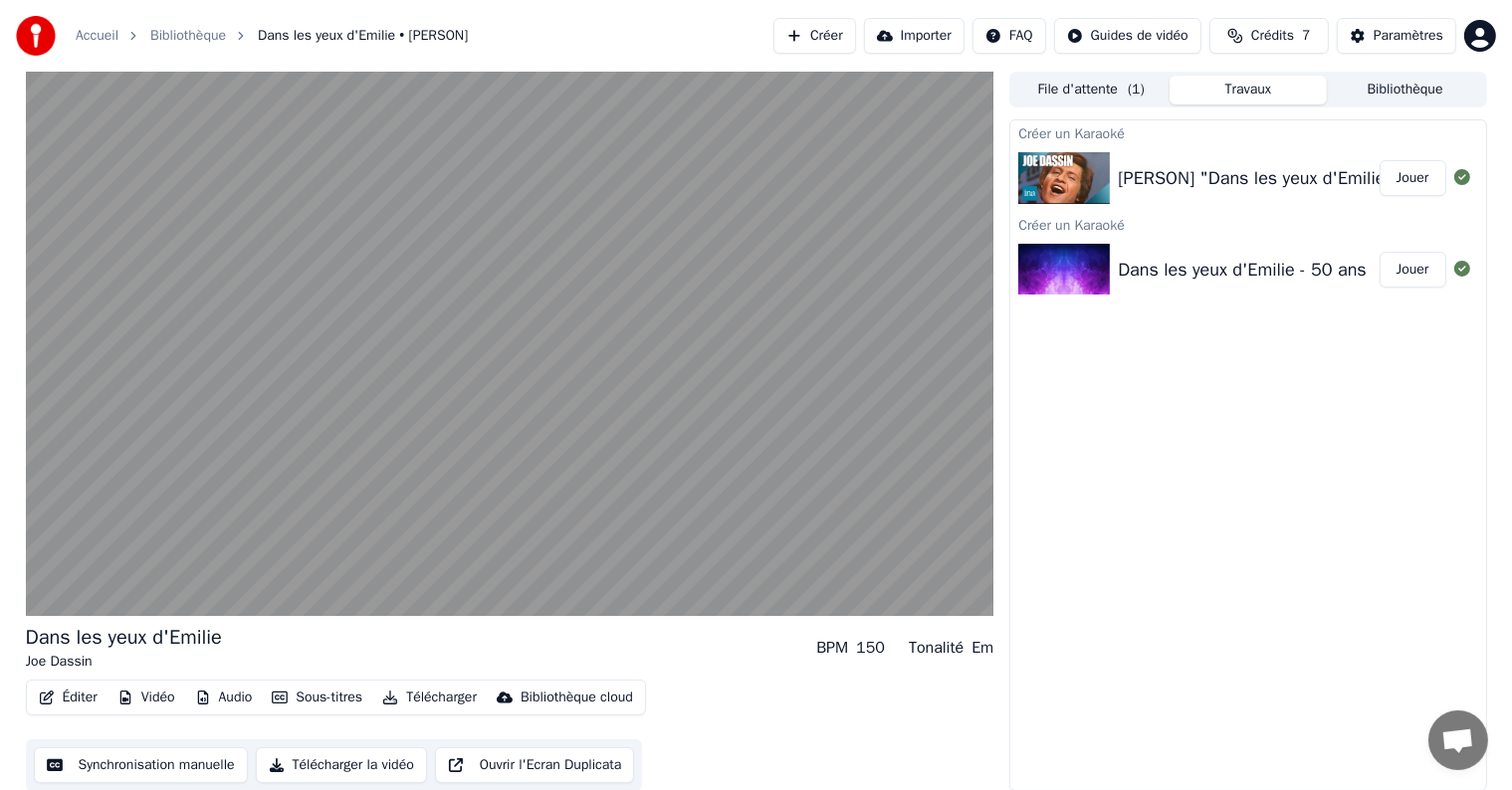 click on "Dans les yeux d'Emilie - 50 ans" at bounding box center [1242, 270] 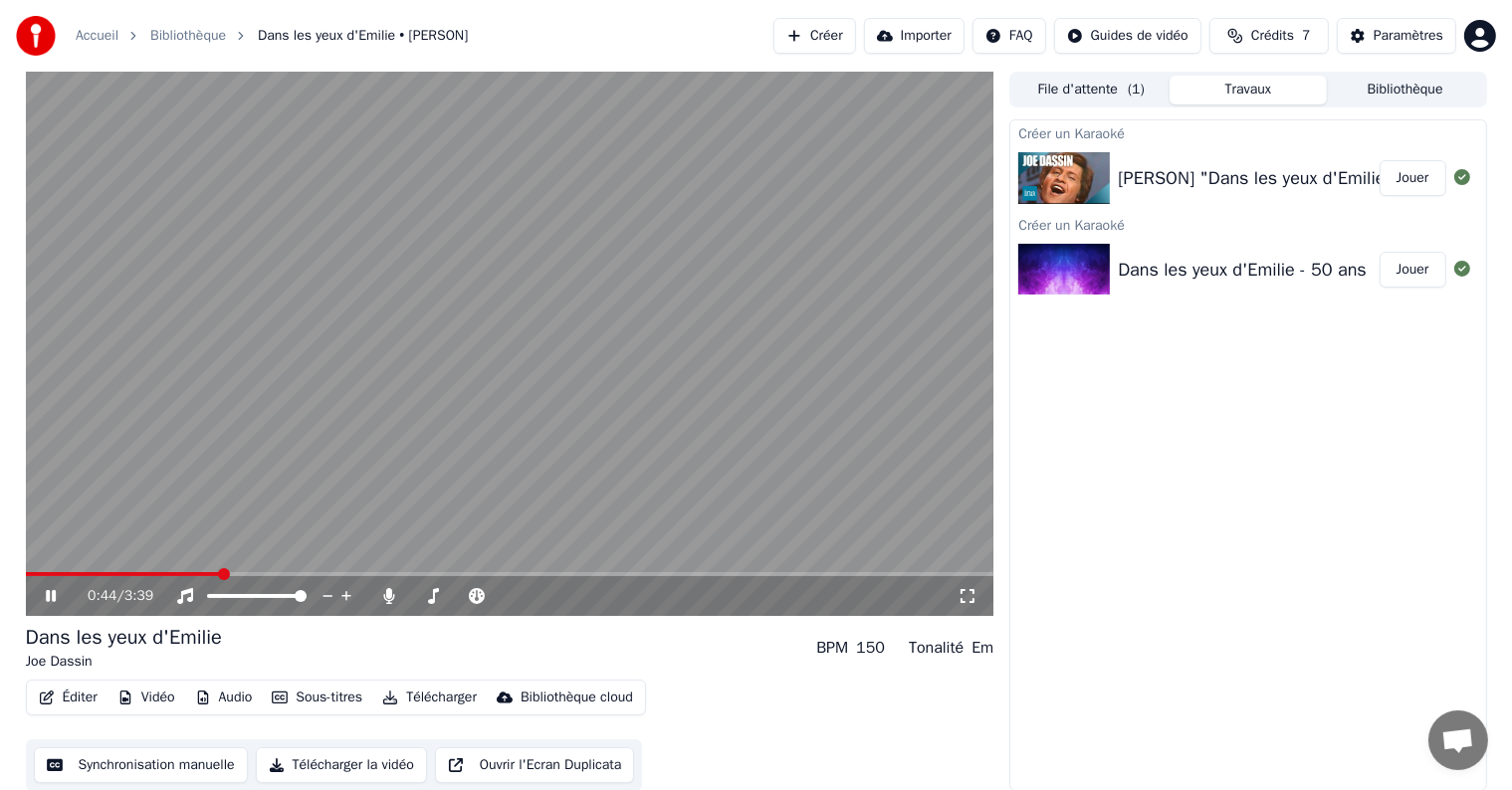 click at bounding box center (510, 343) 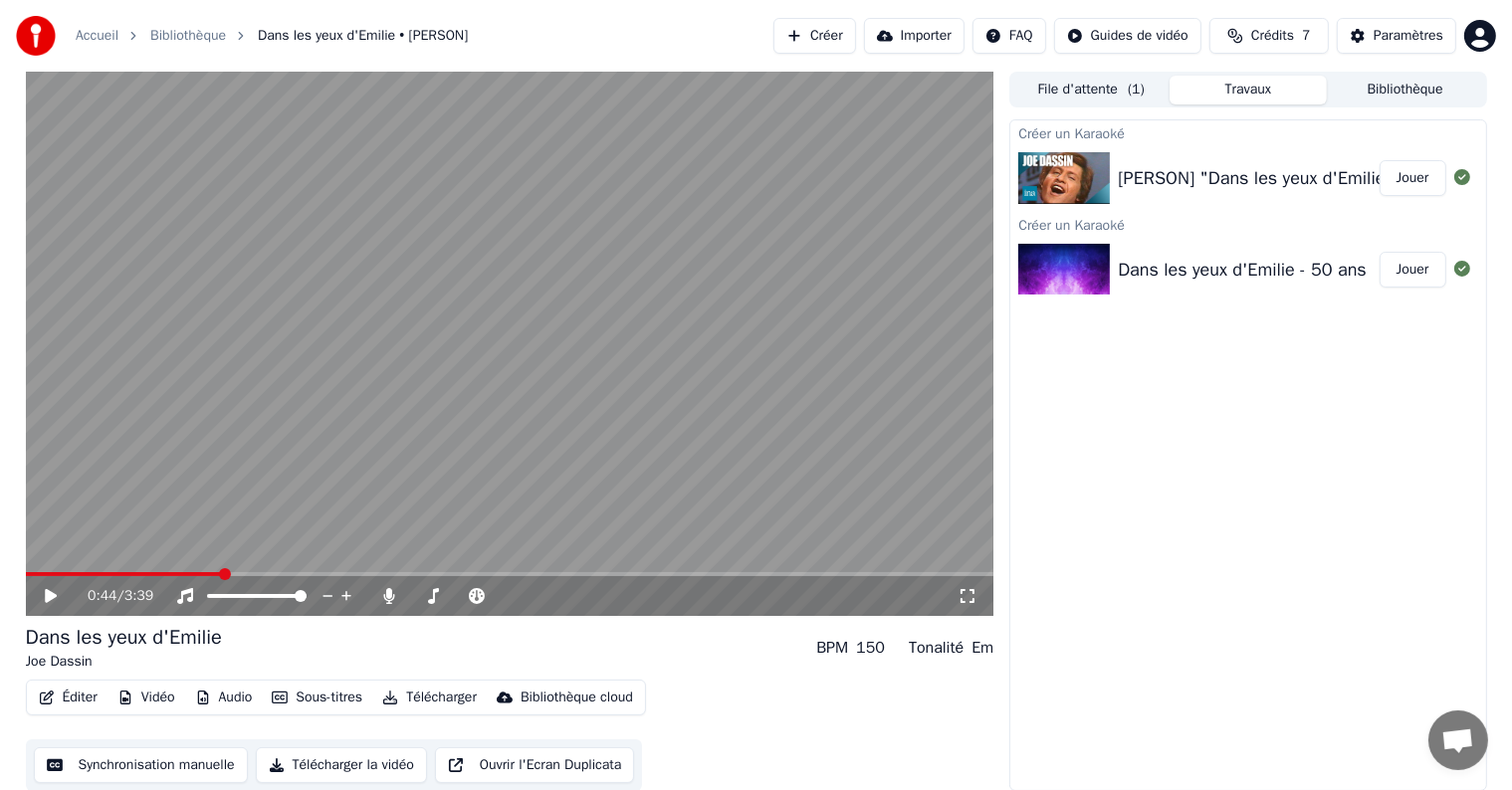 click at bounding box center [1064, 270] 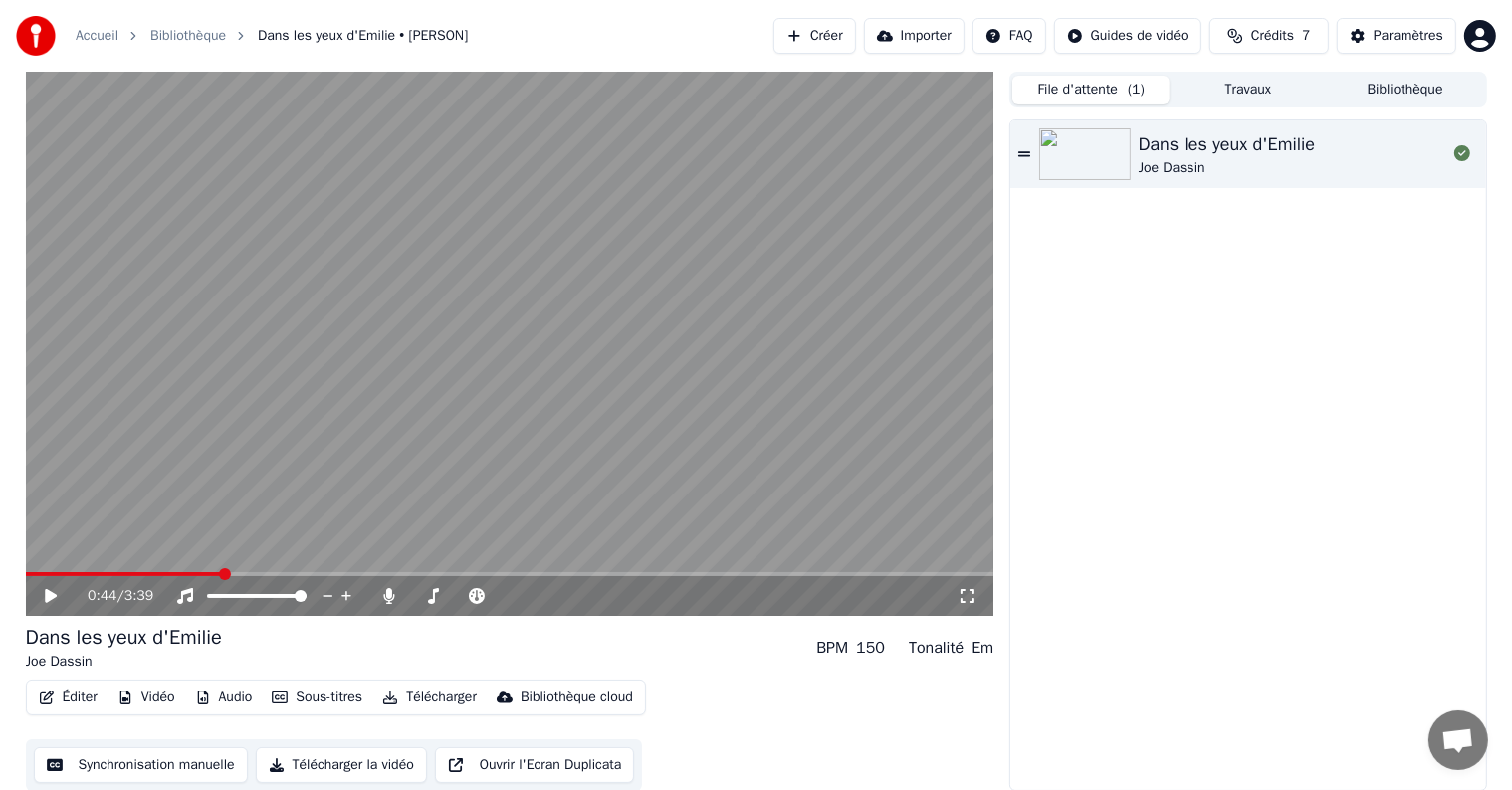 click on "File d'attente ( 1 )" at bounding box center (1091, 90) 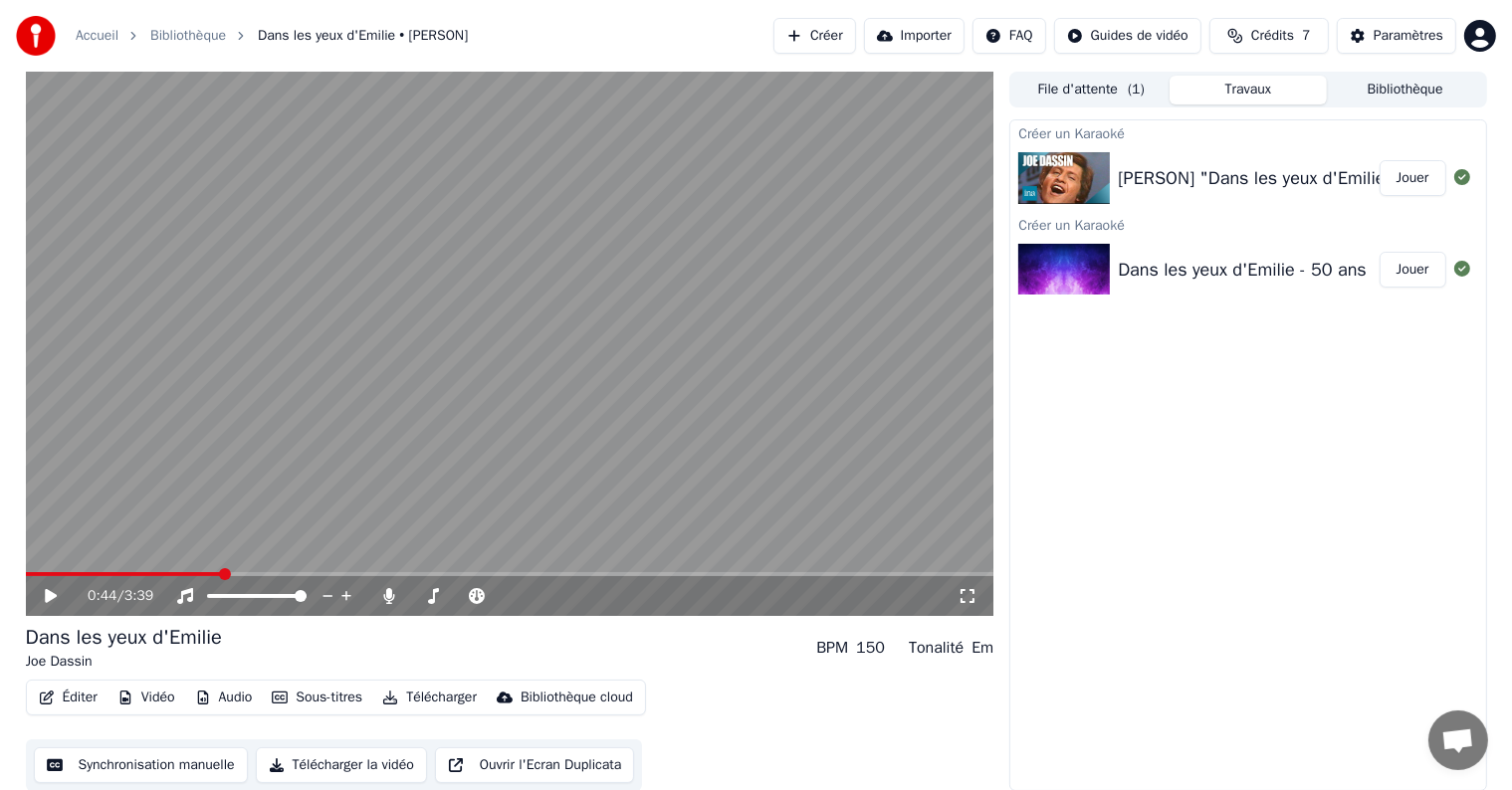click on "Dans les yeux d'Emilie - 50 ans" at bounding box center [1242, 270] 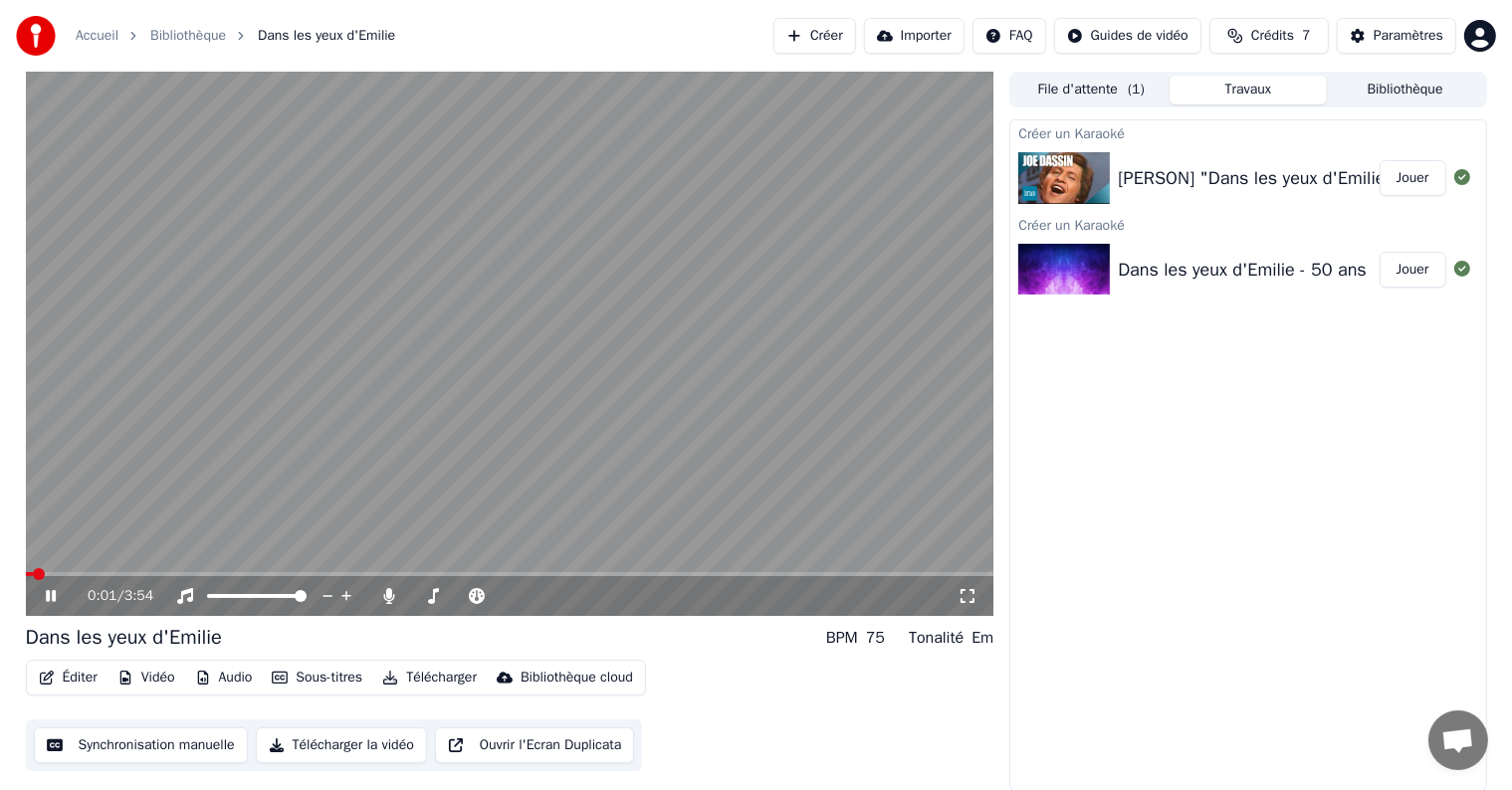 click 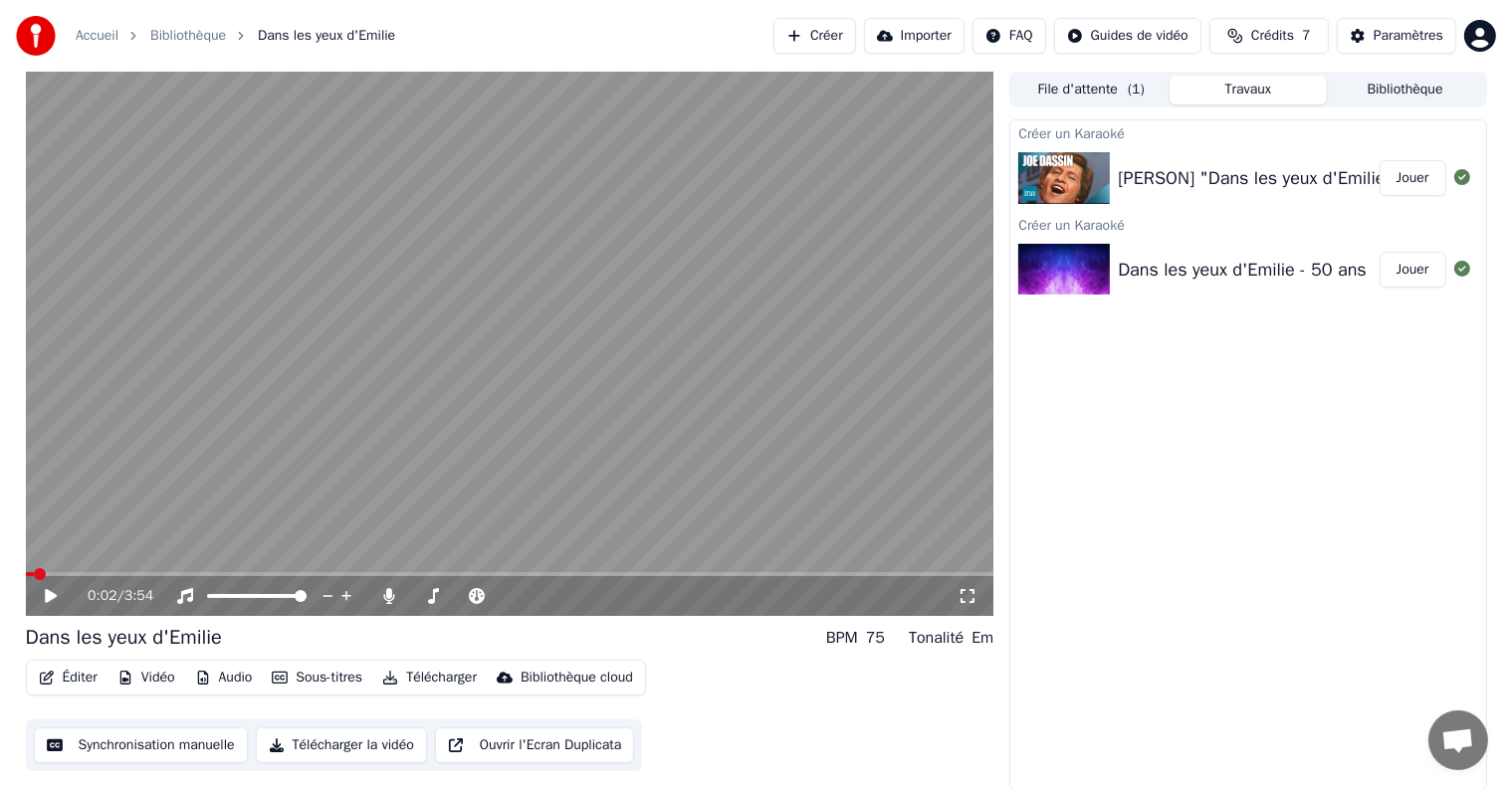scroll, scrollTop: 0, scrollLeft: 0, axis: both 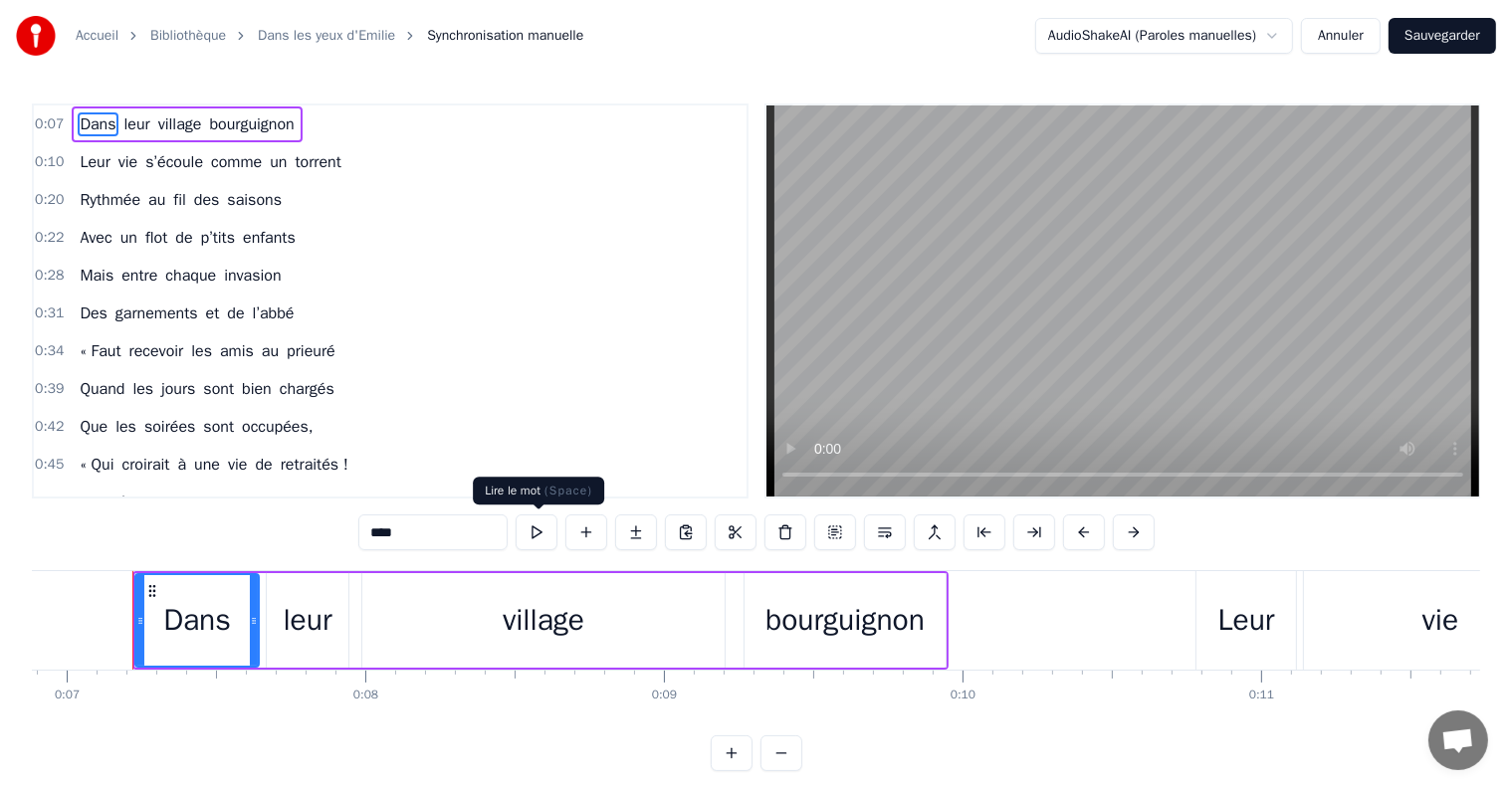 click at bounding box center (537, 532) 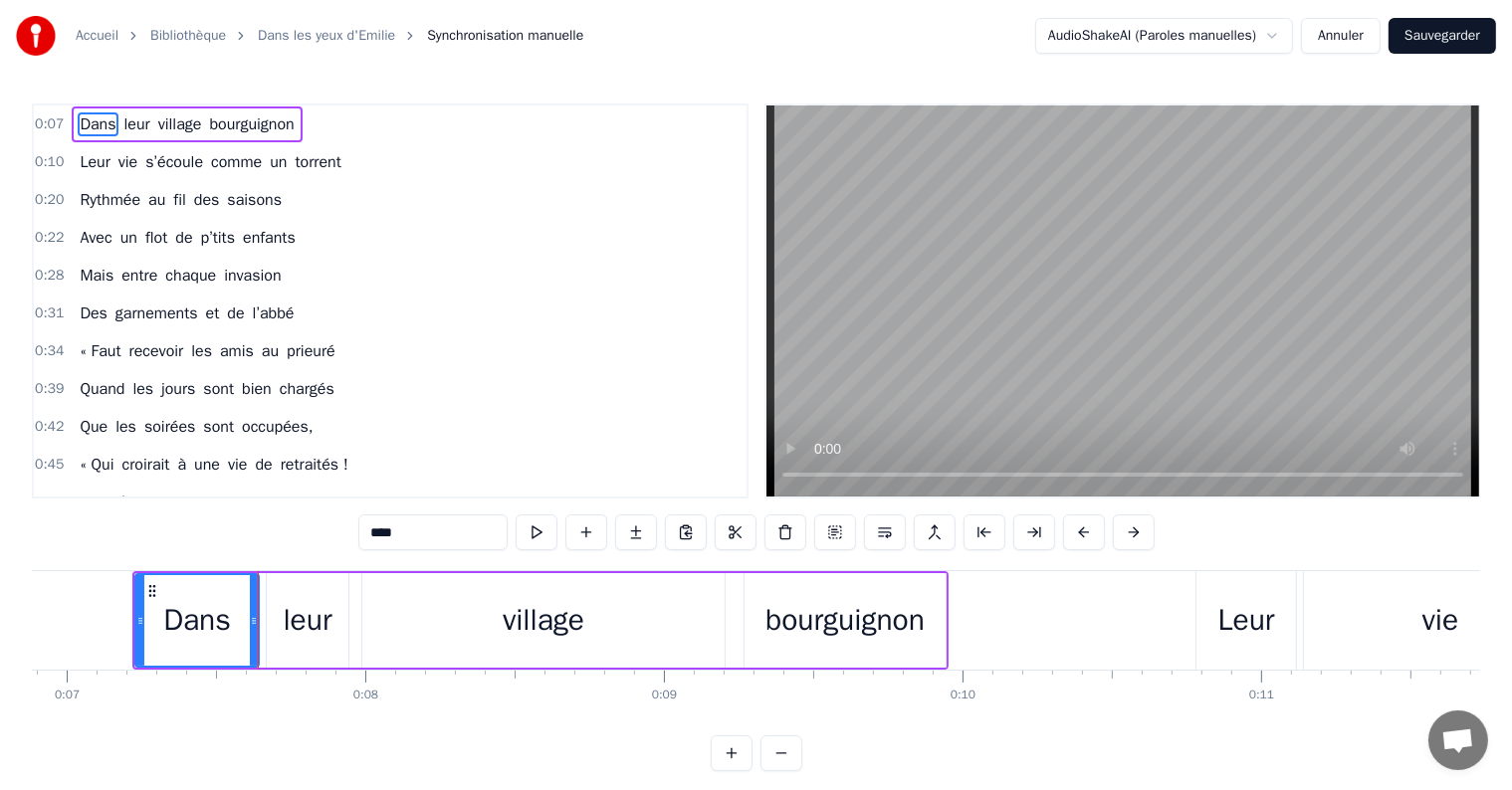 click at bounding box center [537, 532] 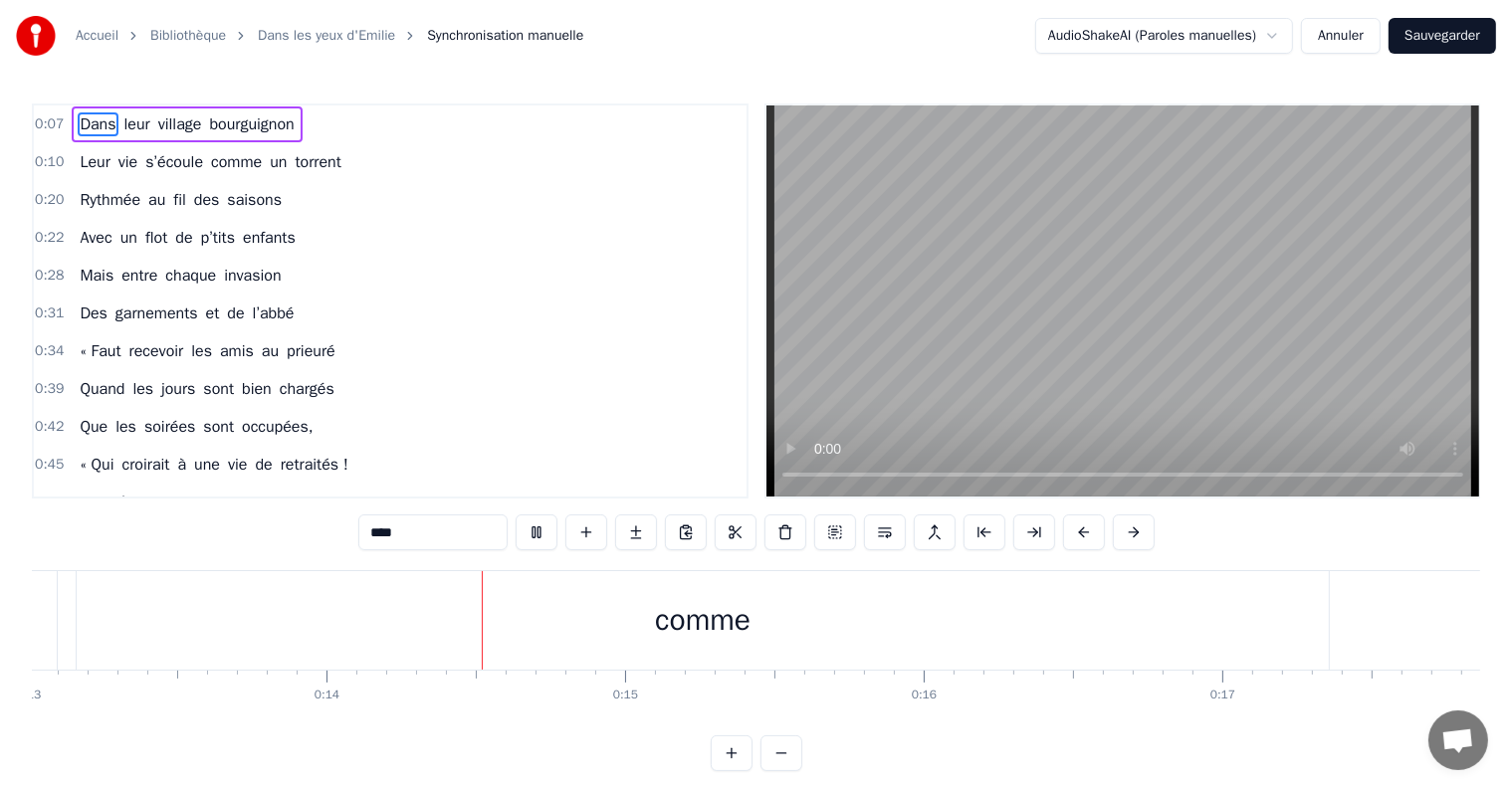 scroll, scrollTop: 0, scrollLeft: 4085, axis: horizontal 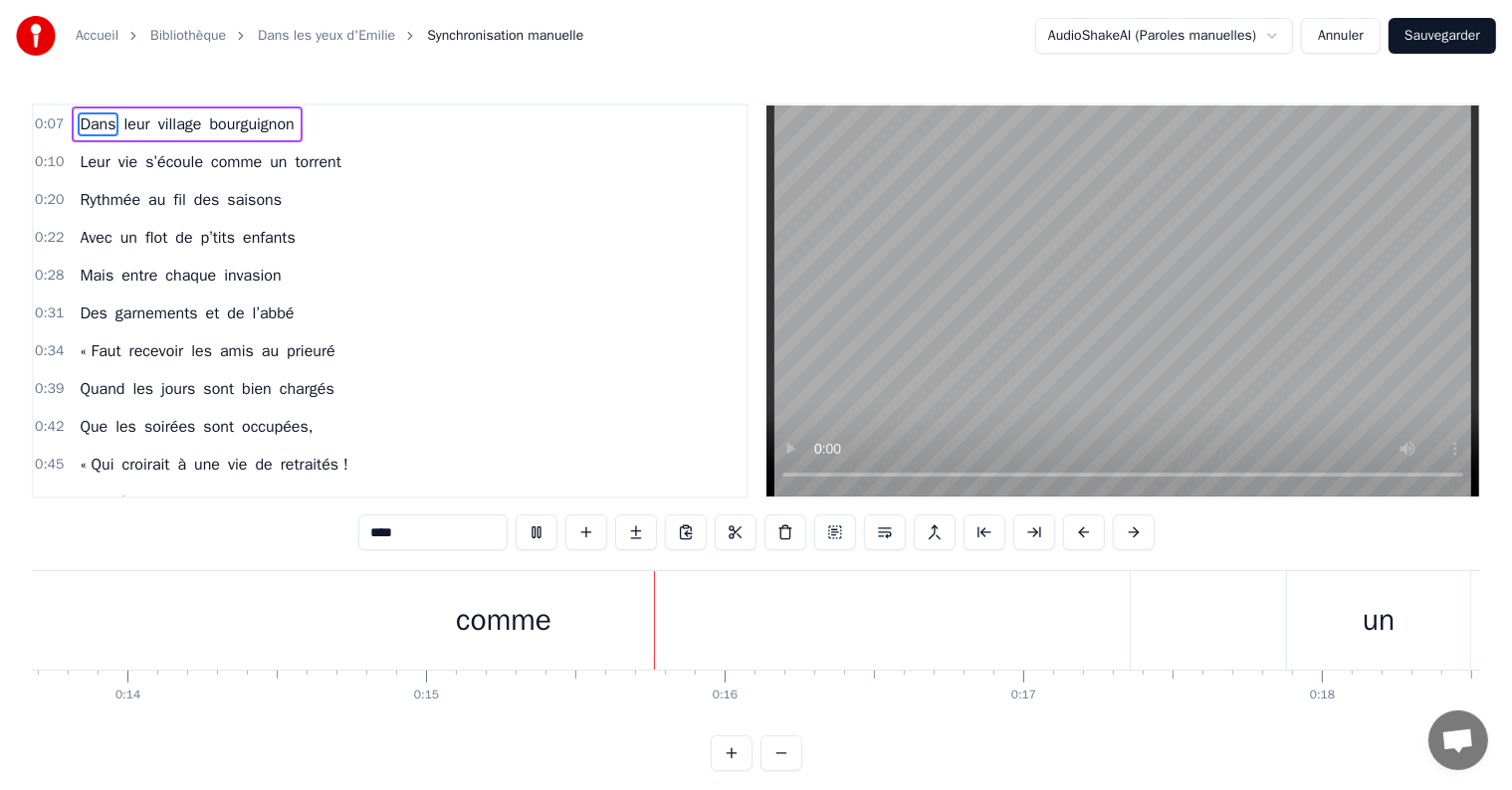 click on "comme" at bounding box center (504, 620) 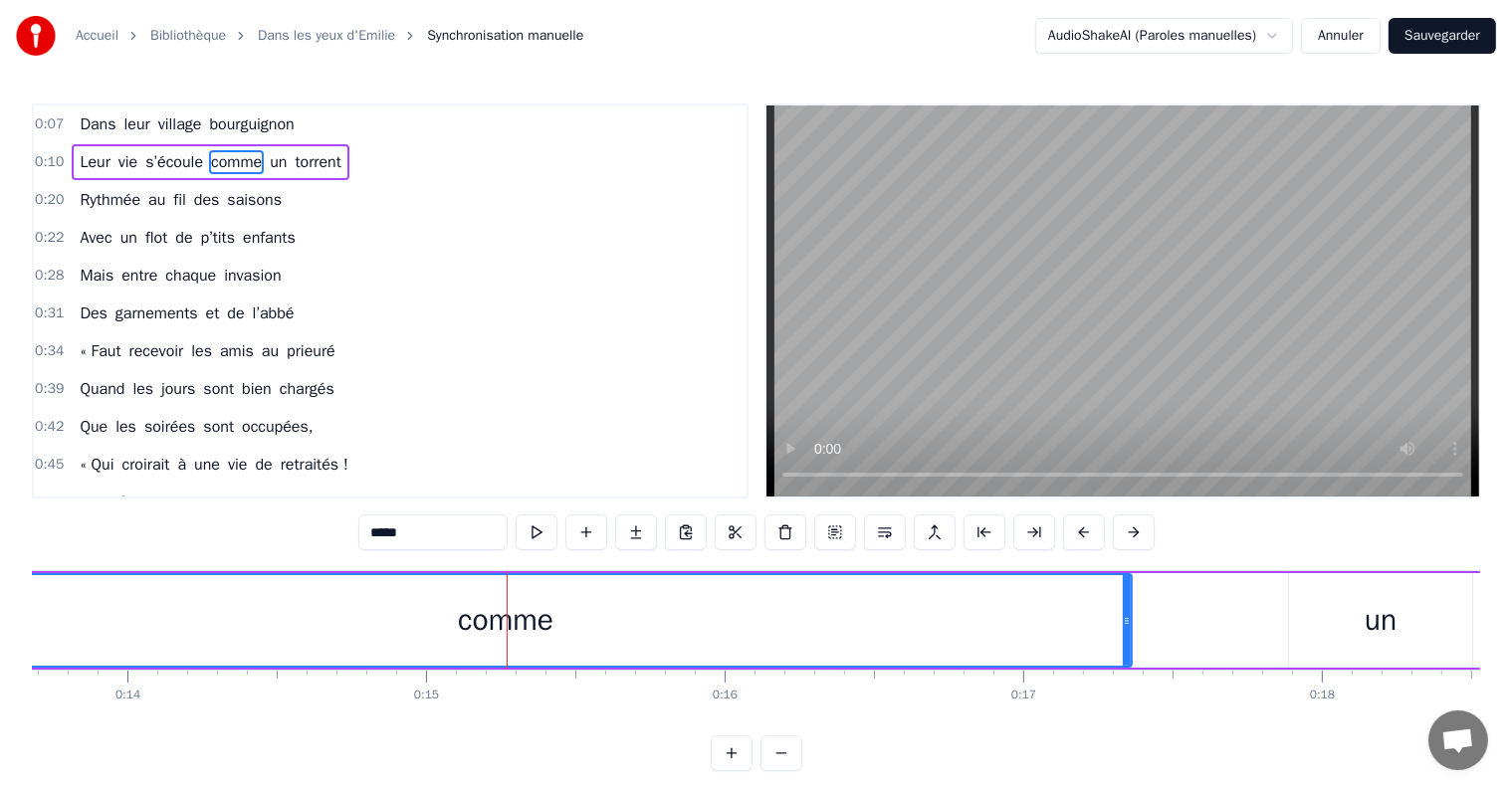 drag, startPoint x: 521, startPoint y: 638, endPoint x: 404, endPoint y: 646, distance: 117.273185 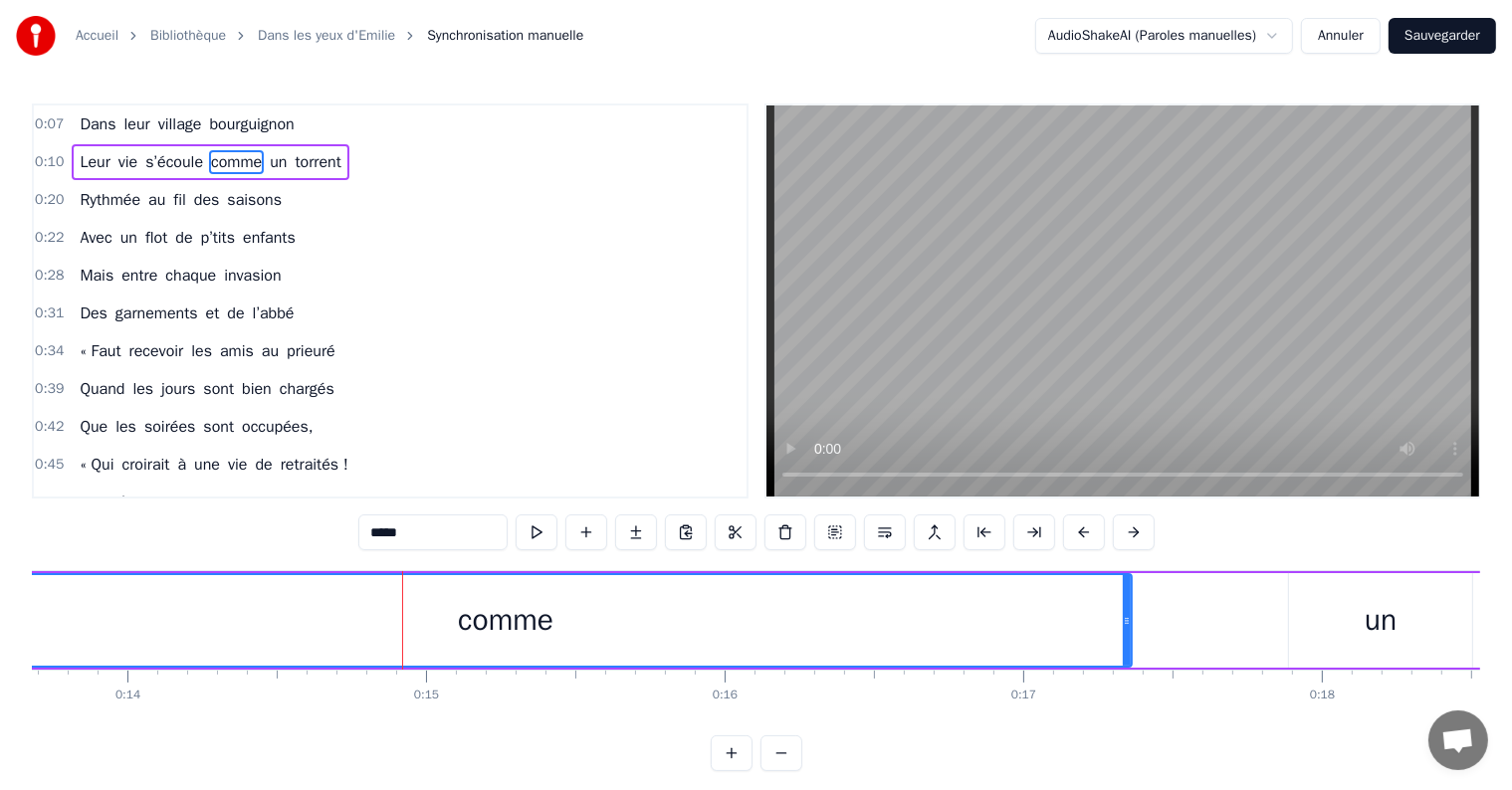 click on "comme" at bounding box center [506, 620] 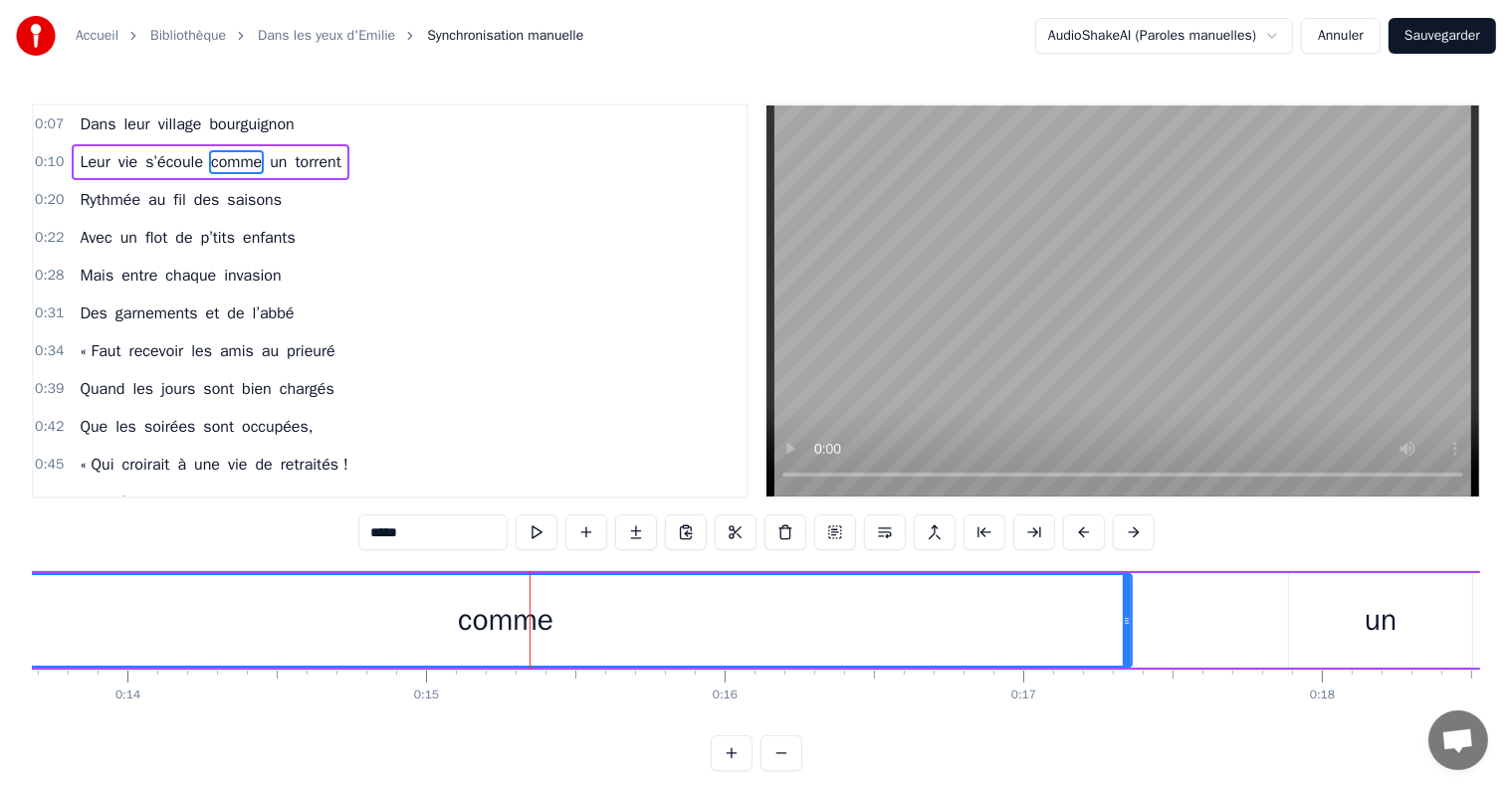 click on "comme" at bounding box center (506, 620) 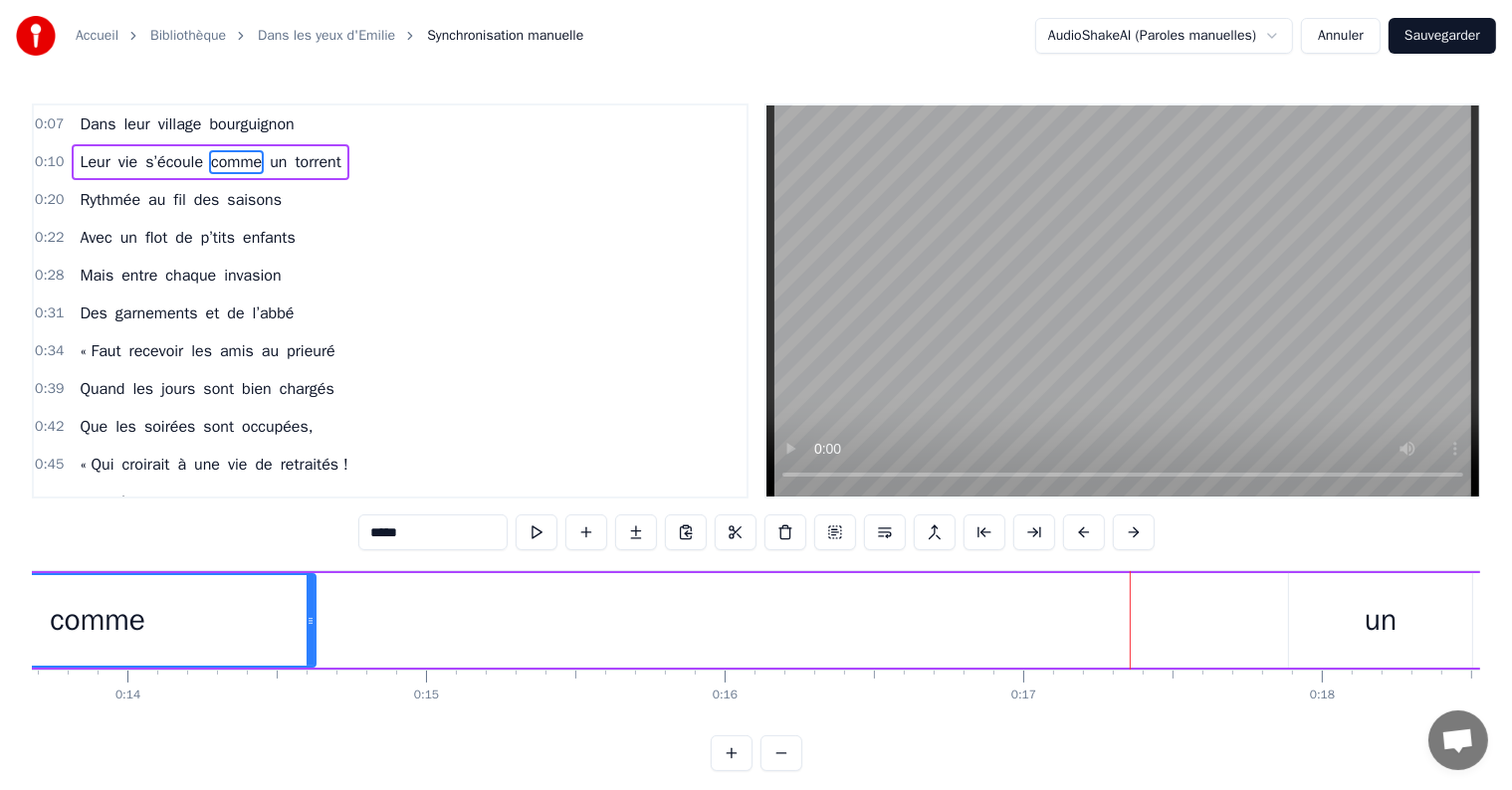 drag, startPoint x: 1123, startPoint y: 613, endPoint x: 307, endPoint y: 617, distance: 816.0098 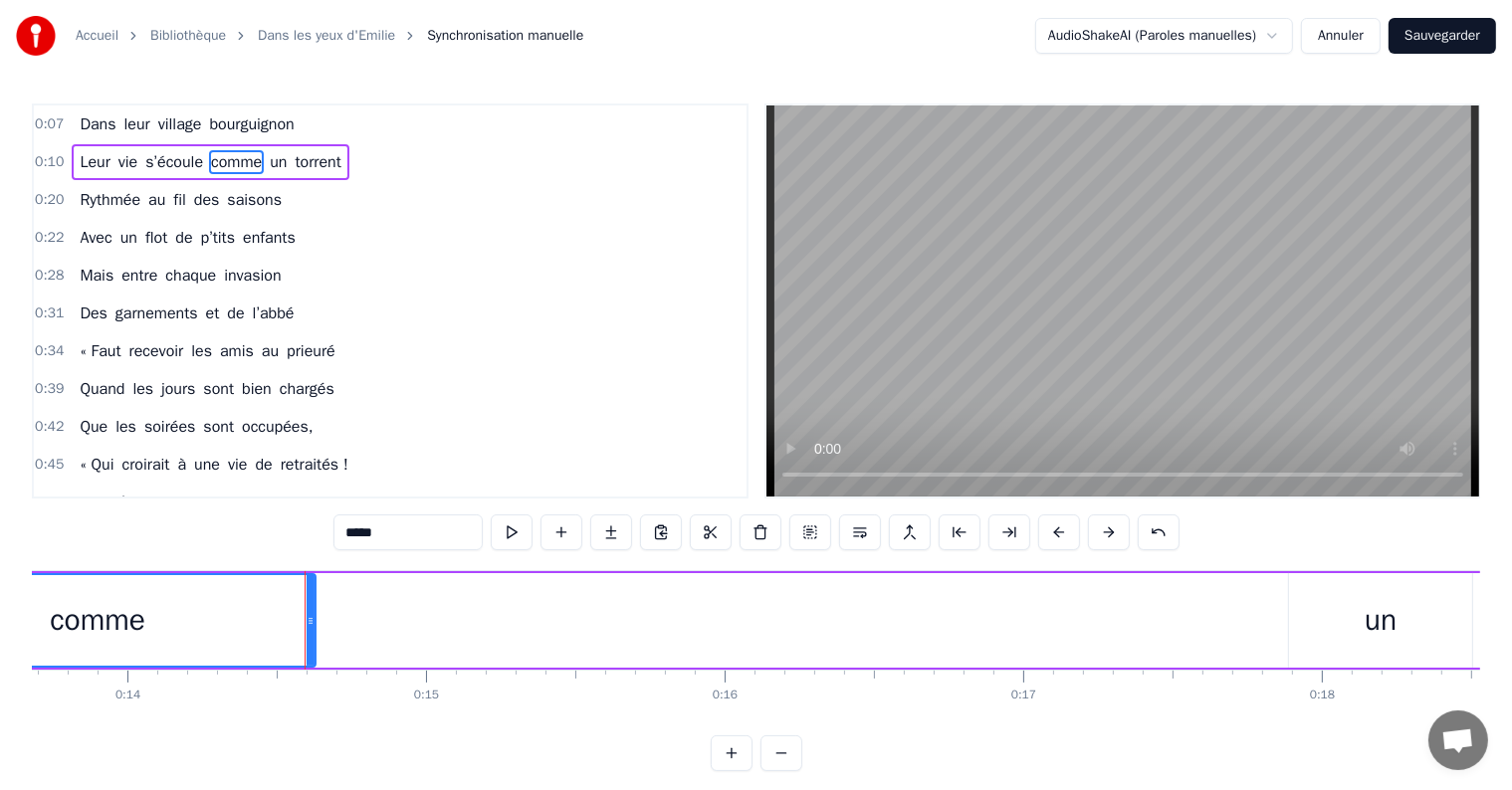 drag, startPoint x: 146, startPoint y: 736, endPoint x: 122, endPoint y: 736, distance: 24 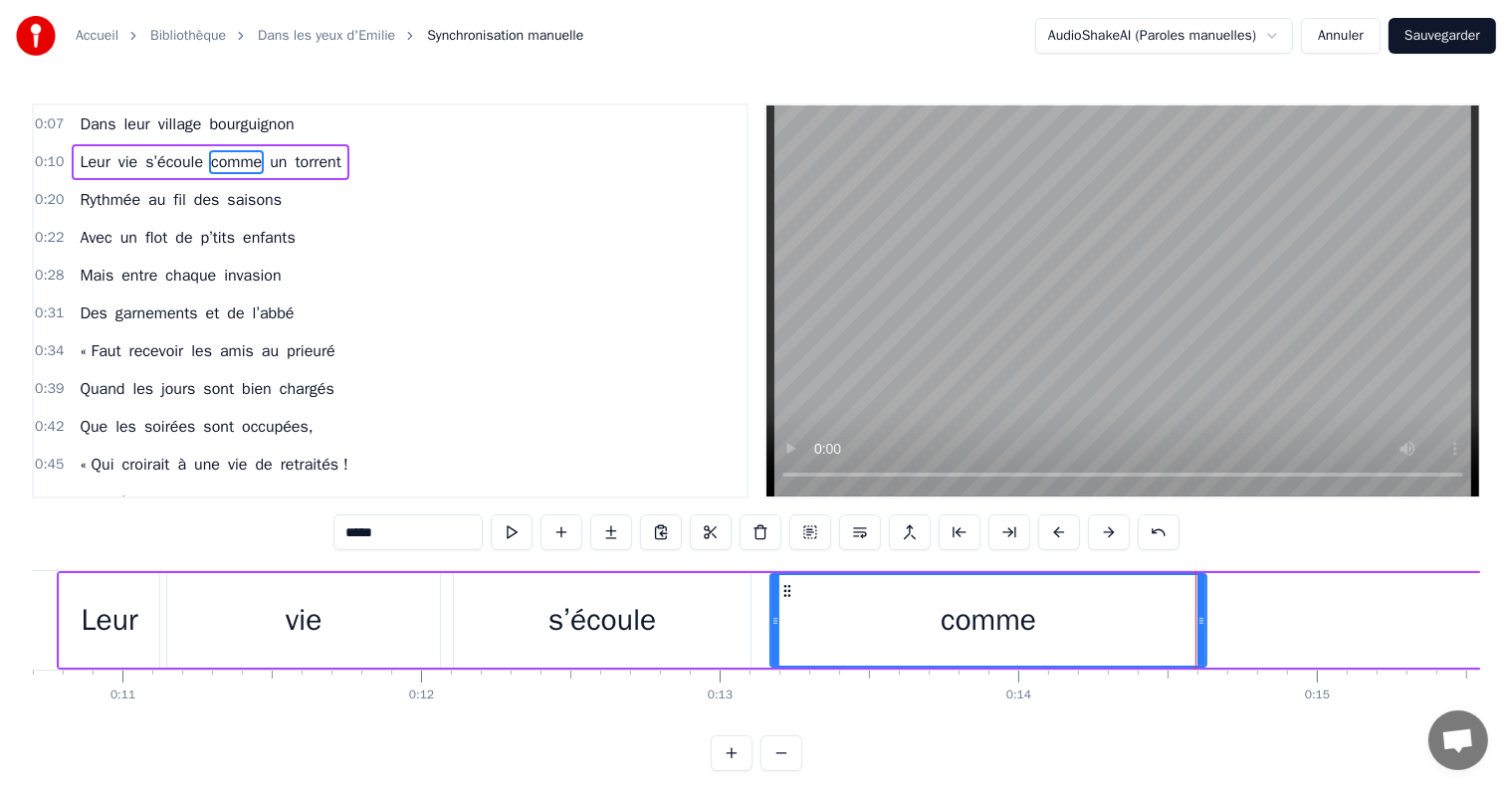 scroll, scrollTop: 0, scrollLeft: 3234, axis: horizontal 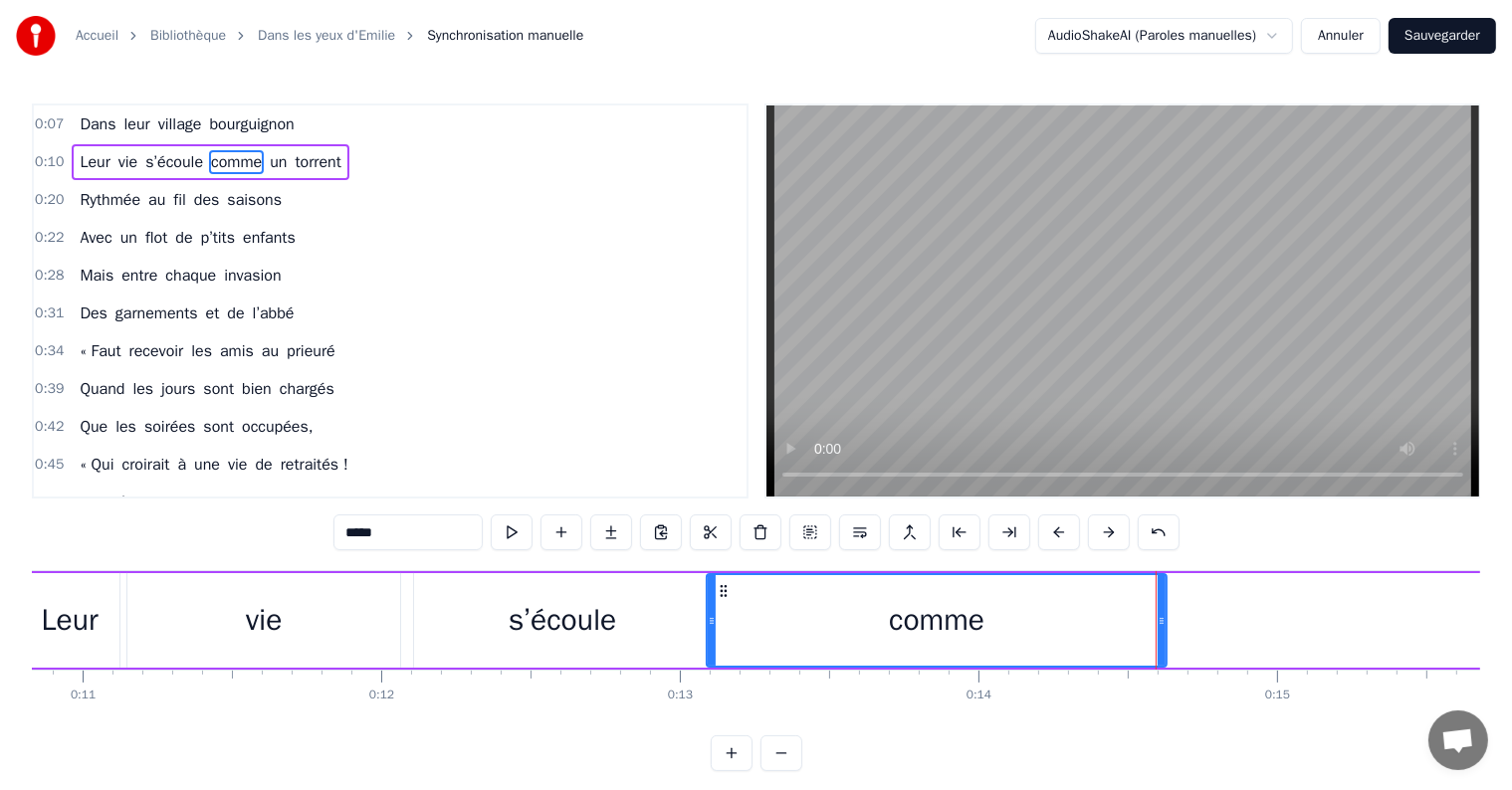 drag, startPoint x: 737, startPoint y: 613, endPoint x: 713, endPoint y: 616, distance: 24.186773 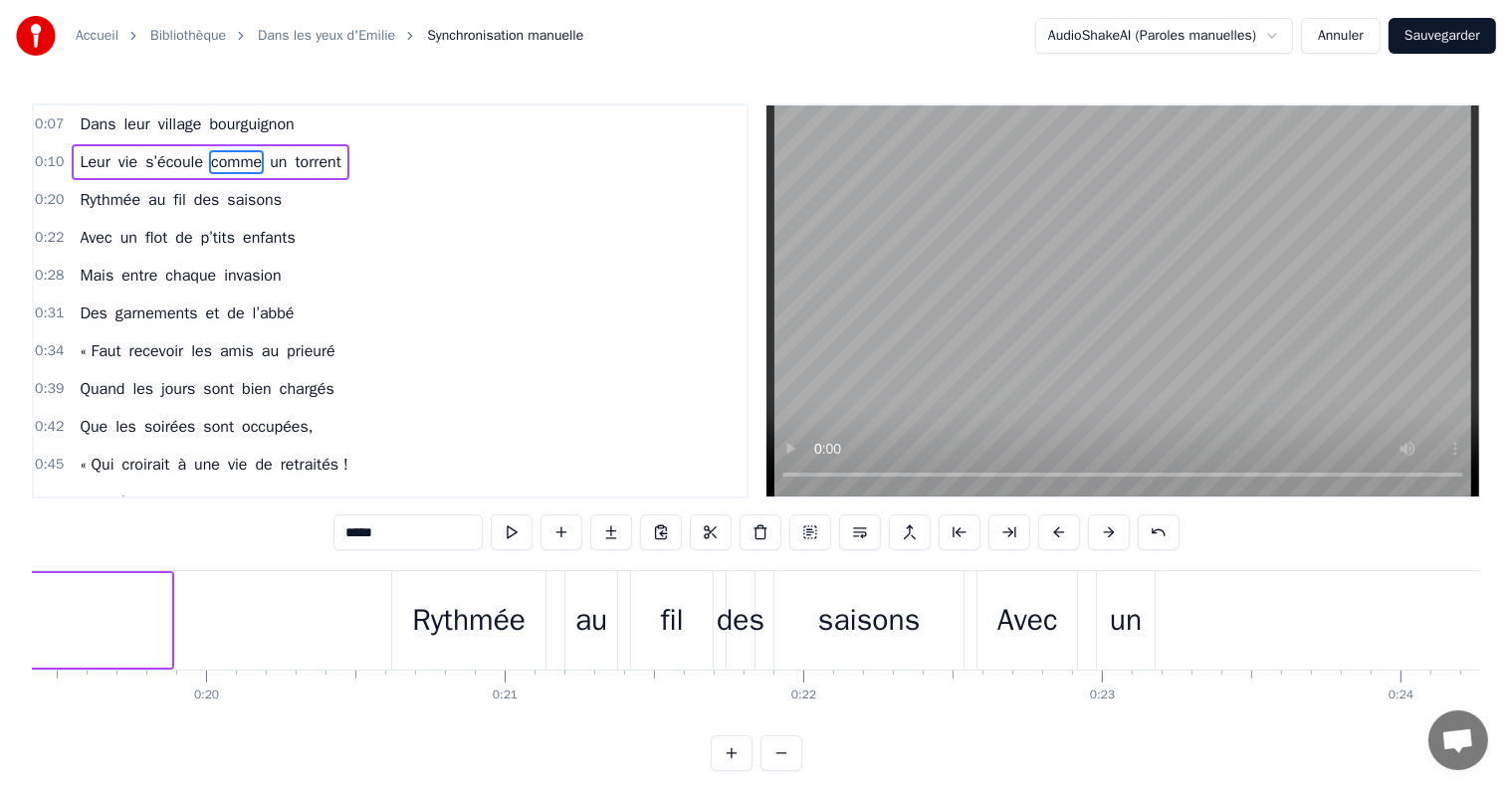 scroll, scrollTop: 0, scrollLeft: 5207, axis: horizontal 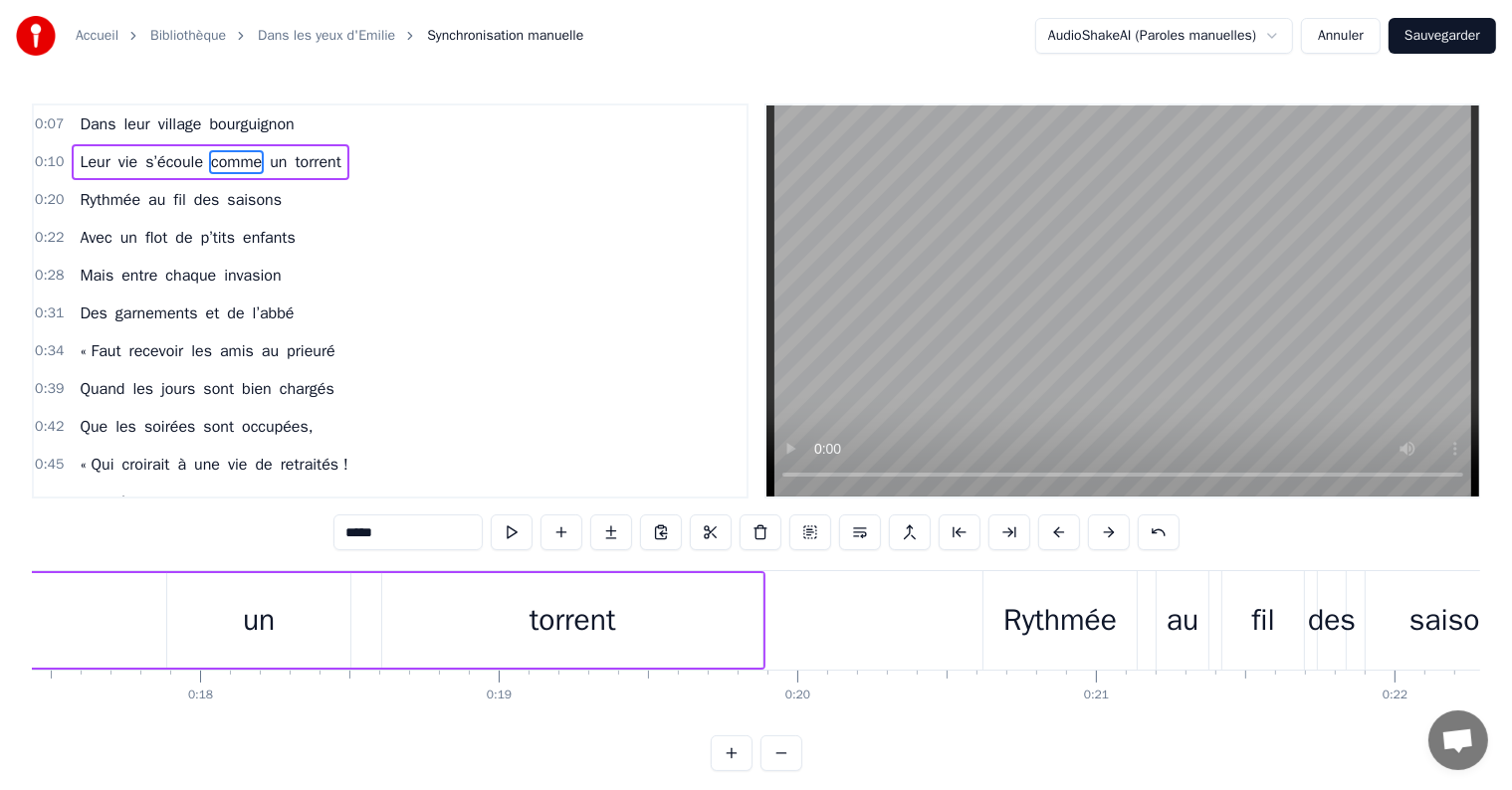 drag, startPoint x: 382, startPoint y: 615, endPoint x: 259, endPoint y: 621, distance: 123.14625 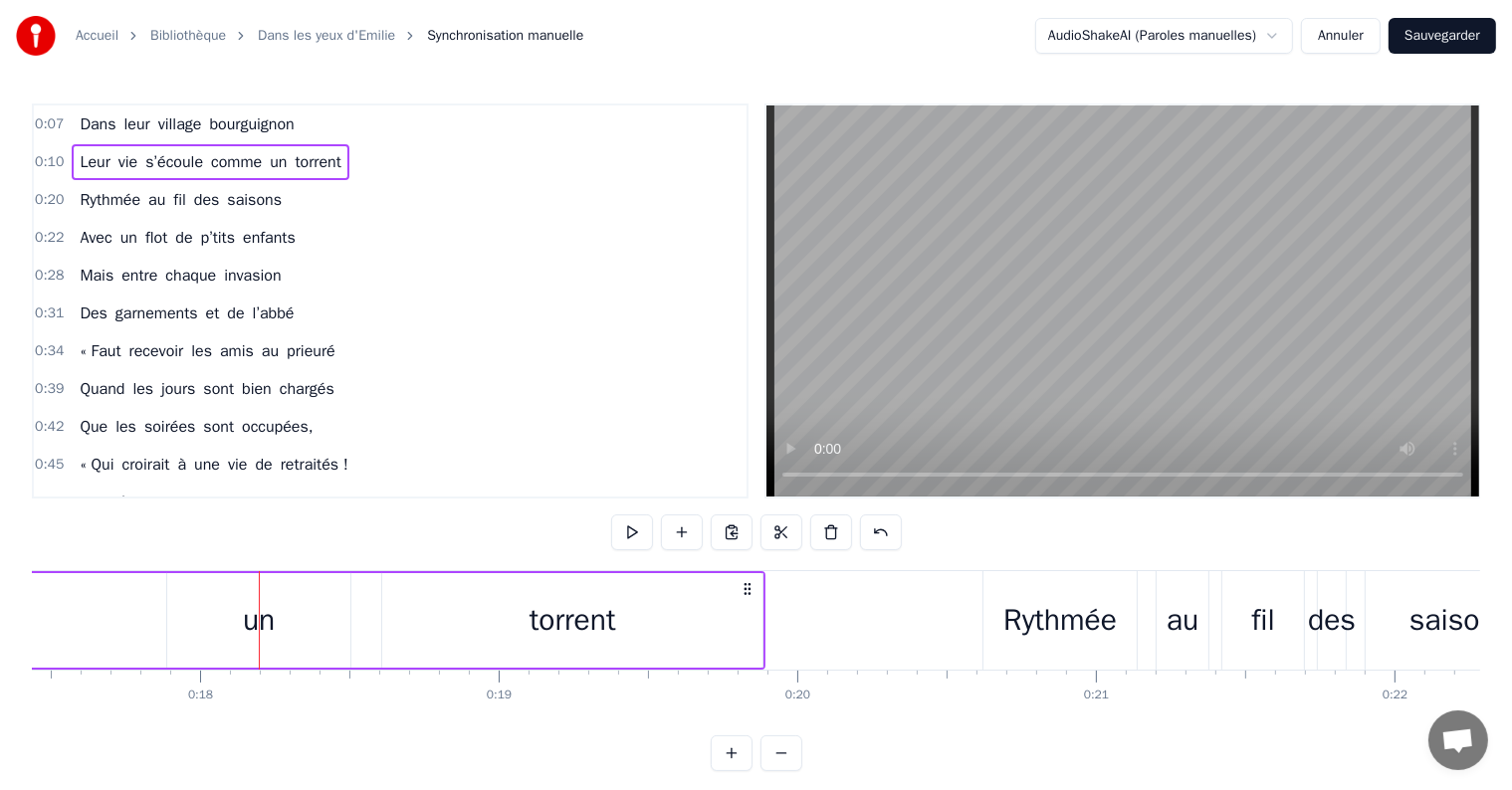 drag, startPoint x: 259, startPoint y: 621, endPoint x: 152, endPoint y: 620, distance: 107.00467 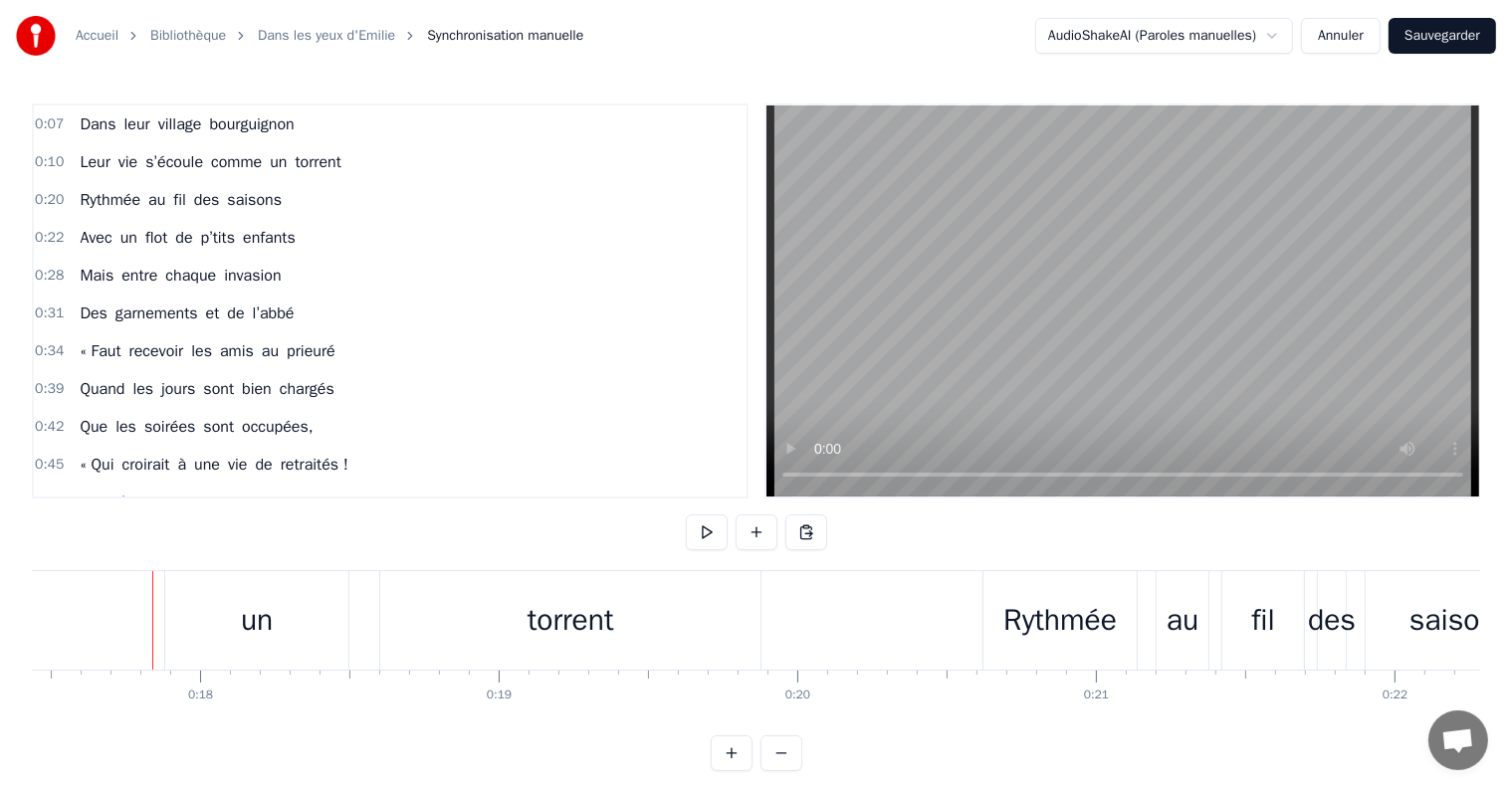click on "Leur vie s’écoule comme un torrent" at bounding box center [-595, 620] 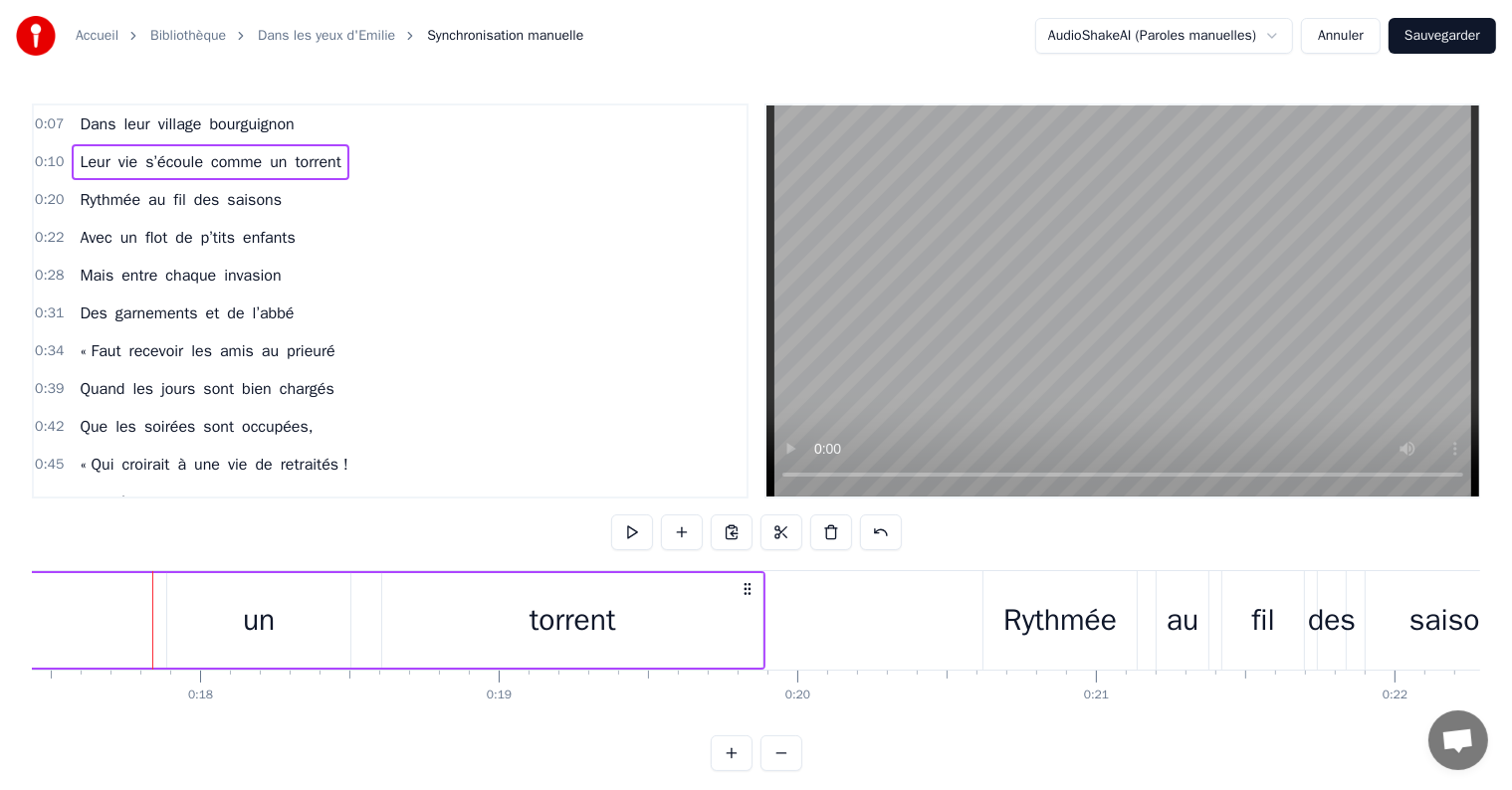 drag, startPoint x: 154, startPoint y: 609, endPoint x: 104, endPoint y: 609, distance: 50 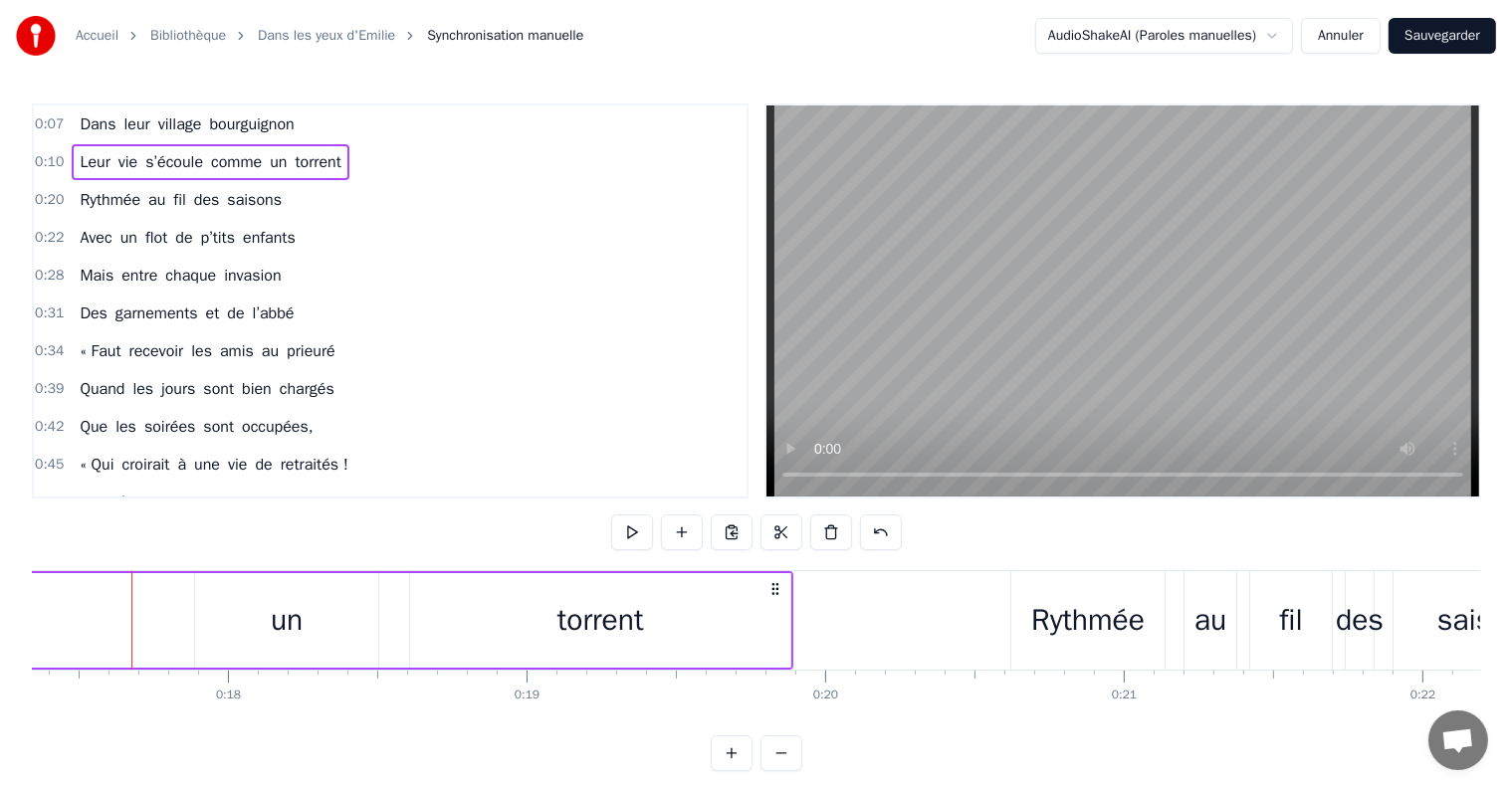 click on "un" at bounding box center [287, 620] 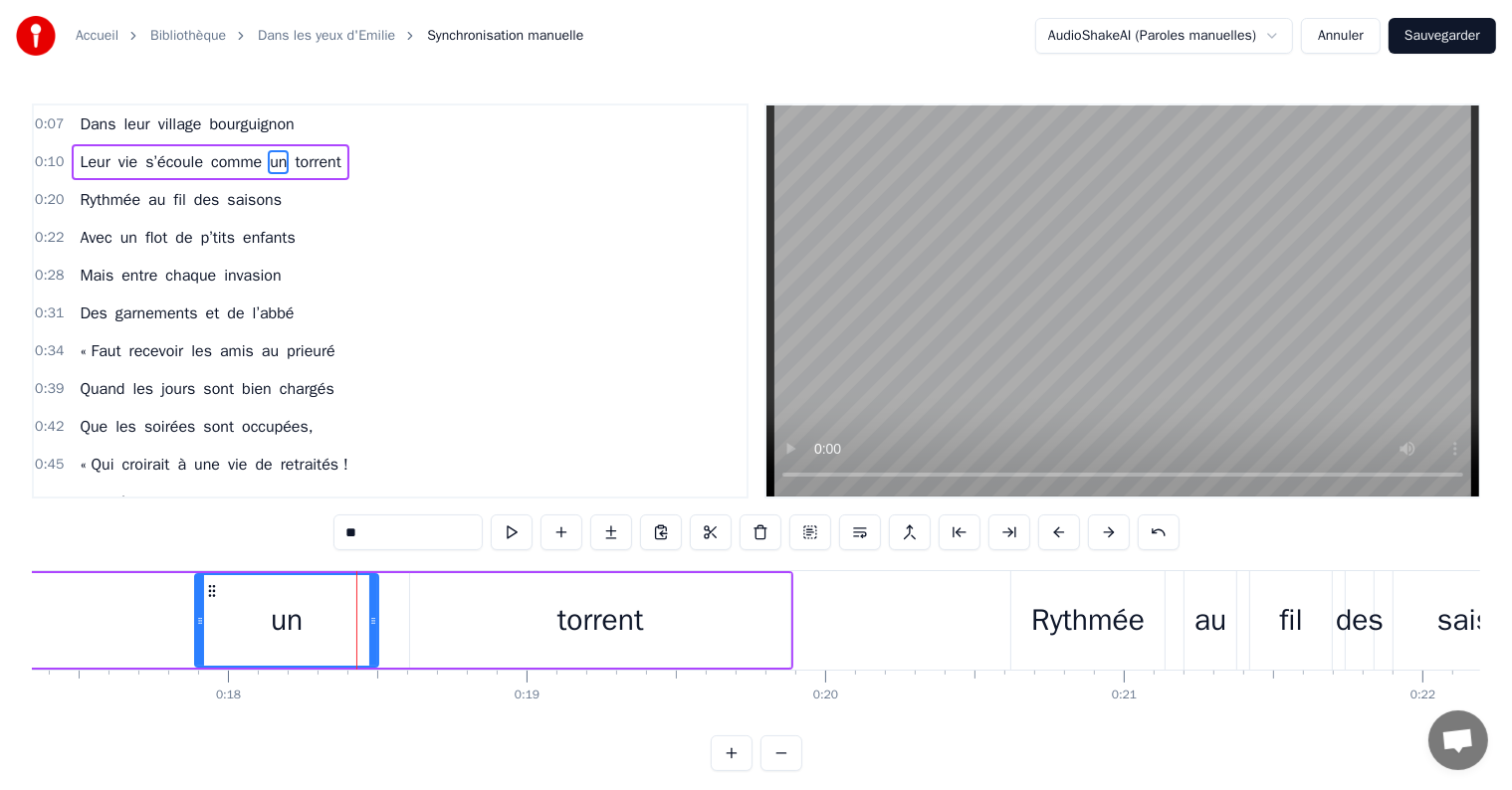 click on "torrent" at bounding box center [600, 620] 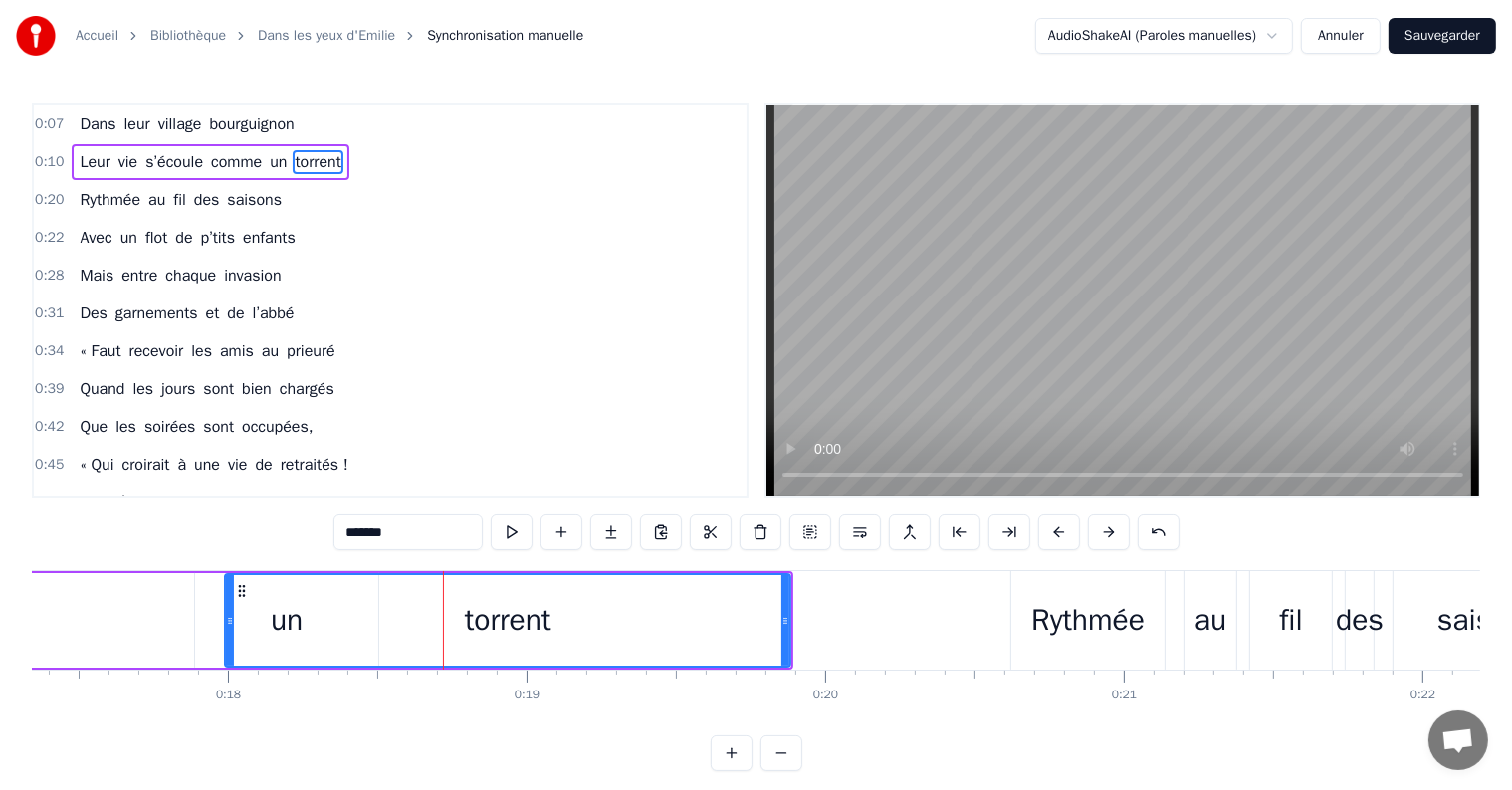 drag, startPoint x: 413, startPoint y: 622, endPoint x: 228, endPoint y: 617, distance: 185.0676 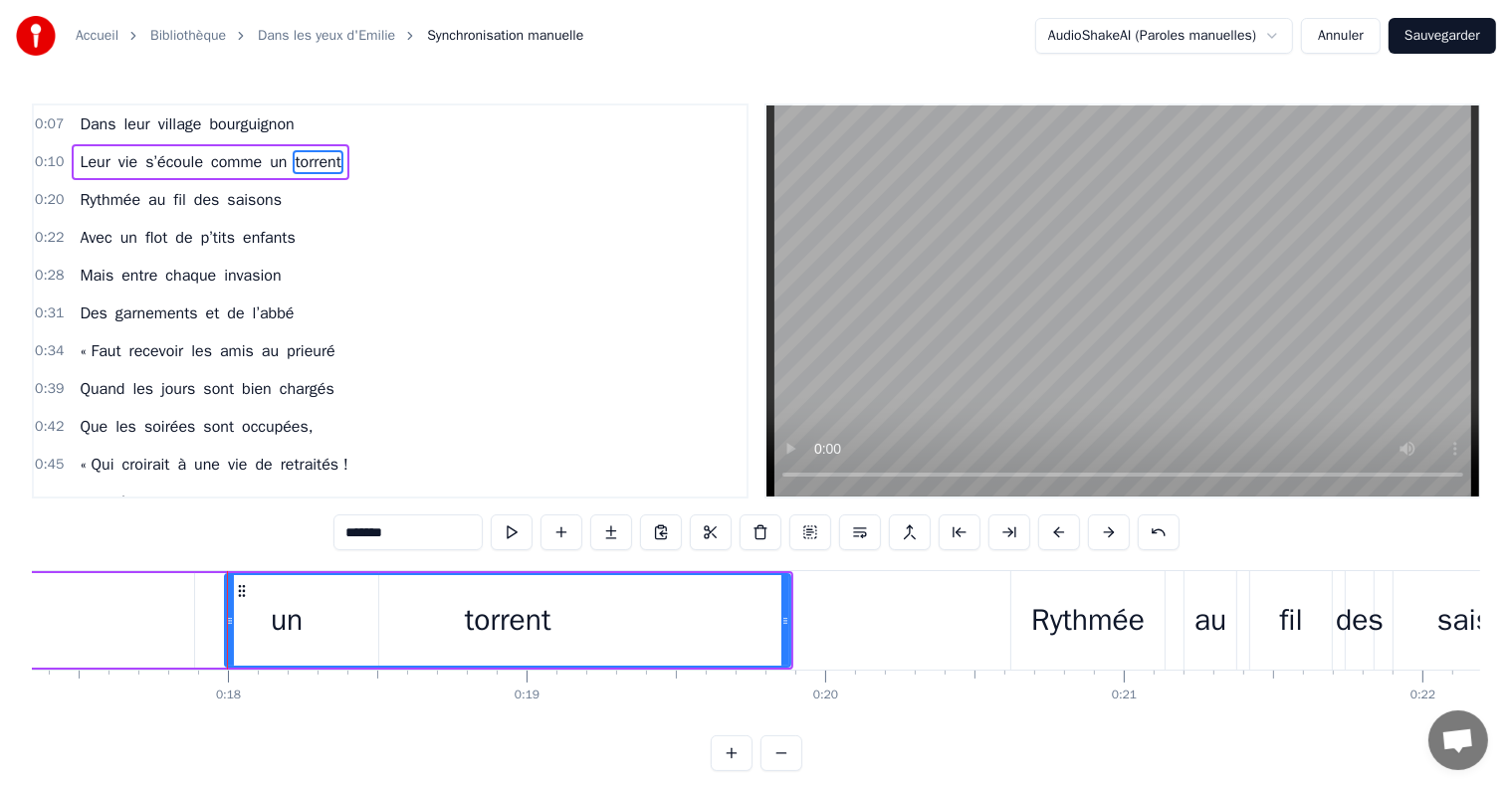 click on "un" at bounding box center (287, 620) 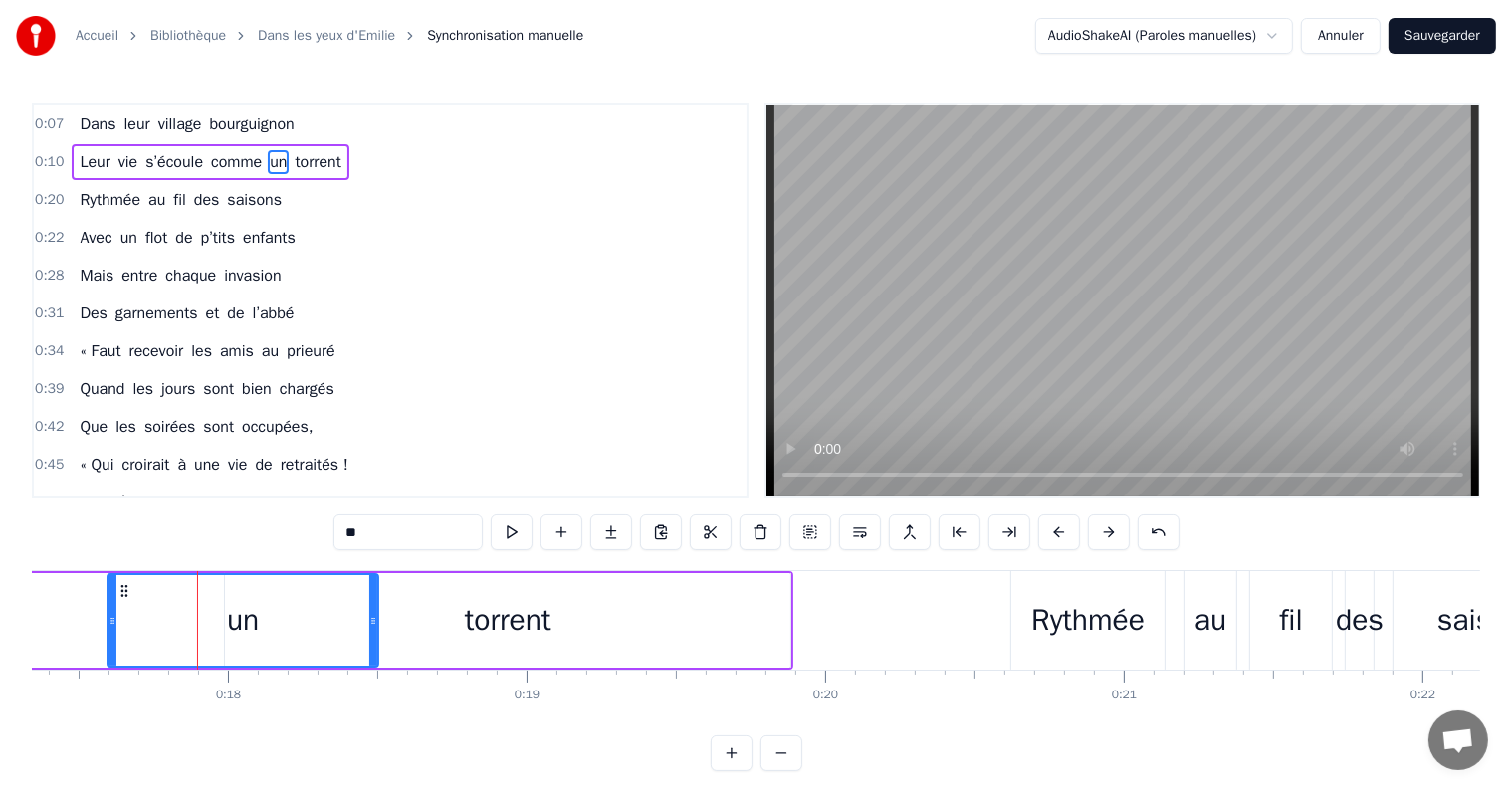 drag, startPoint x: 199, startPoint y: 611, endPoint x: 111, endPoint y: 610, distance: 88.005682 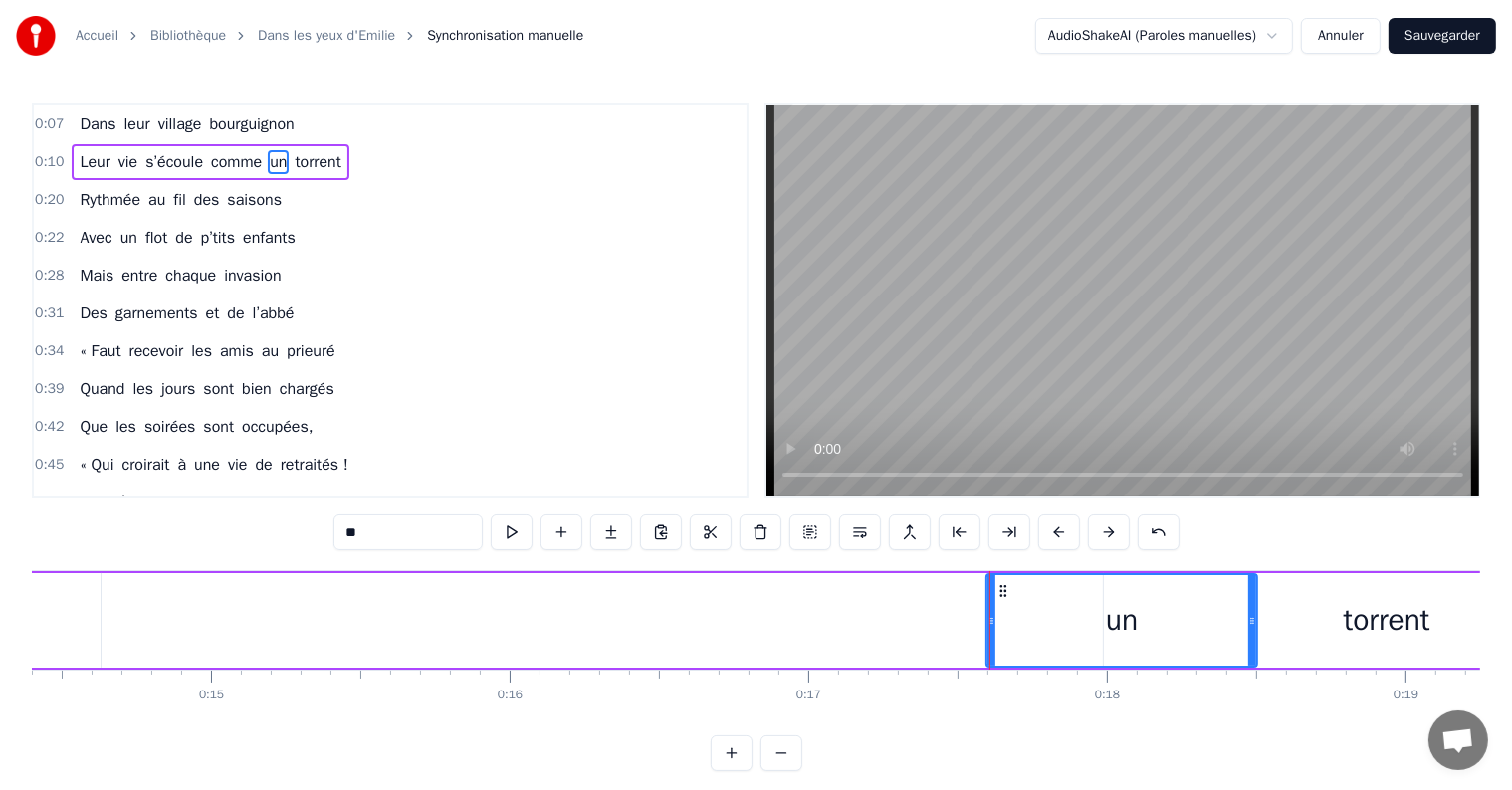 scroll, scrollTop: 0, scrollLeft: 4142, axis: horizontal 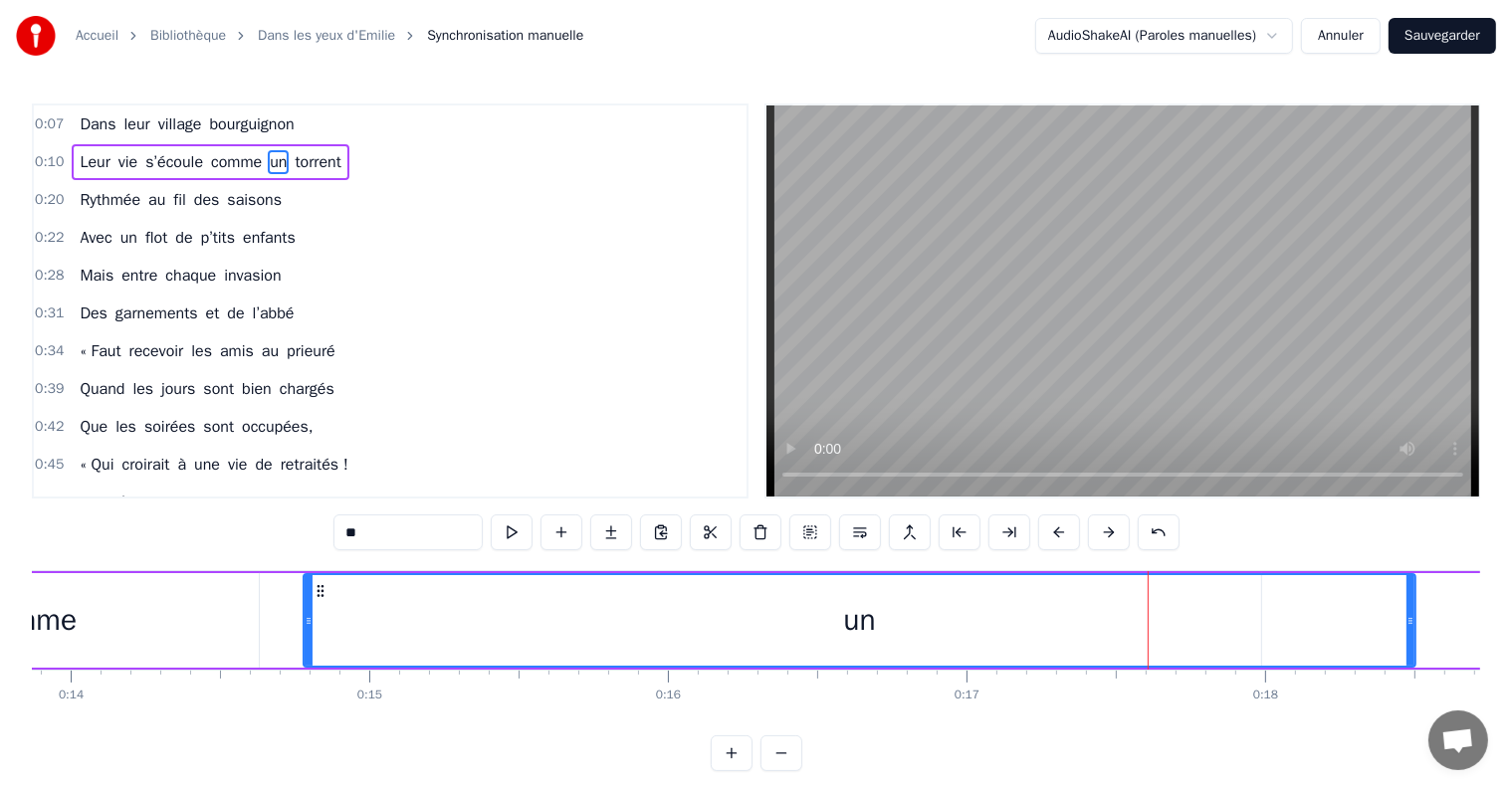 drag, startPoint x: 1145, startPoint y: 617, endPoint x: 304, endPoint y: 629, distance: 841.0856 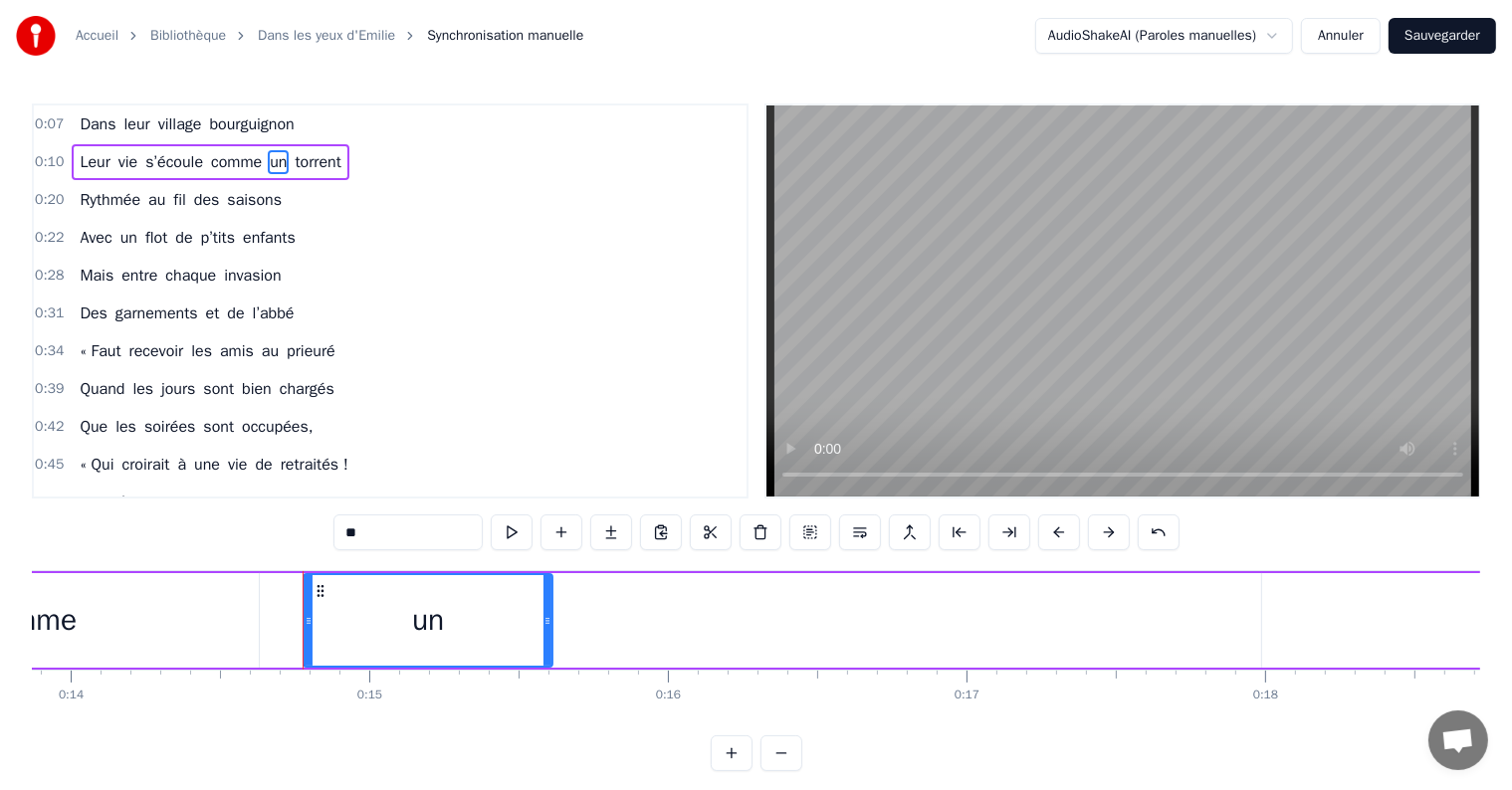 drag, startPoint x: 1412, startPoint y: 616, endPoint x: 549, endPoint y: 644, distance: 863.454 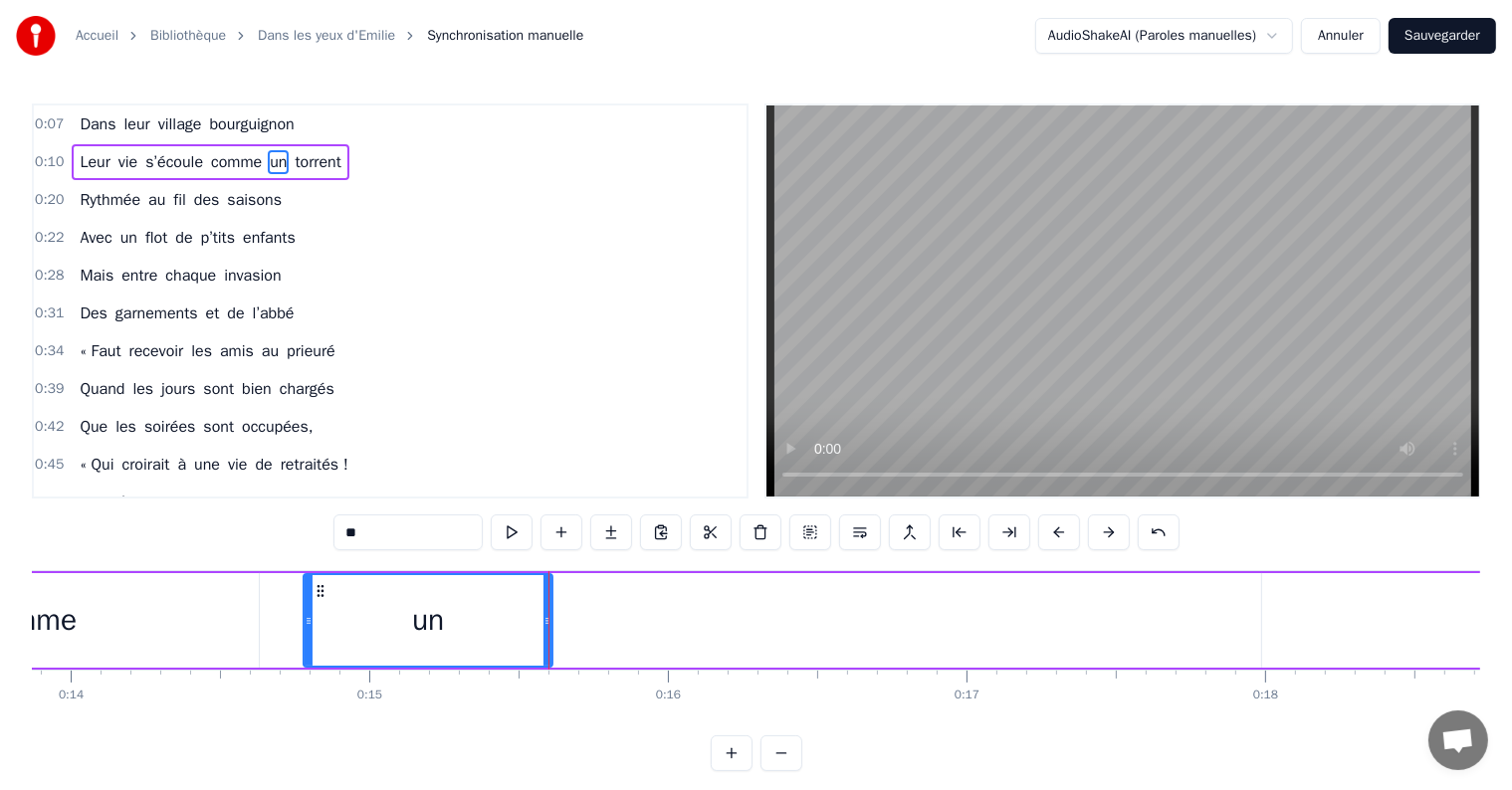 click on "torrent" at bounding box center [1545, 620] 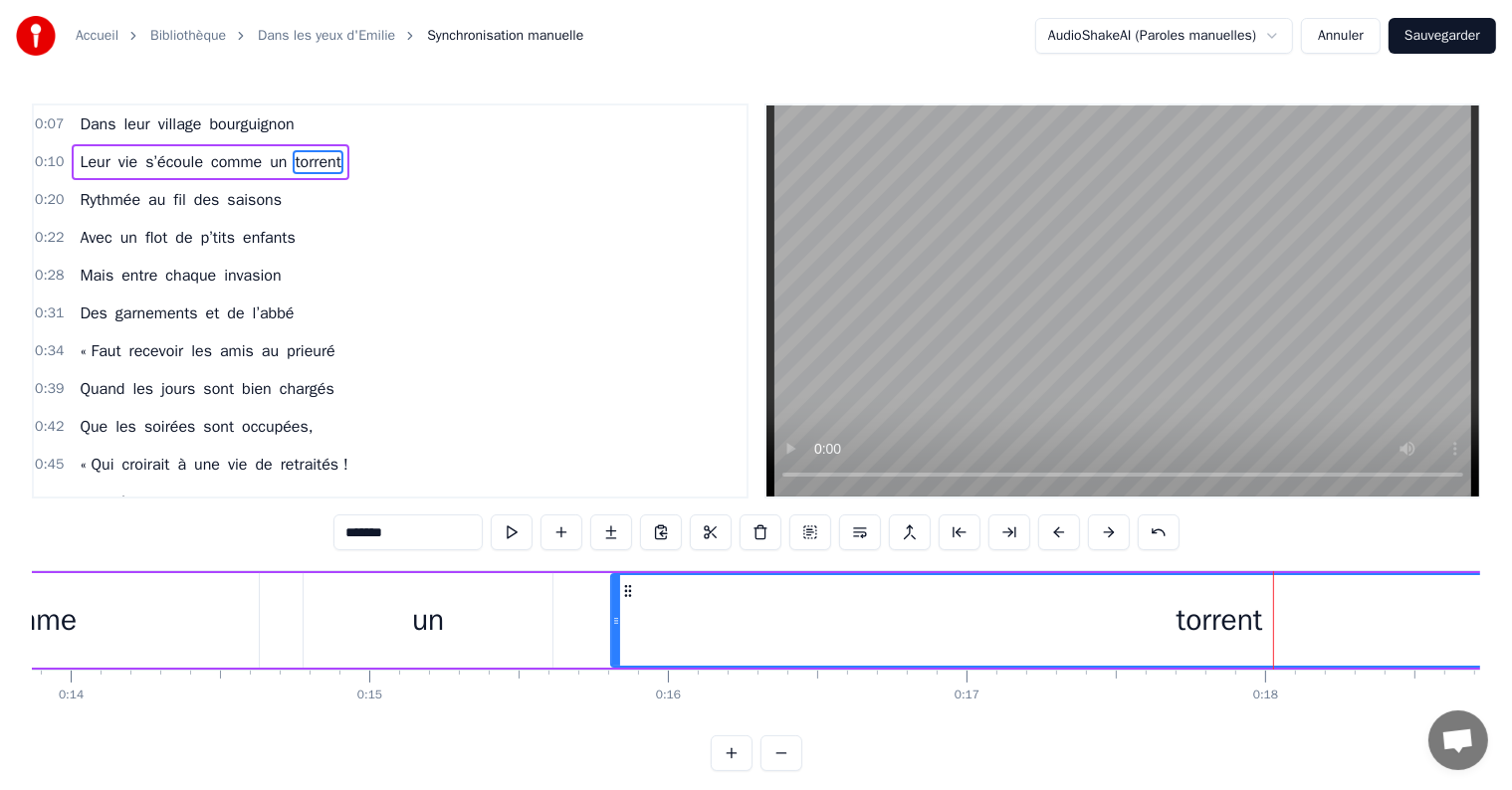 drag, startPoint x: 1261, startPoint y: 619, endPoint x: 610, endPoint y: 624, distance: 651.0192 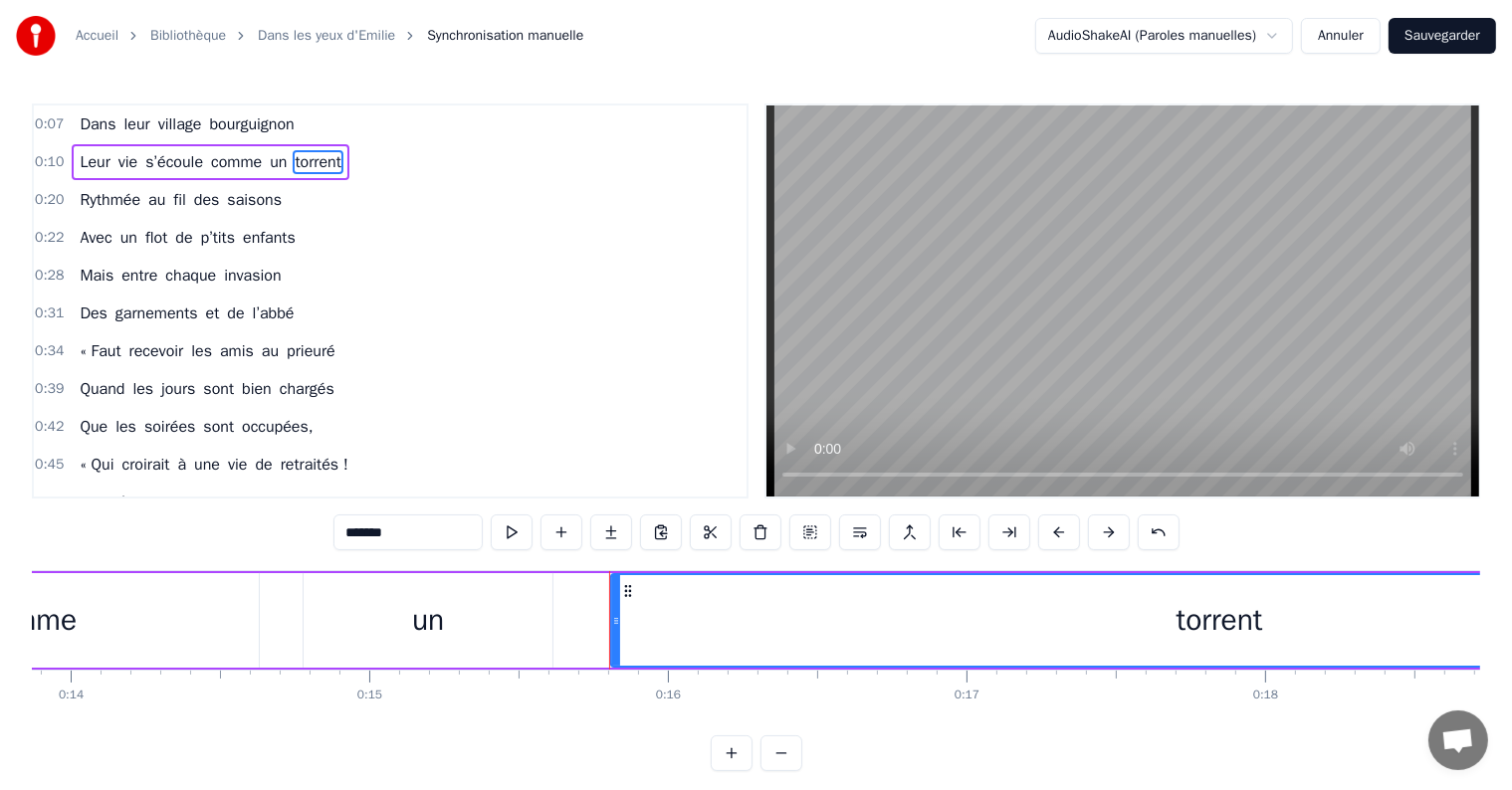 scroll, scrollTop: 0, scrollLeft: 5128, axis: horizontal 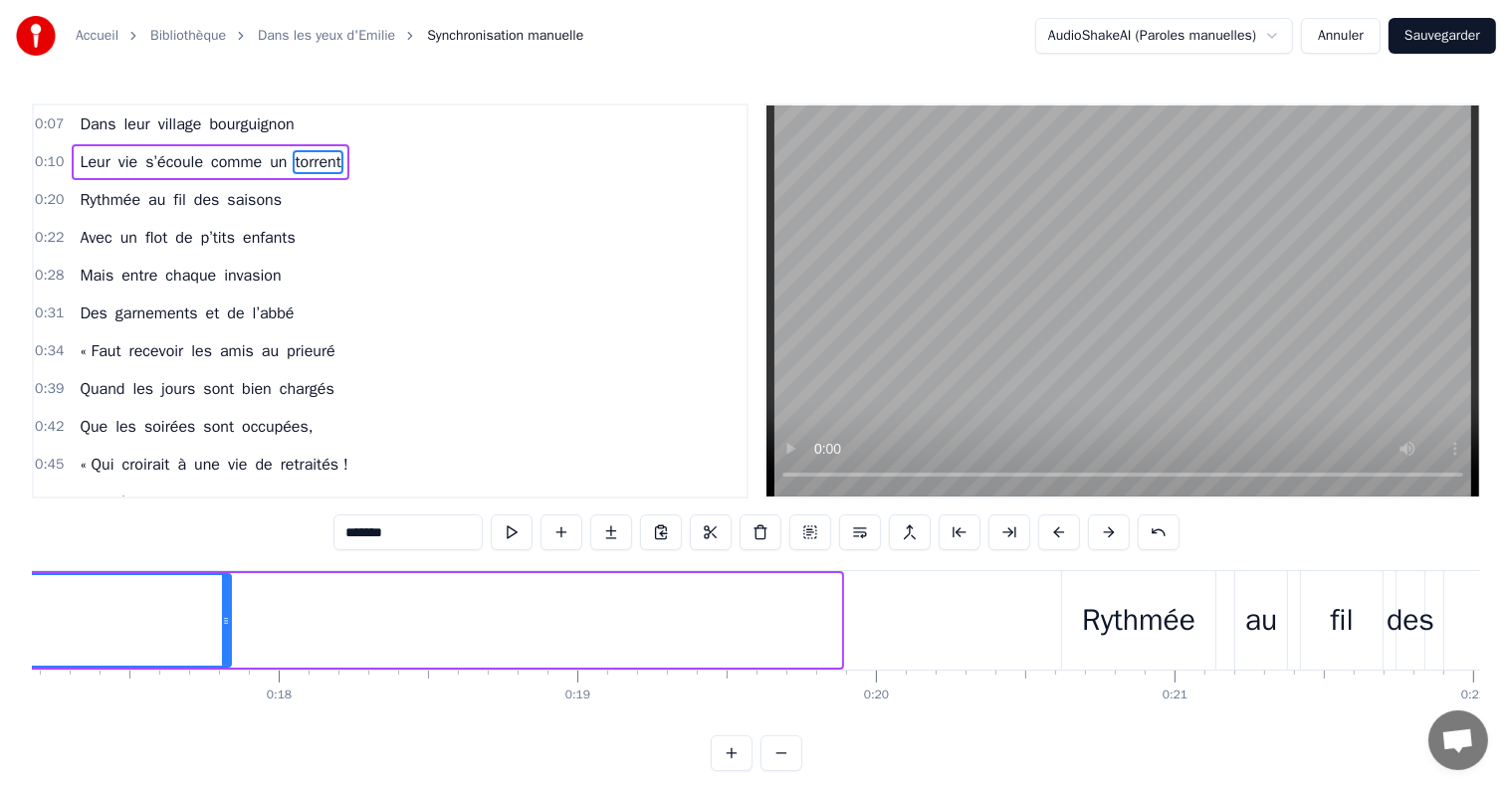 drag, startPoint x: 837, startPoint y: 613, endPoint x: 231, endPoint y: 641, distance: 606.6465 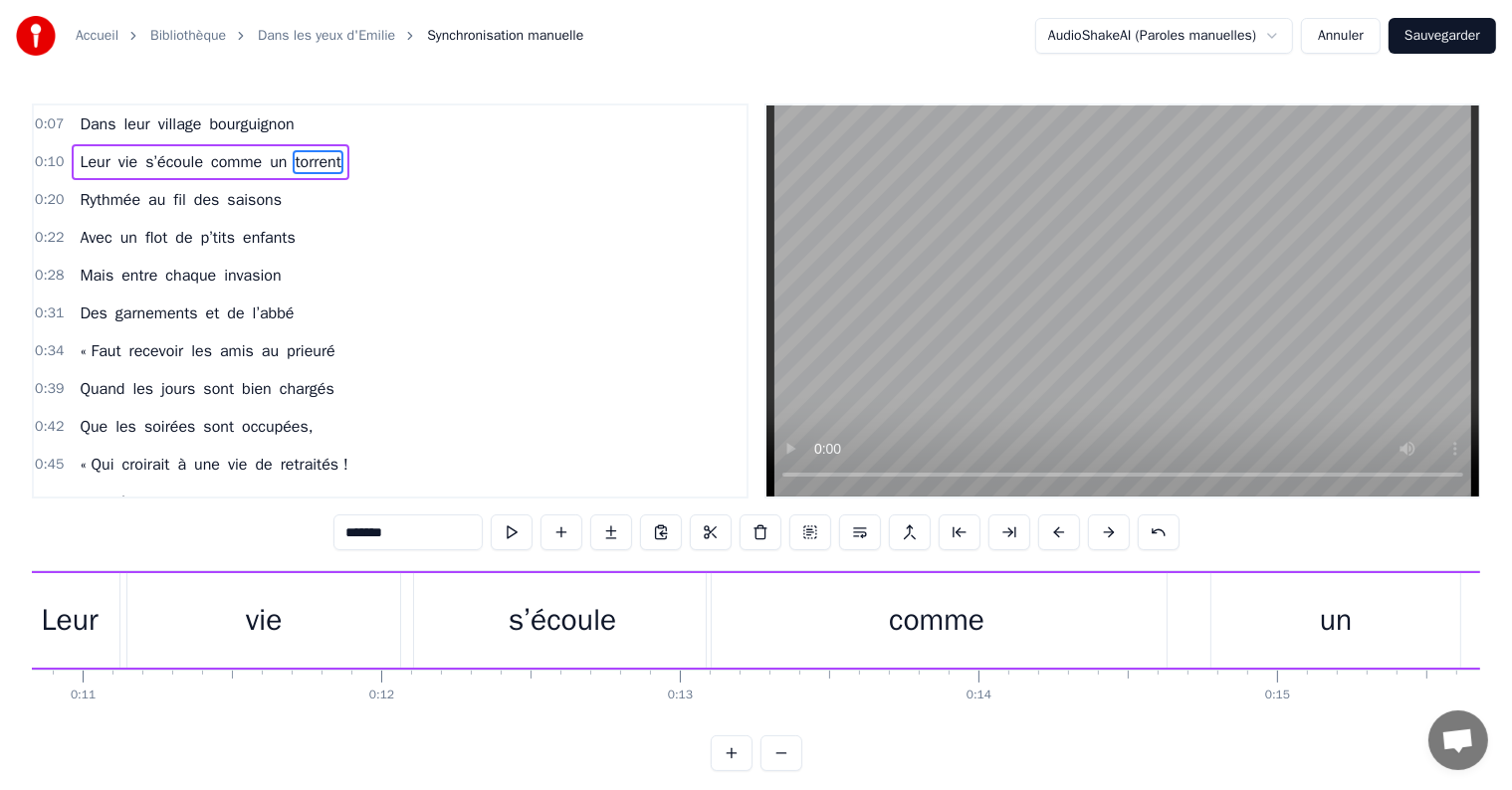 scroll, scrollTop: 0, scrollLeft: 2879, axis: horizontal 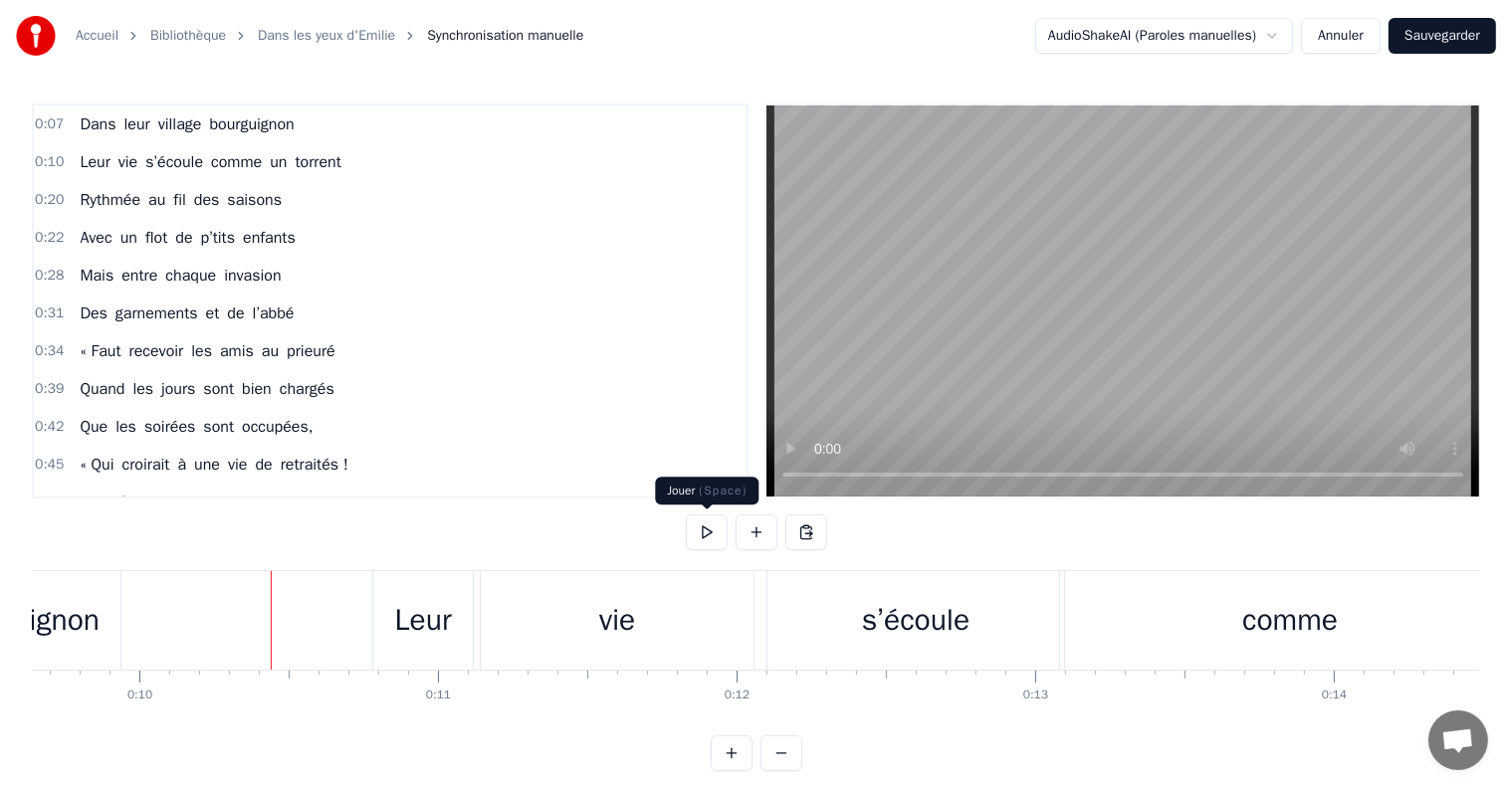 click at bounding box center [707, 532] 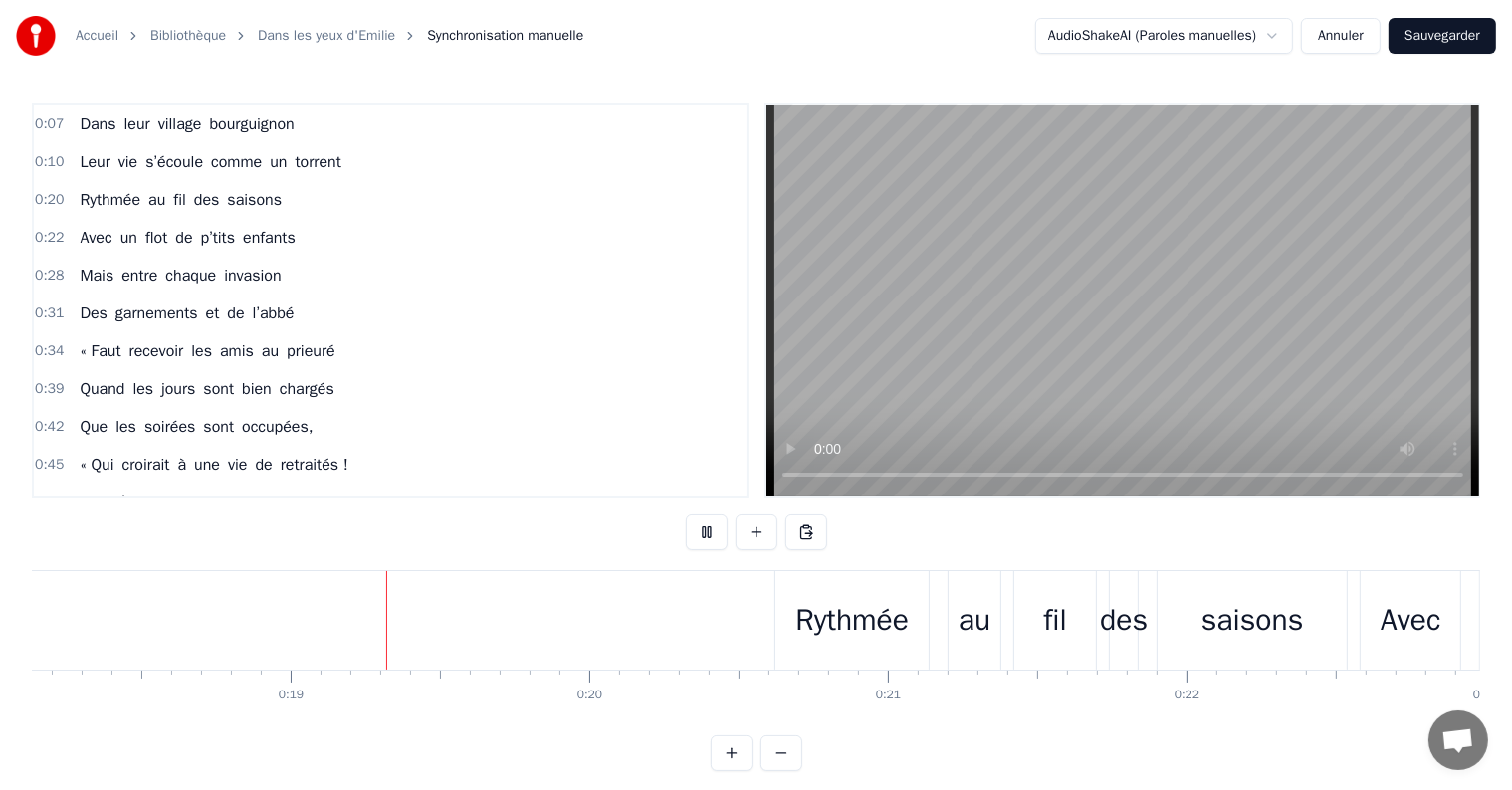 scroll, scrollTop: 0, scrollLeft: 5455, axis: horizontal 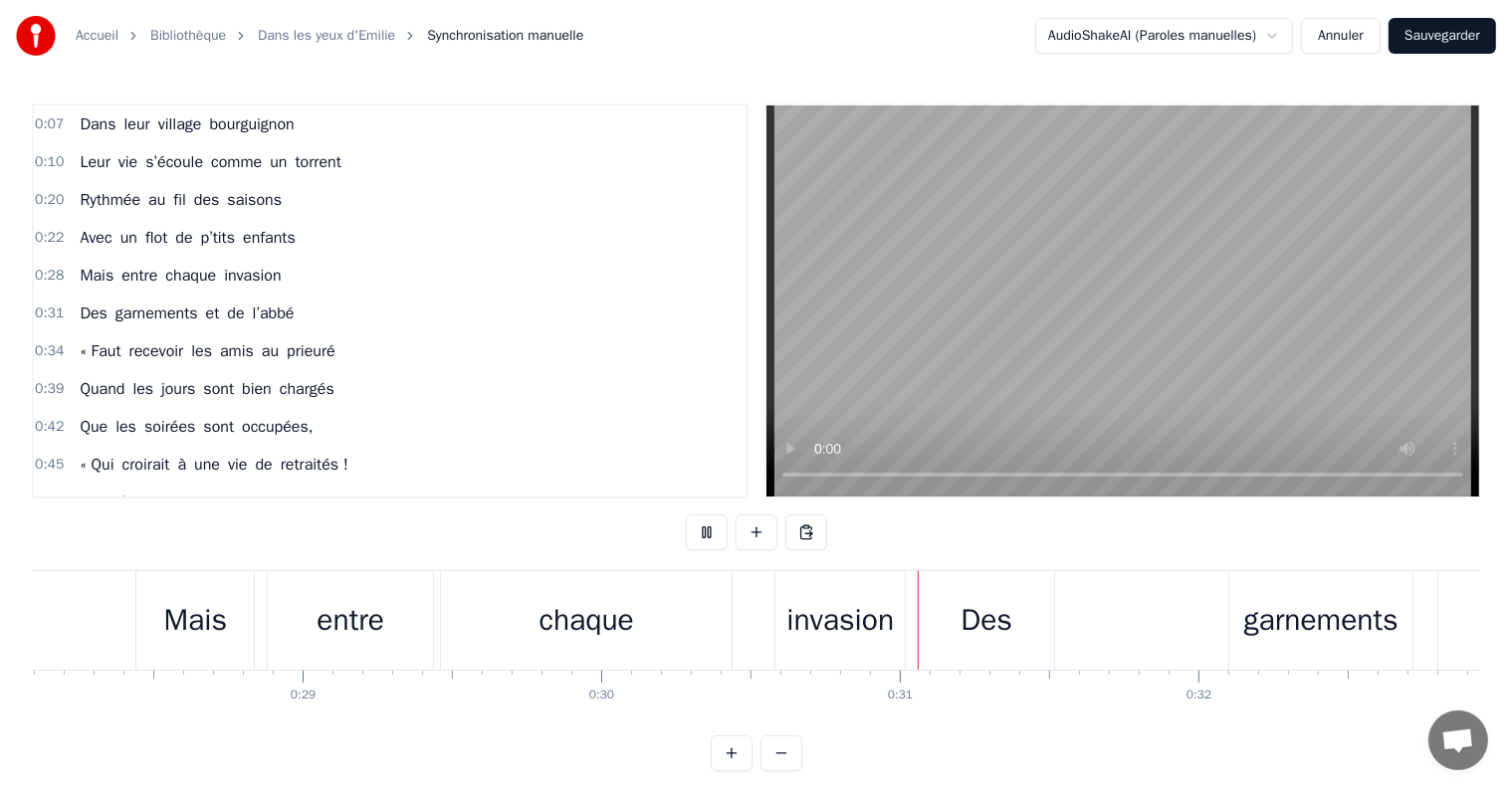 click on "Sauvegarder" at bounding box center (1442, 36) 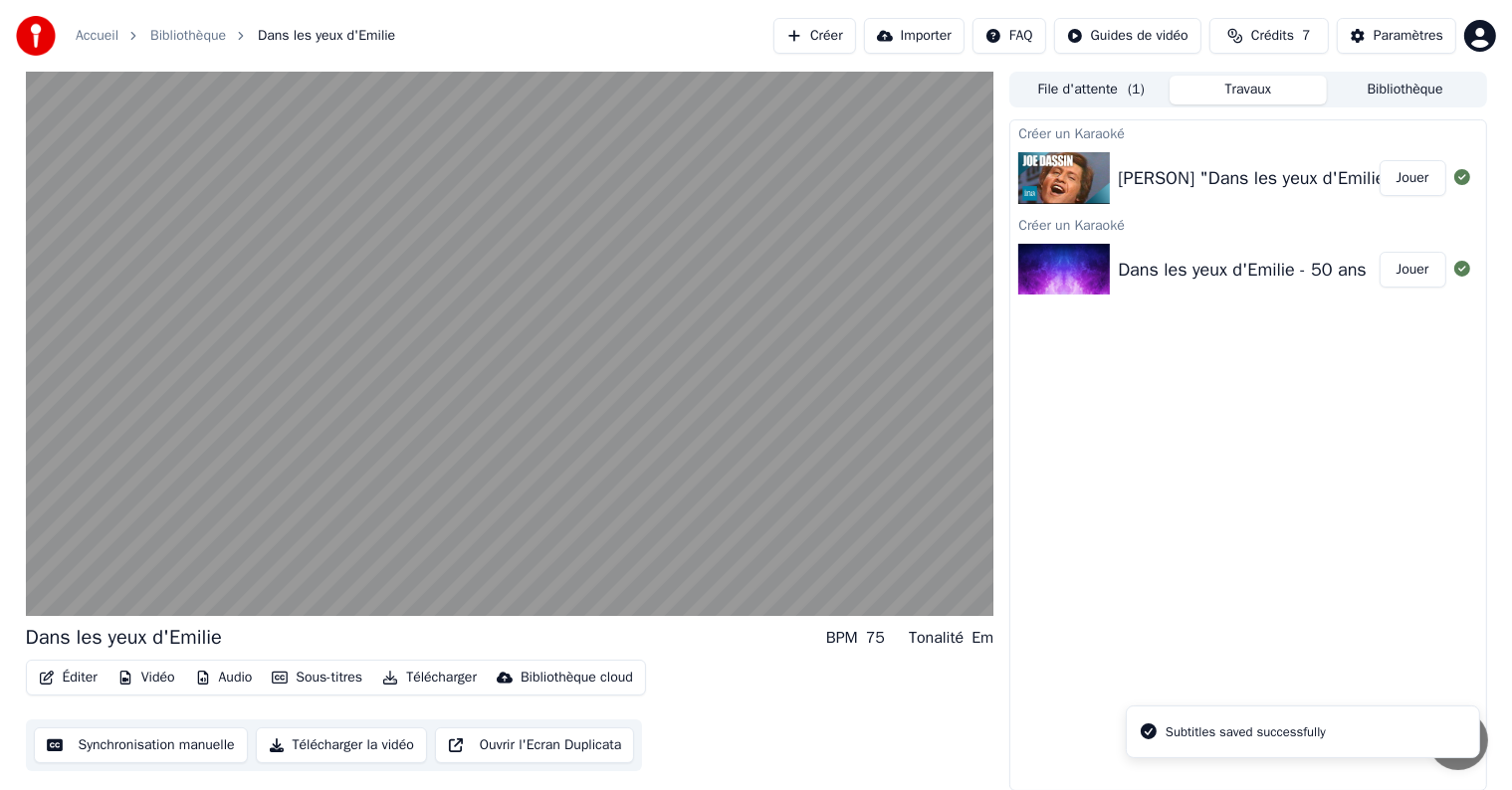 click on "[PERSON] "Dans les yeux d'Emilie" 💖 | Archive INA" at bounding box center (1320, 178) 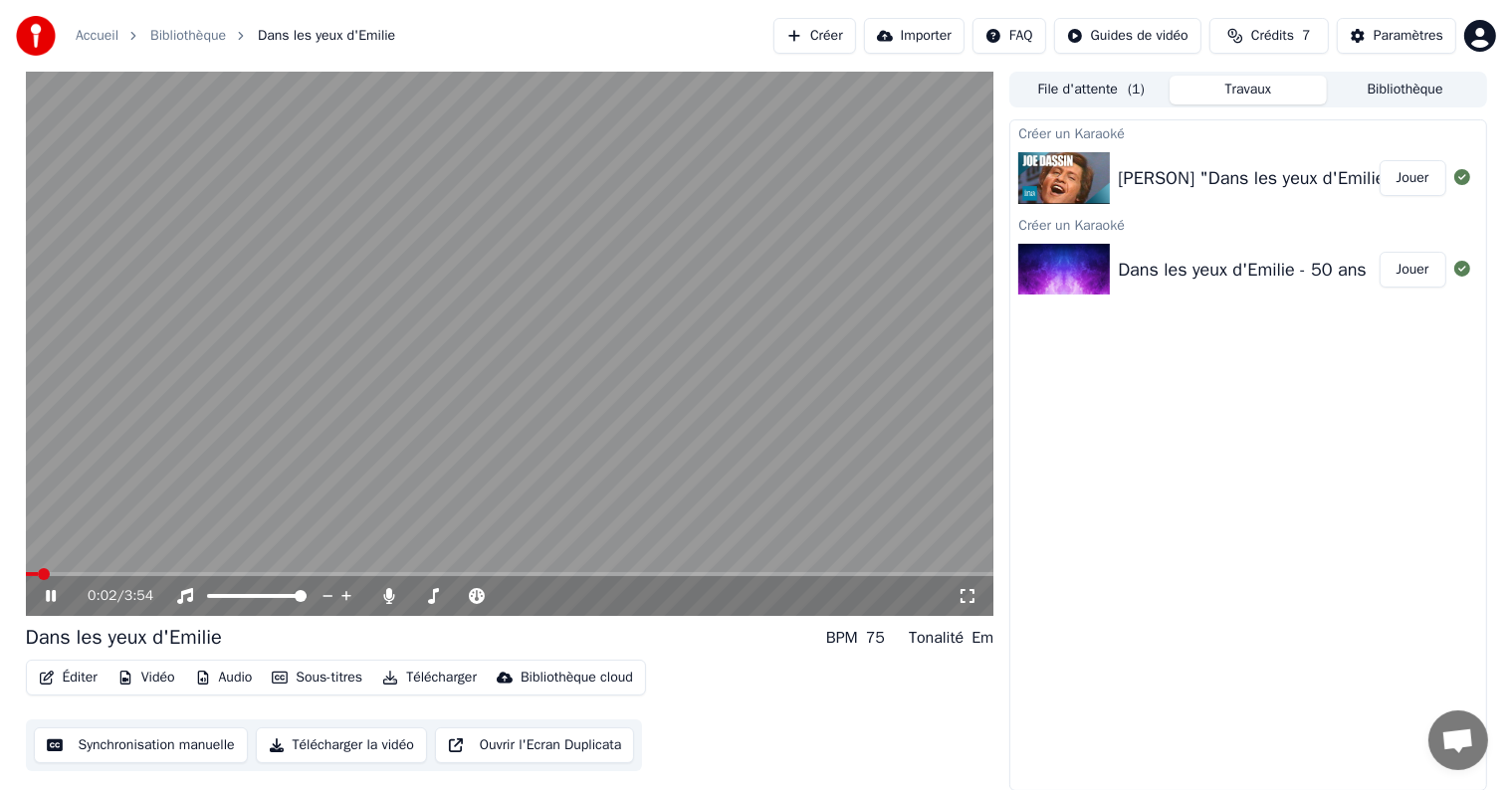 click on "[PERSON] "Dans les yeux d'Emilie" 💖 | Archive INA" at bounding box center [1320, 178] 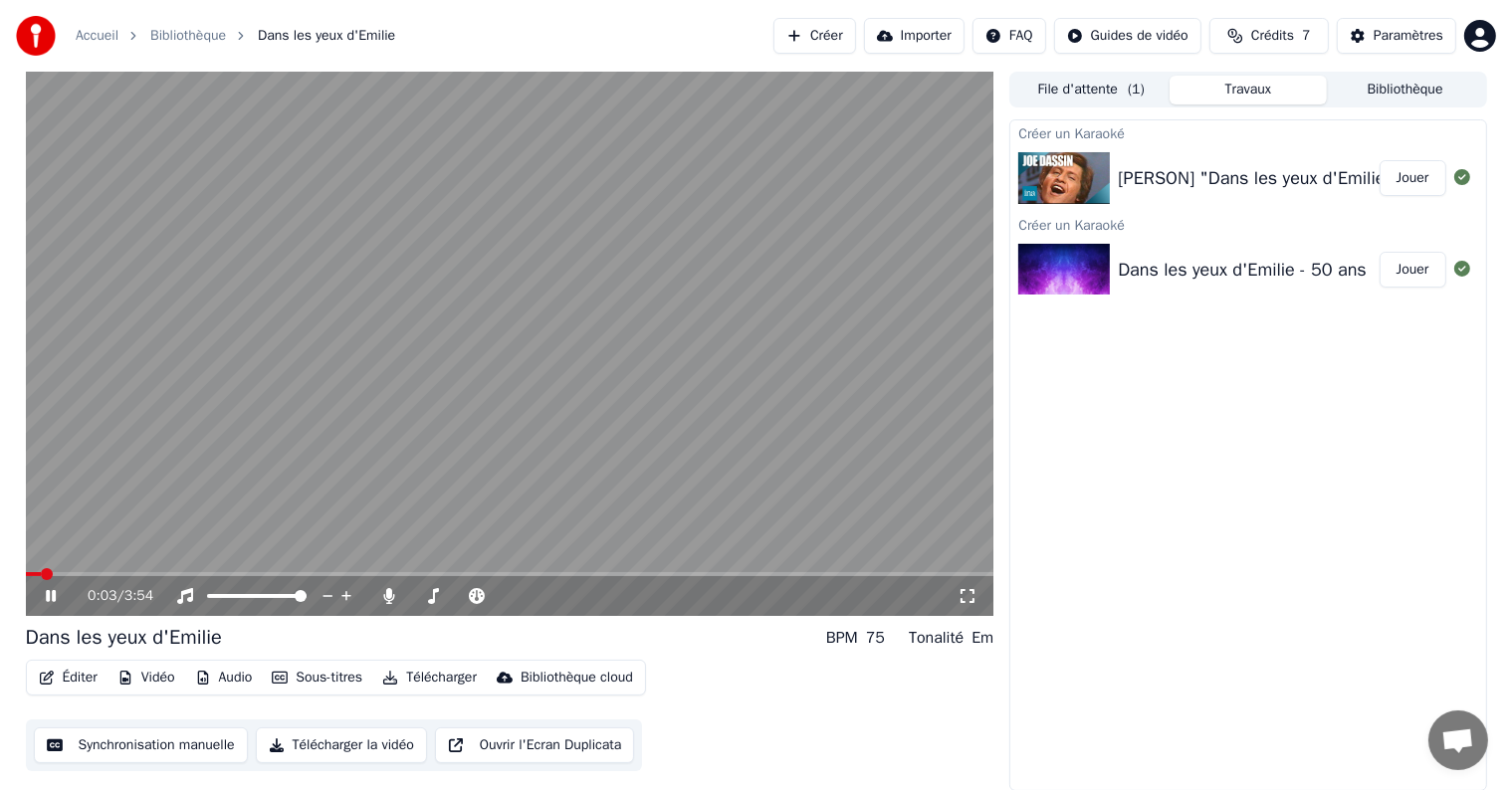 click on "[PERSON] "Dans les yeux d'Emilie" 💖 | Archive INA" at bounding box center (1320, 178) 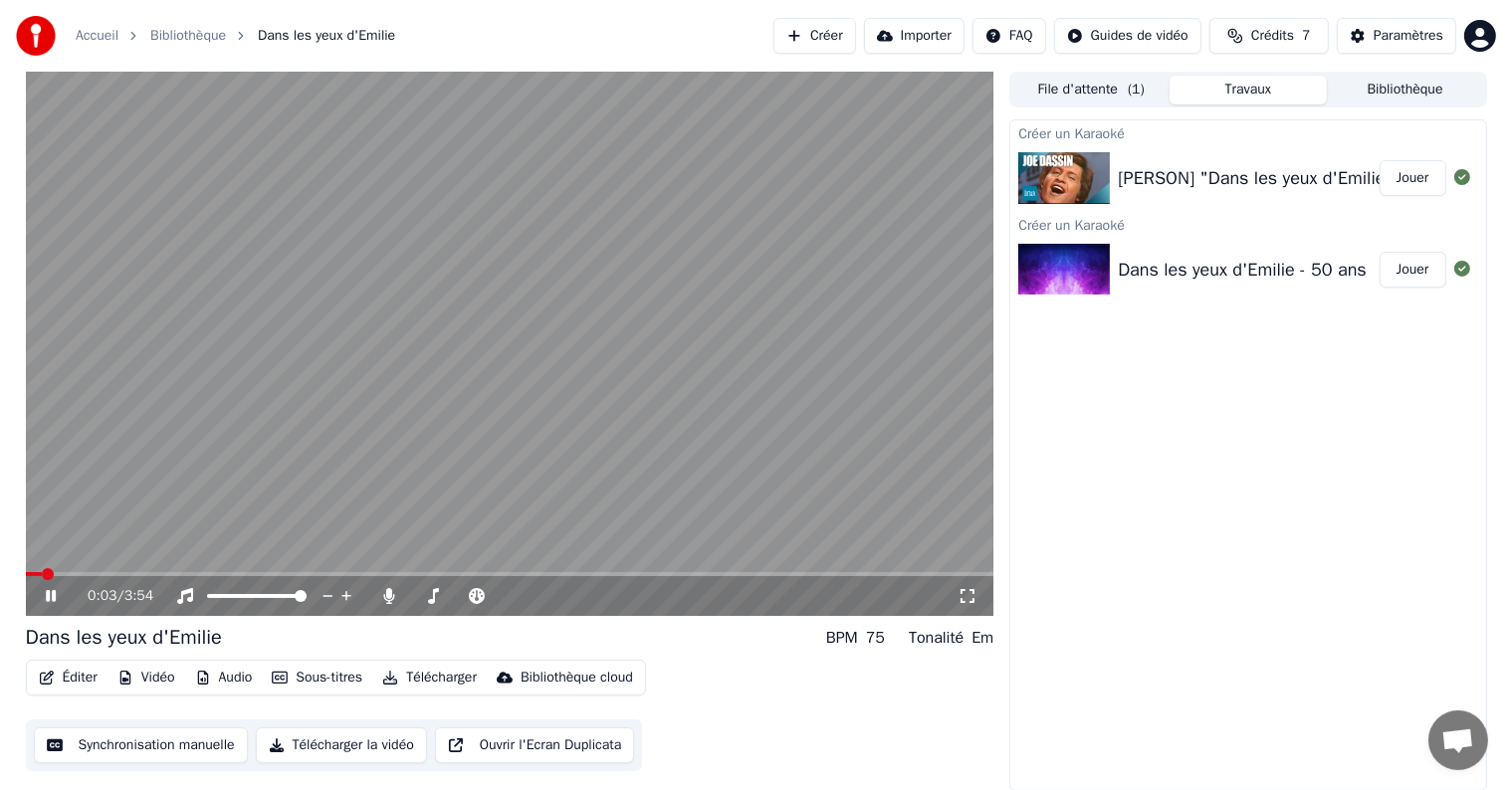 click on "[PERSON] "Dans les yeux d'Emilie" 💖 | Archive INA" at bounding box center [1320, 178] 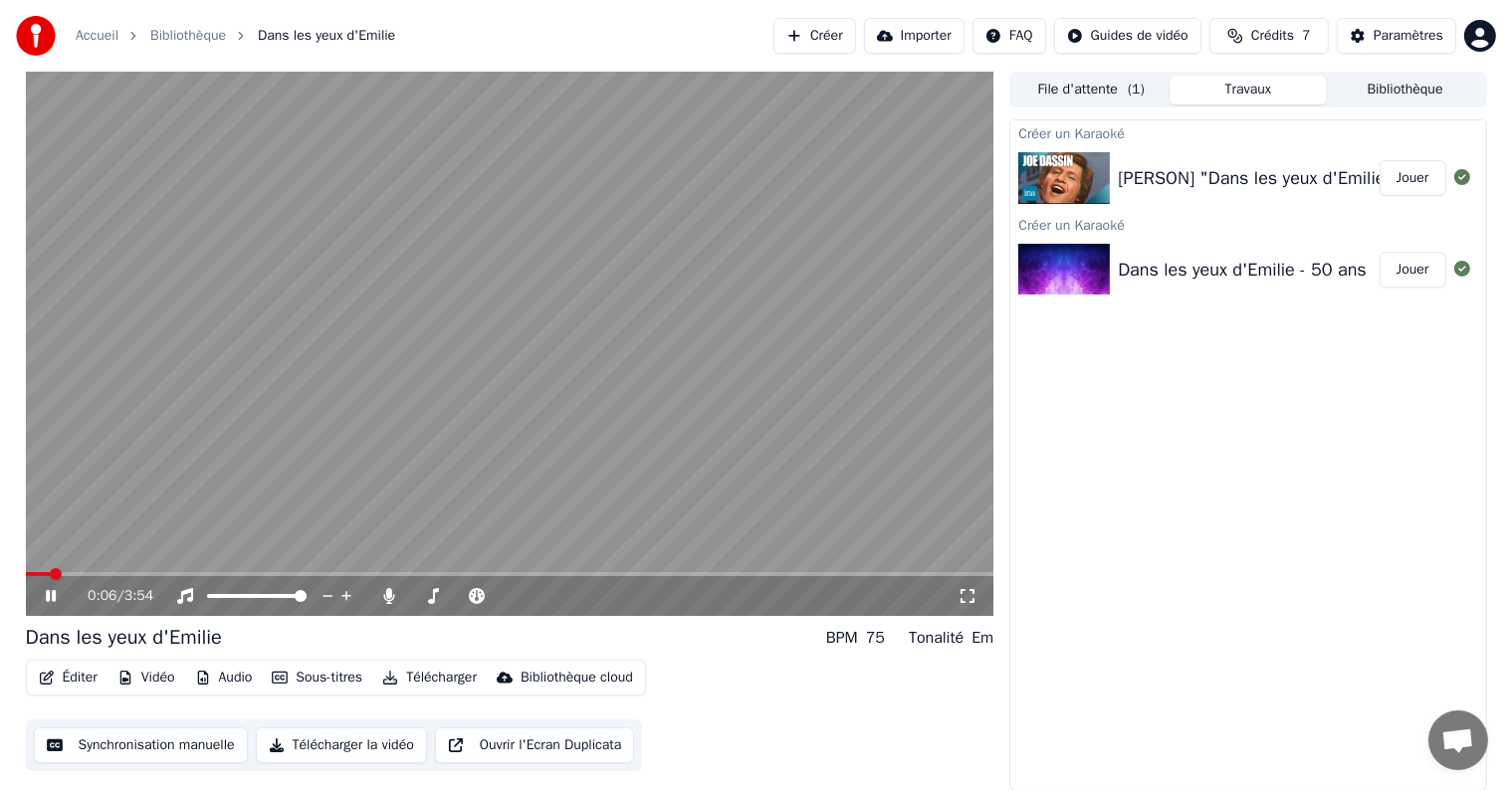 click at bounding box center [510, 343] 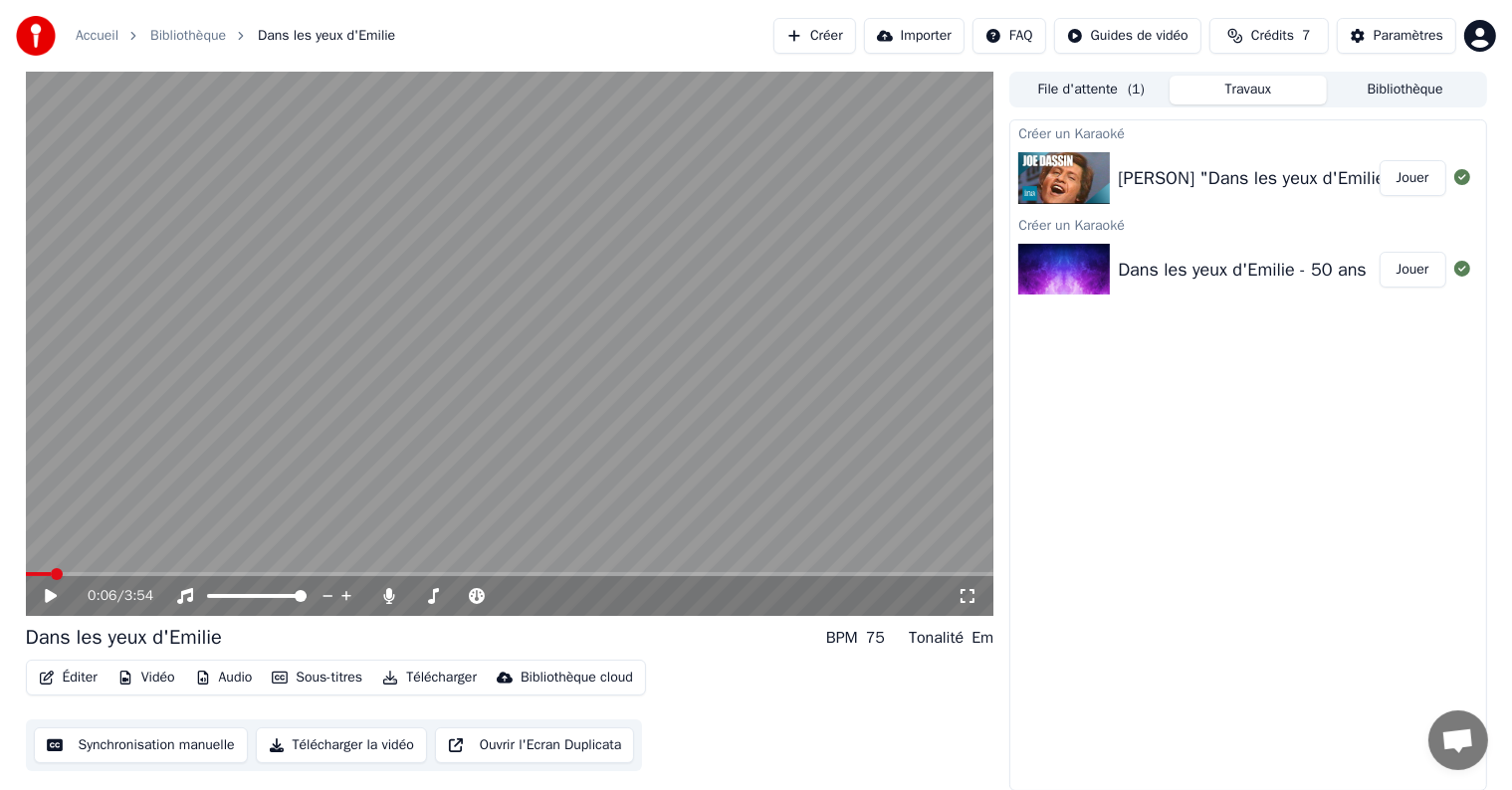 click on "Jouer" at bounding box center [1412, 178] 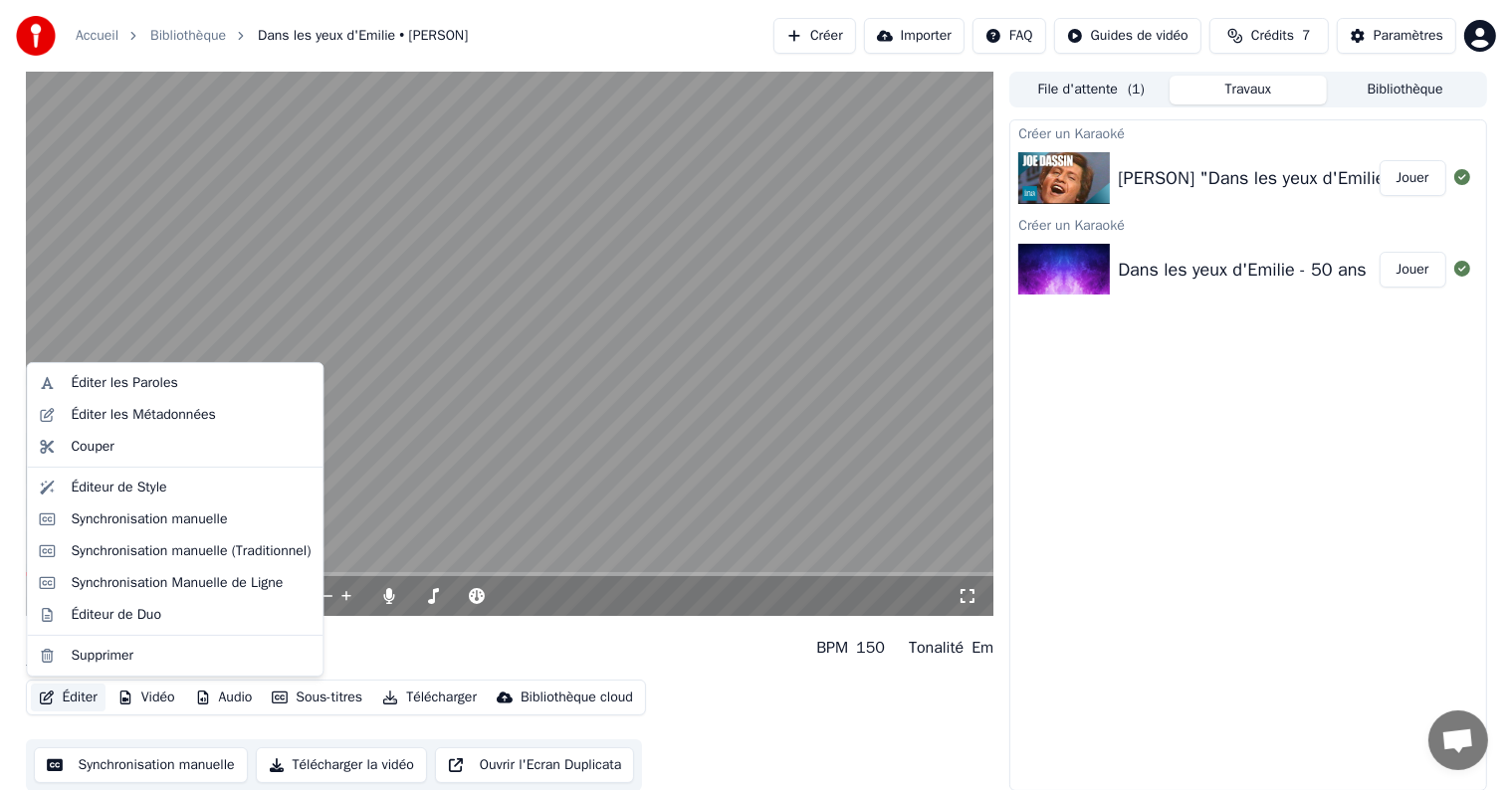 click on "Éditer" at bounding box center [68, 697] 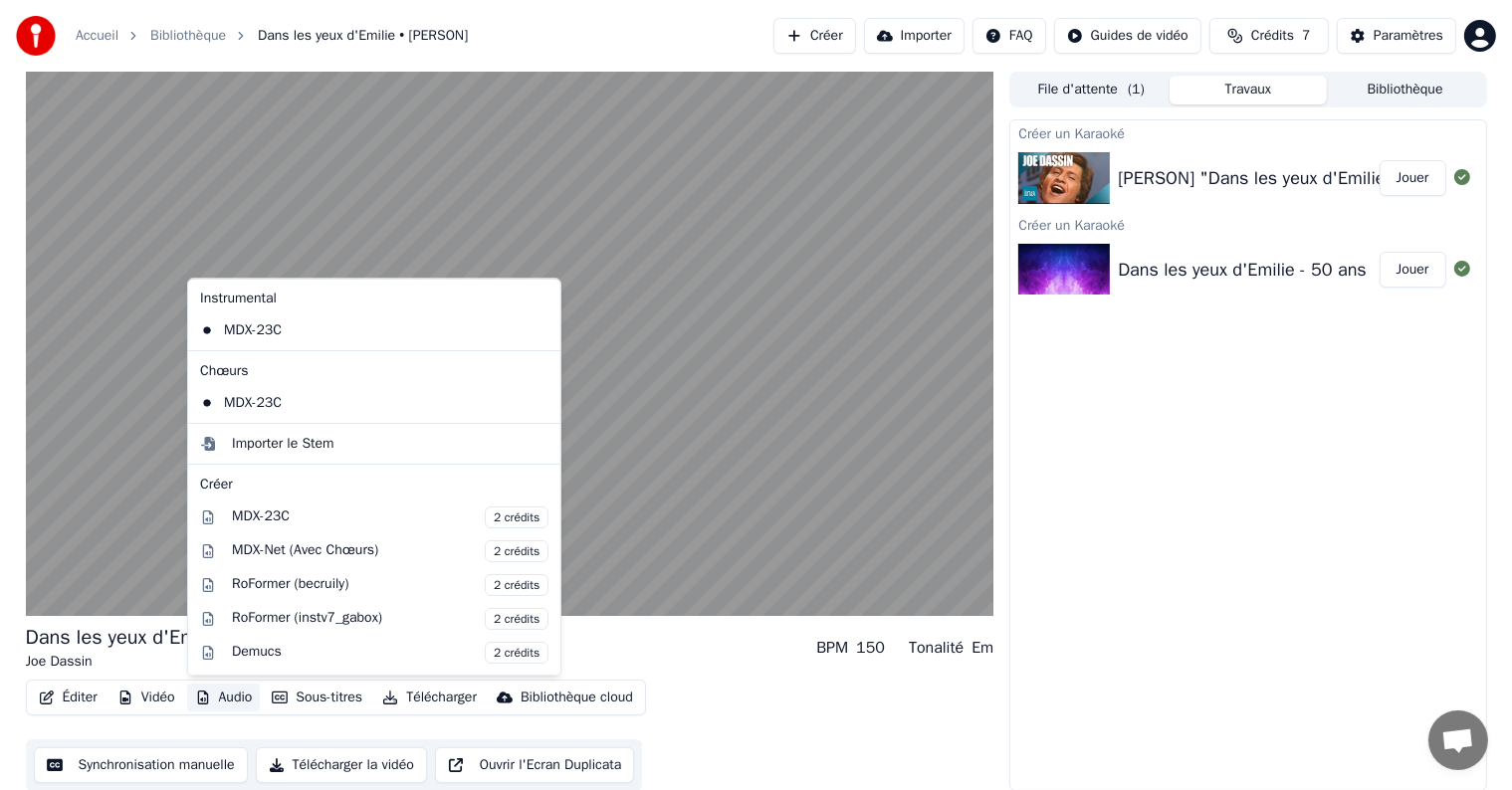 click on "Audio" at bounding box center (224, 697) 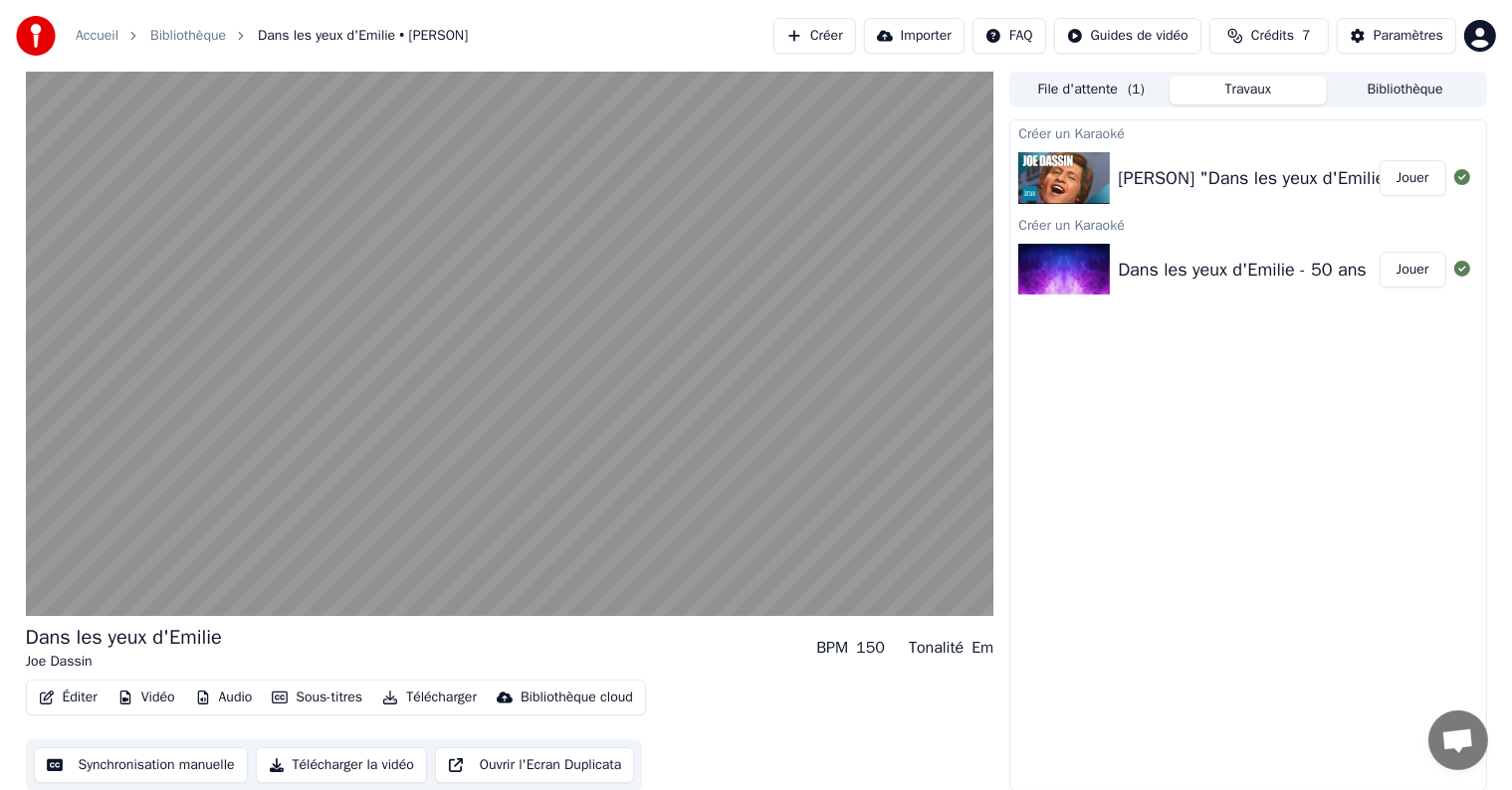 click on "Audio" at bounding box center [224, 697] 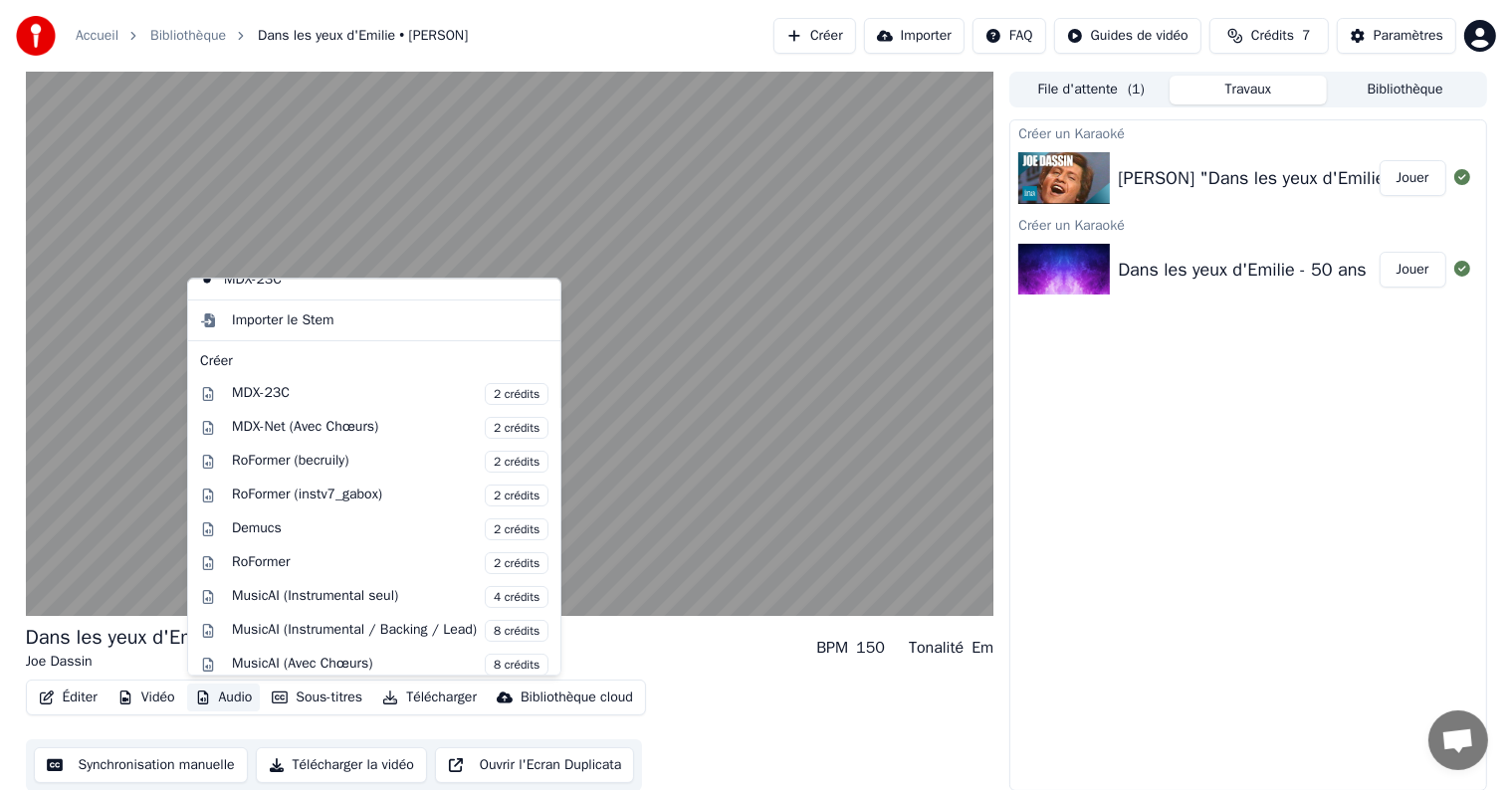 scroll, scrollTop: 196, scrollLeft: 0, axis: vertical 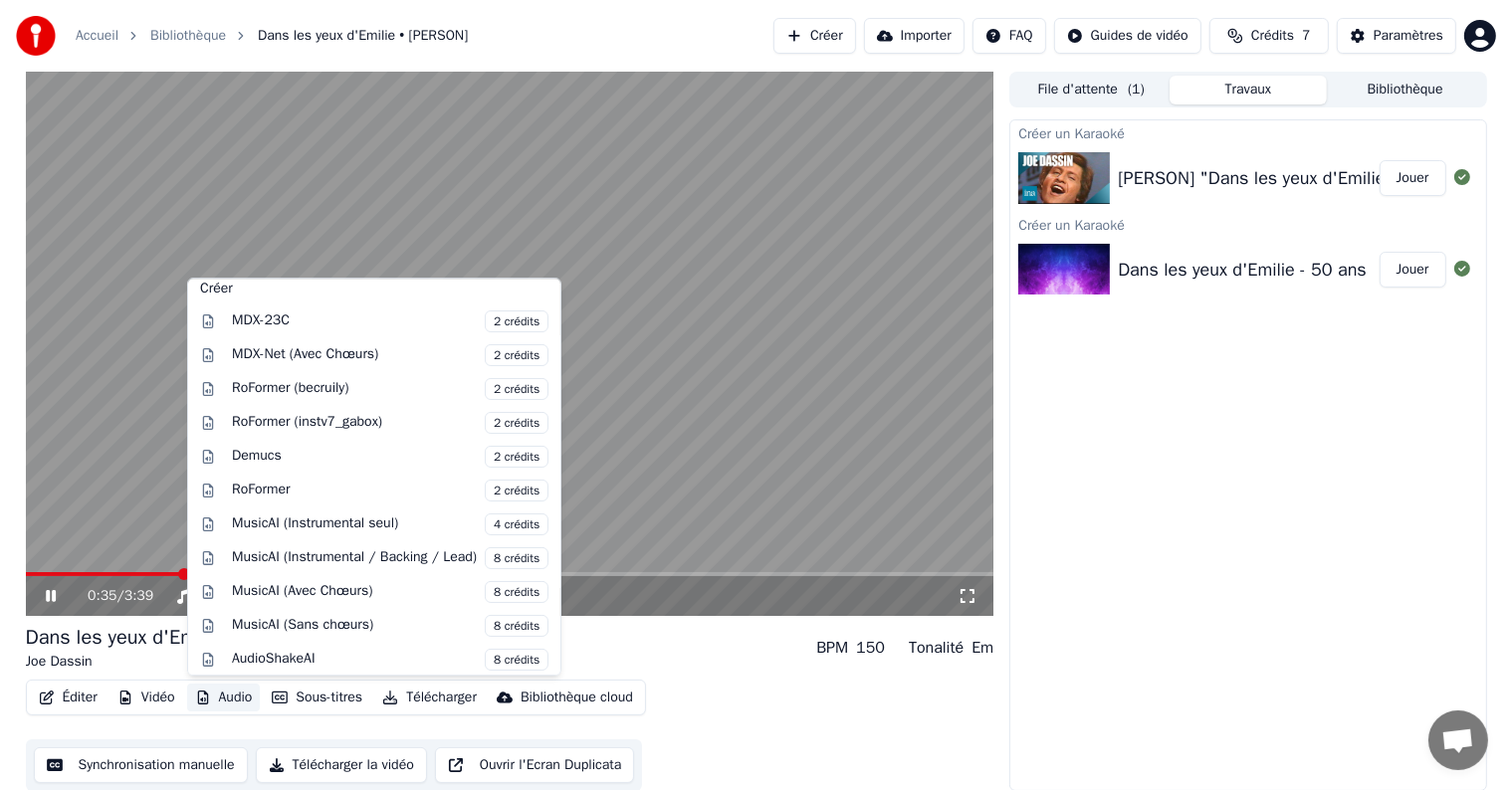 click on "Éditer Vidéo Audio Sous-titres Télécharger Bibliothèque cloud Synchronisation manuelle Télécharger la vidéo Ouvrir l'Ecran Duplicata" at bounding box center [510, 735] 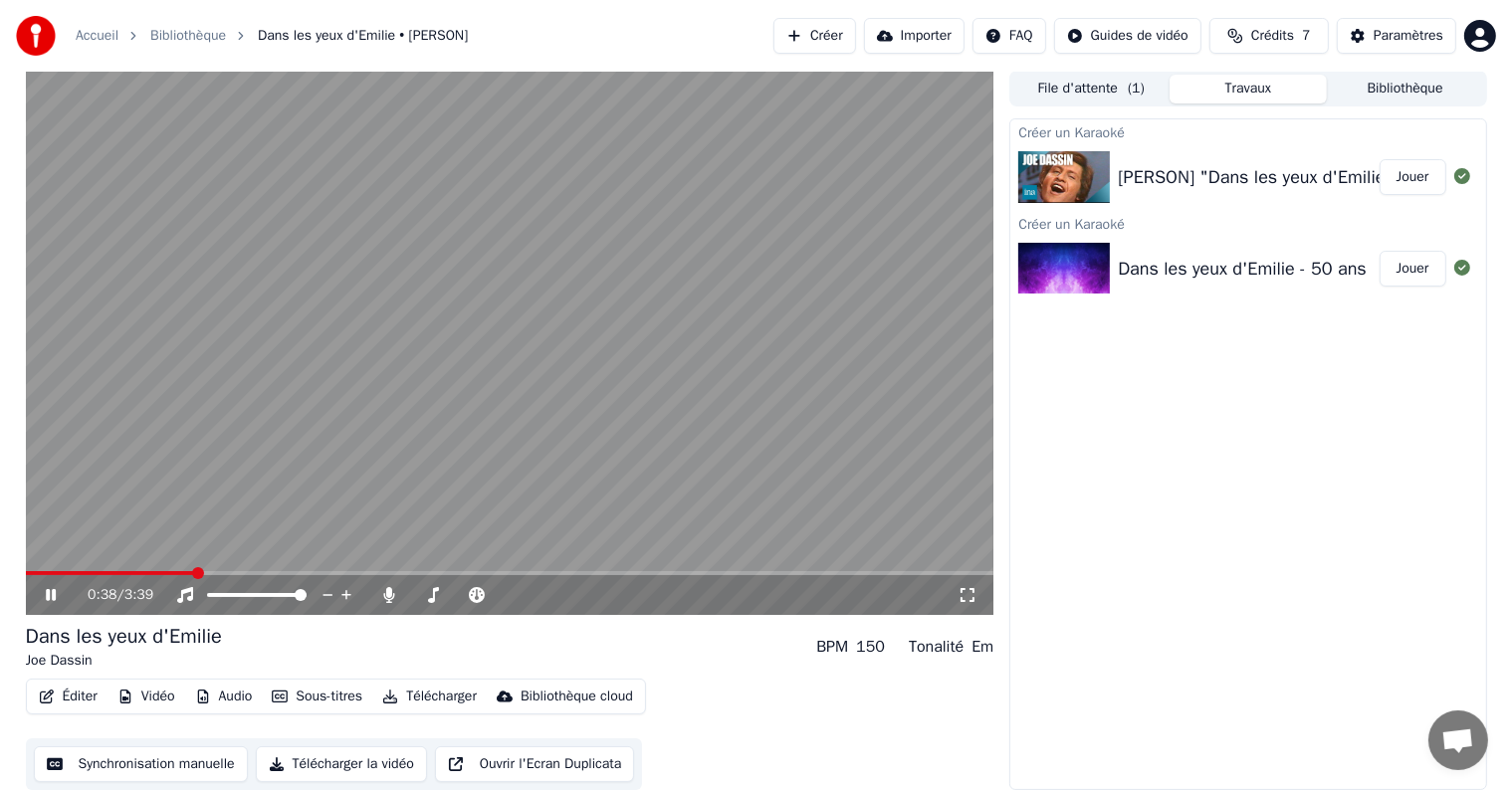 scroll, scrollTop: 0, scrollLeft: 0, axis: both 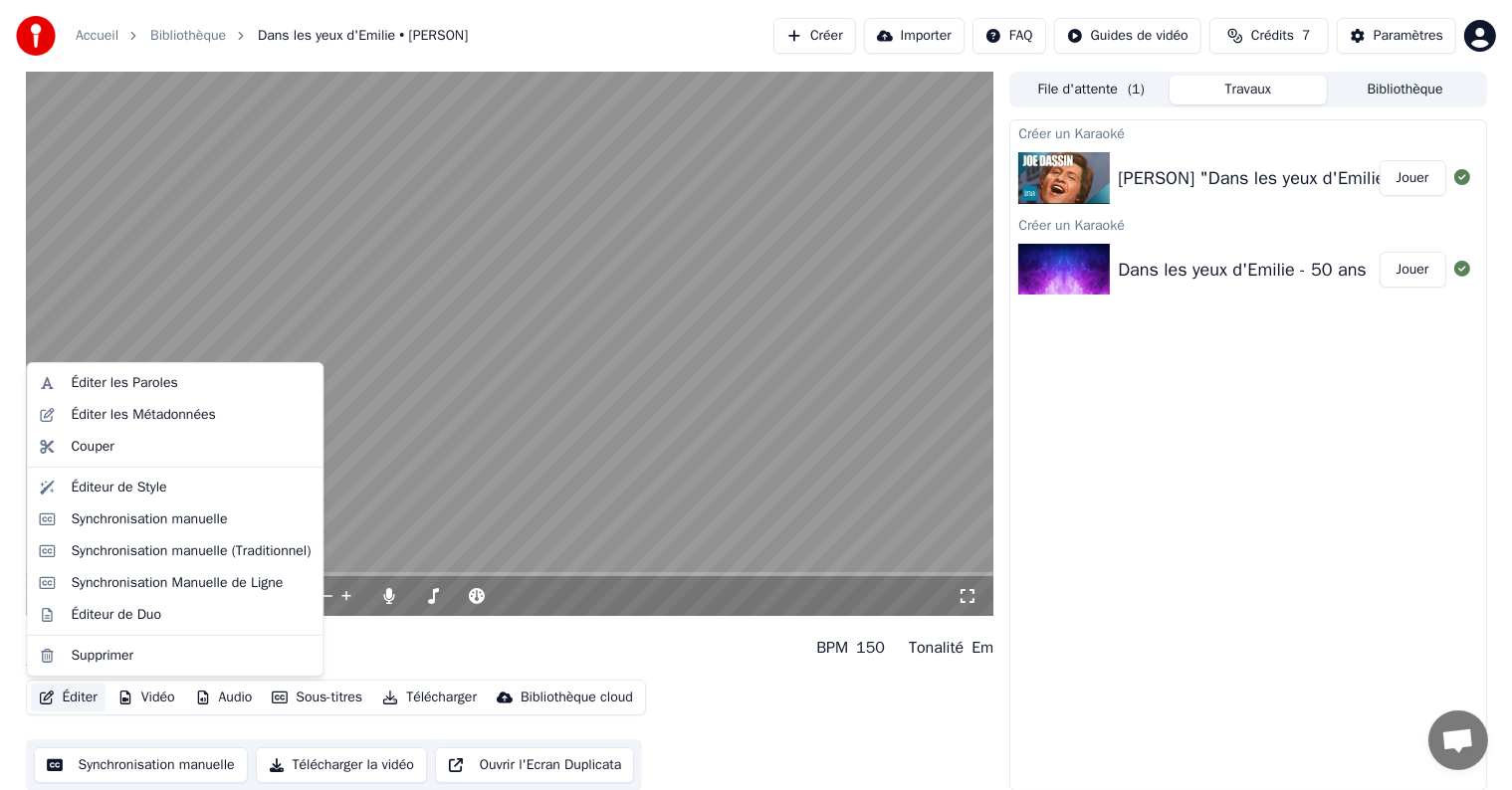 click on "Éditer" at bounding box center [68, 697] 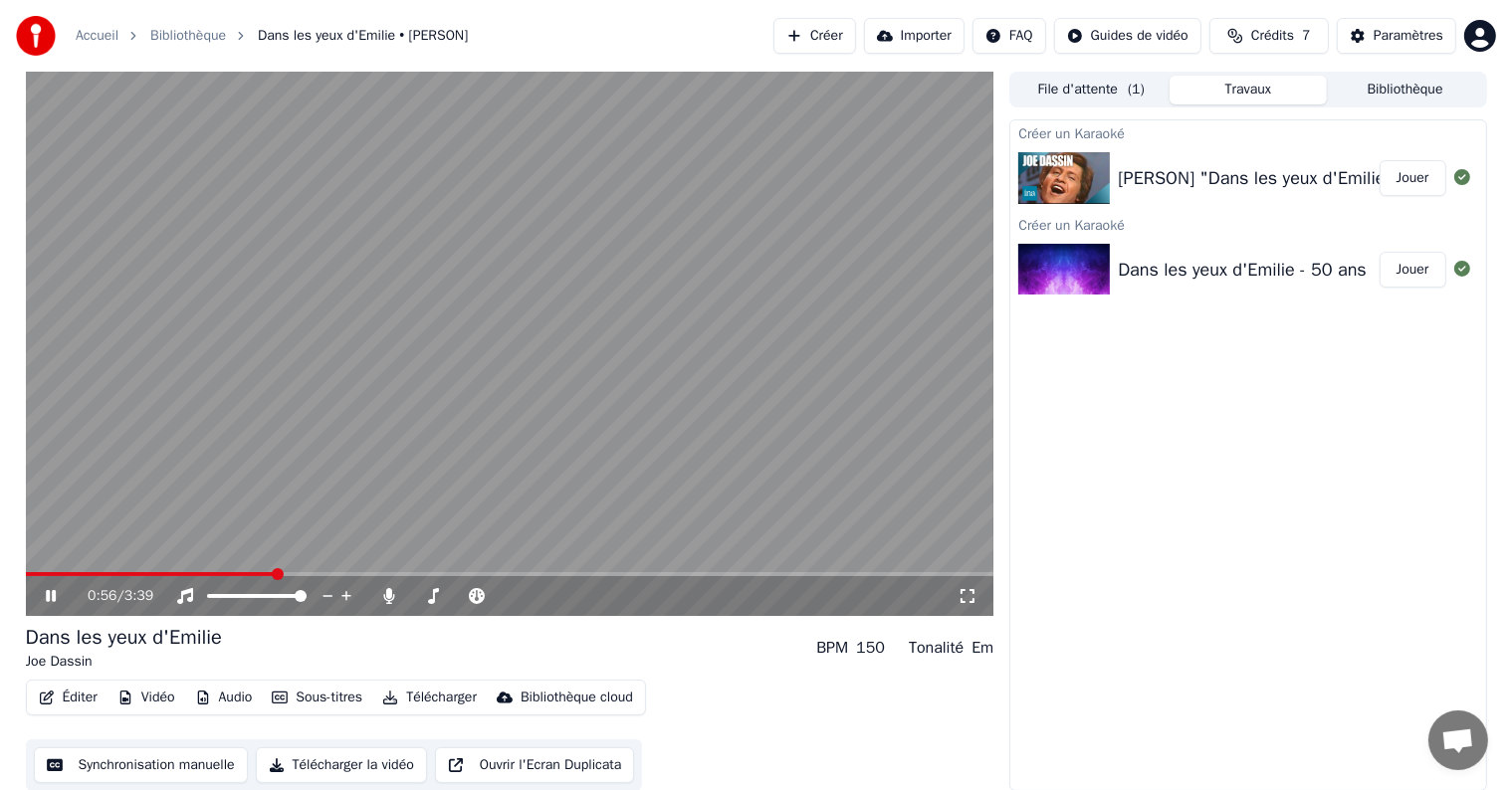 click on "Créer un Karaoké [PERSON] "Dans les yeux d'Emilie" 💖 | Archive INA Jouer Créer un Karaoké Dans les yeux d'Emilie - 50 ans Jouer" at bounding box center [1247, 455] 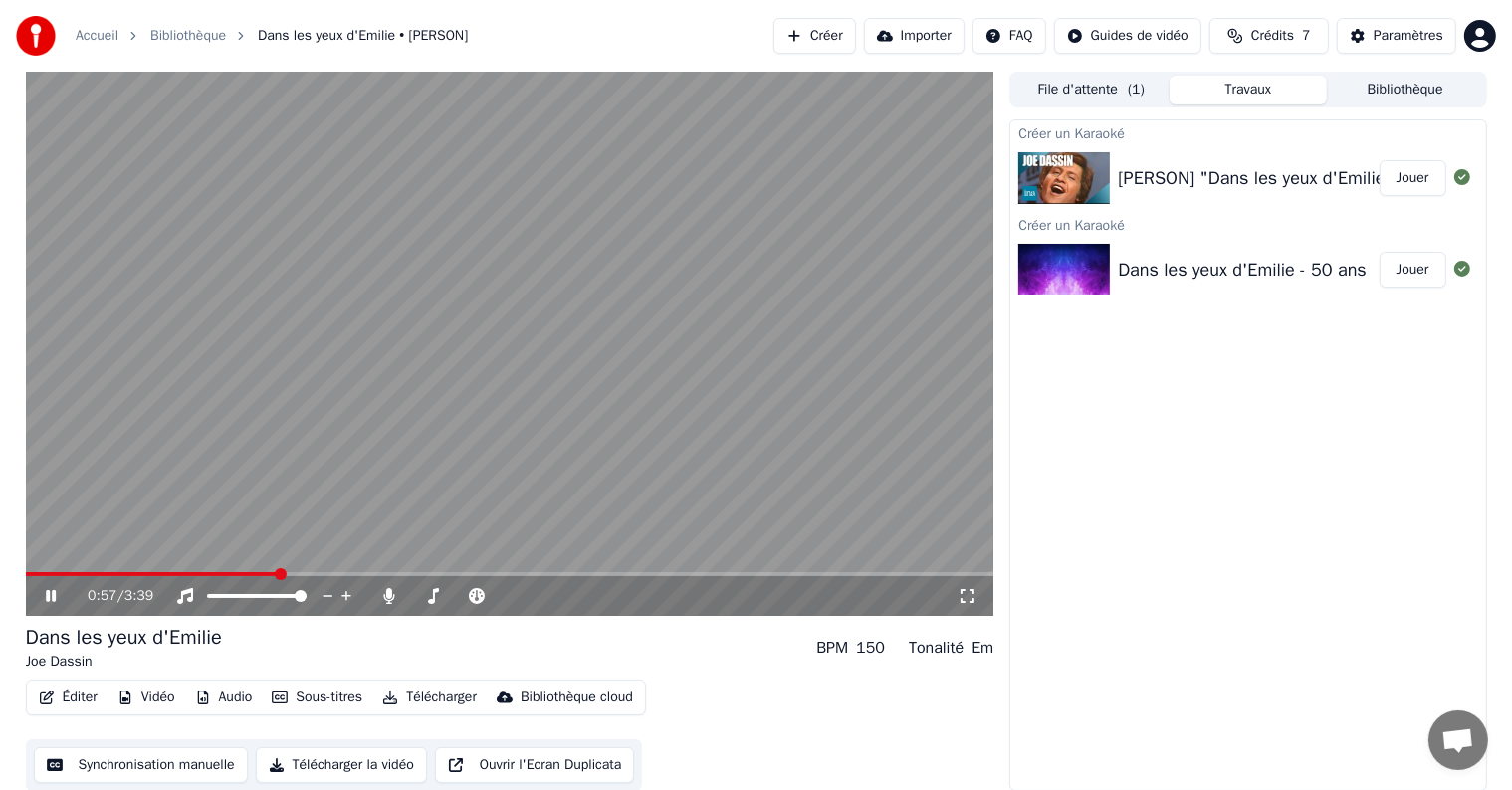 click at bounding box center (510, 343) 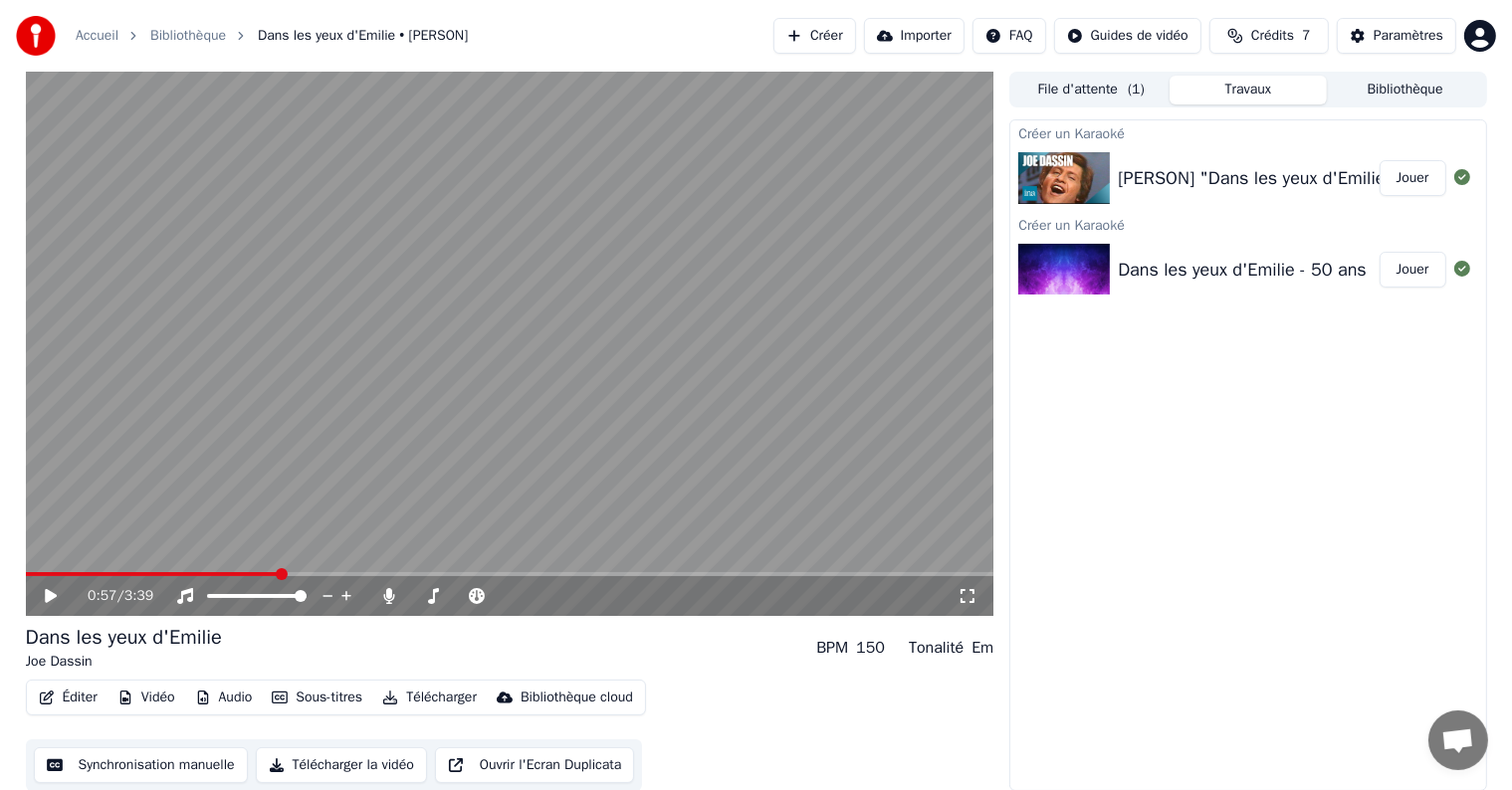 click on "Dans les yeux d'Emilie - 50 ans" at bounding box center (1242, 270) 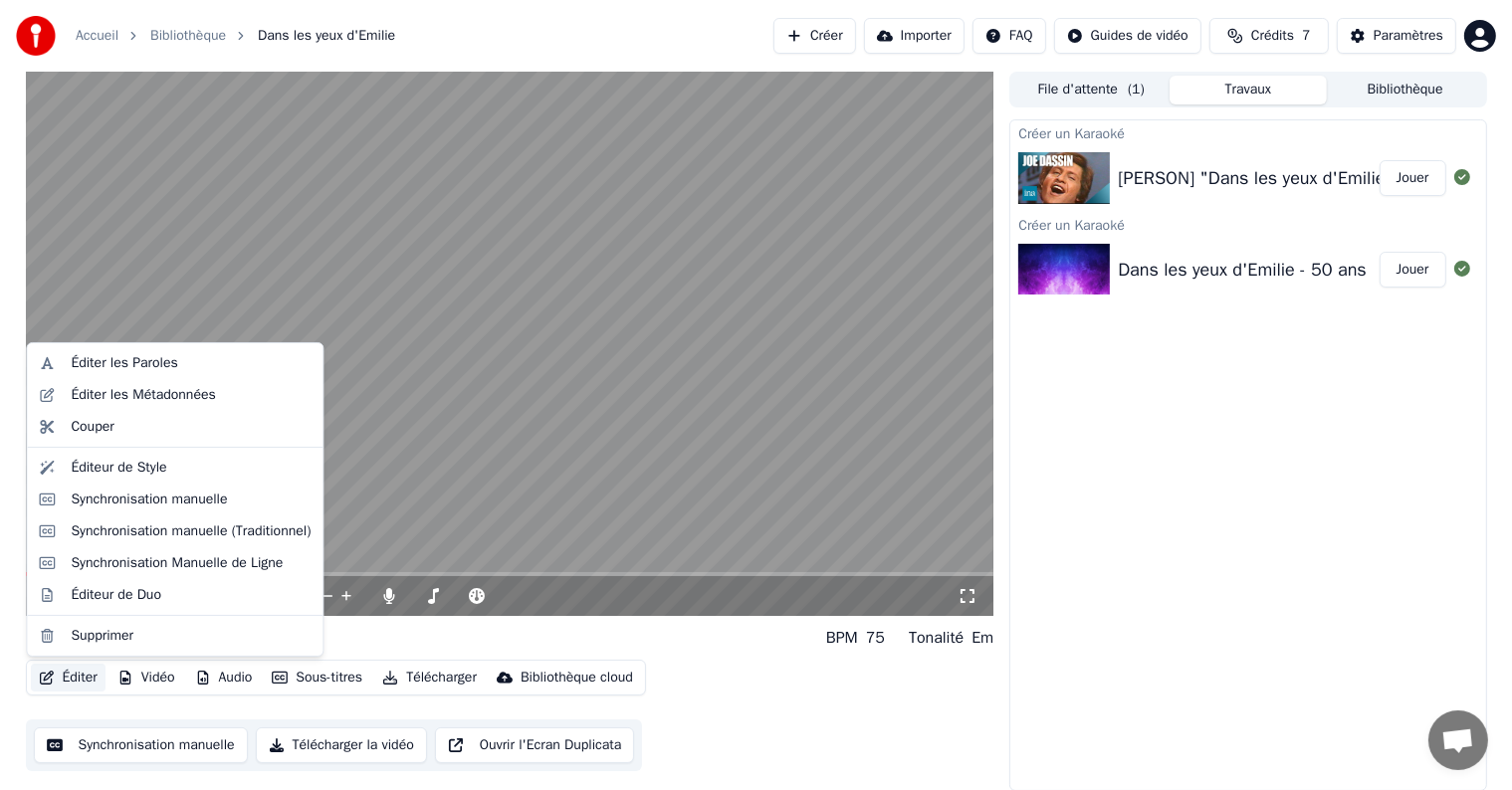 click on "Éditer" at bounding box center [68, 678] 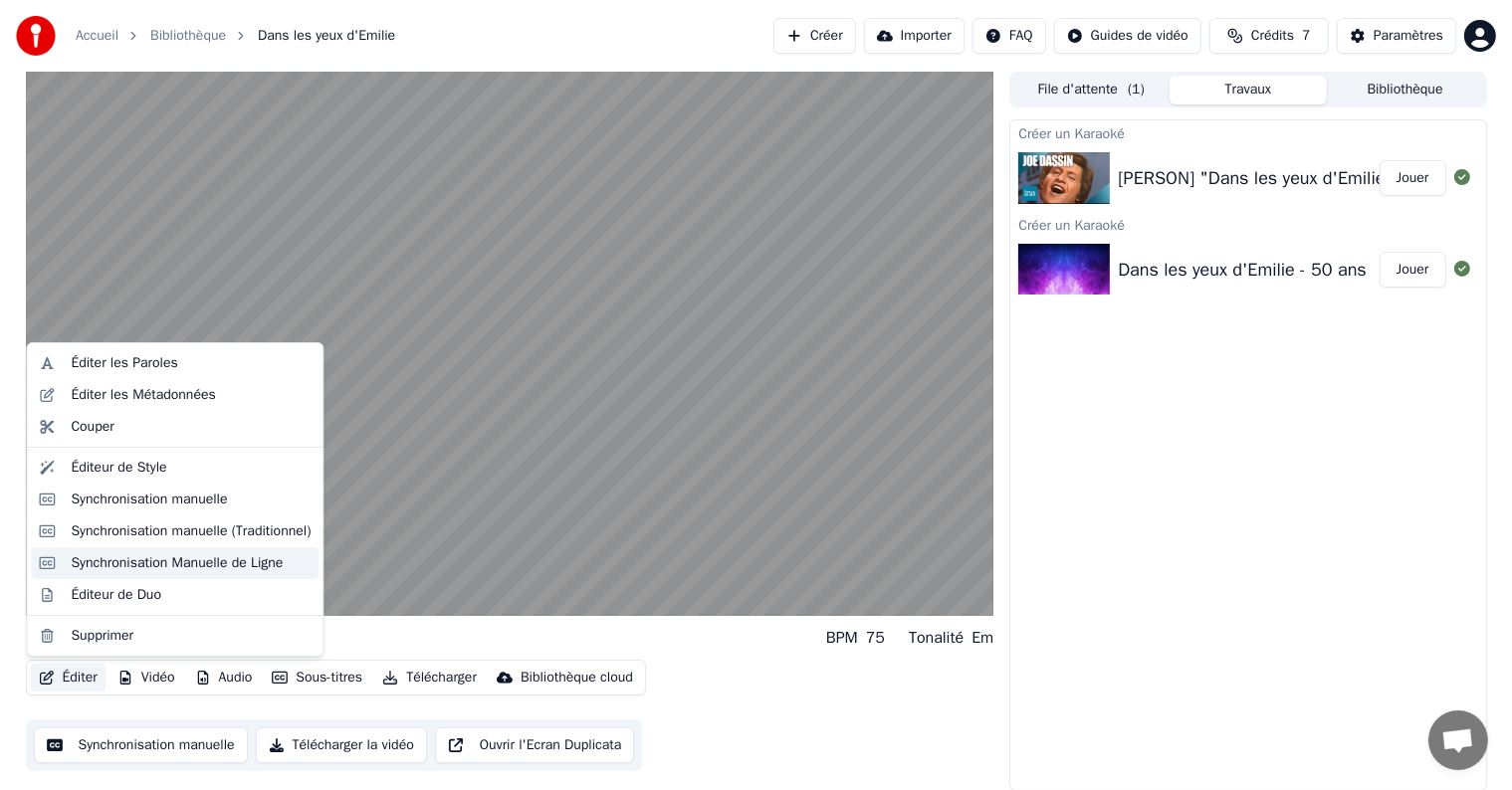 click on "Synchronisation Manuelle de Ligne" at bounding box center [174, 563] 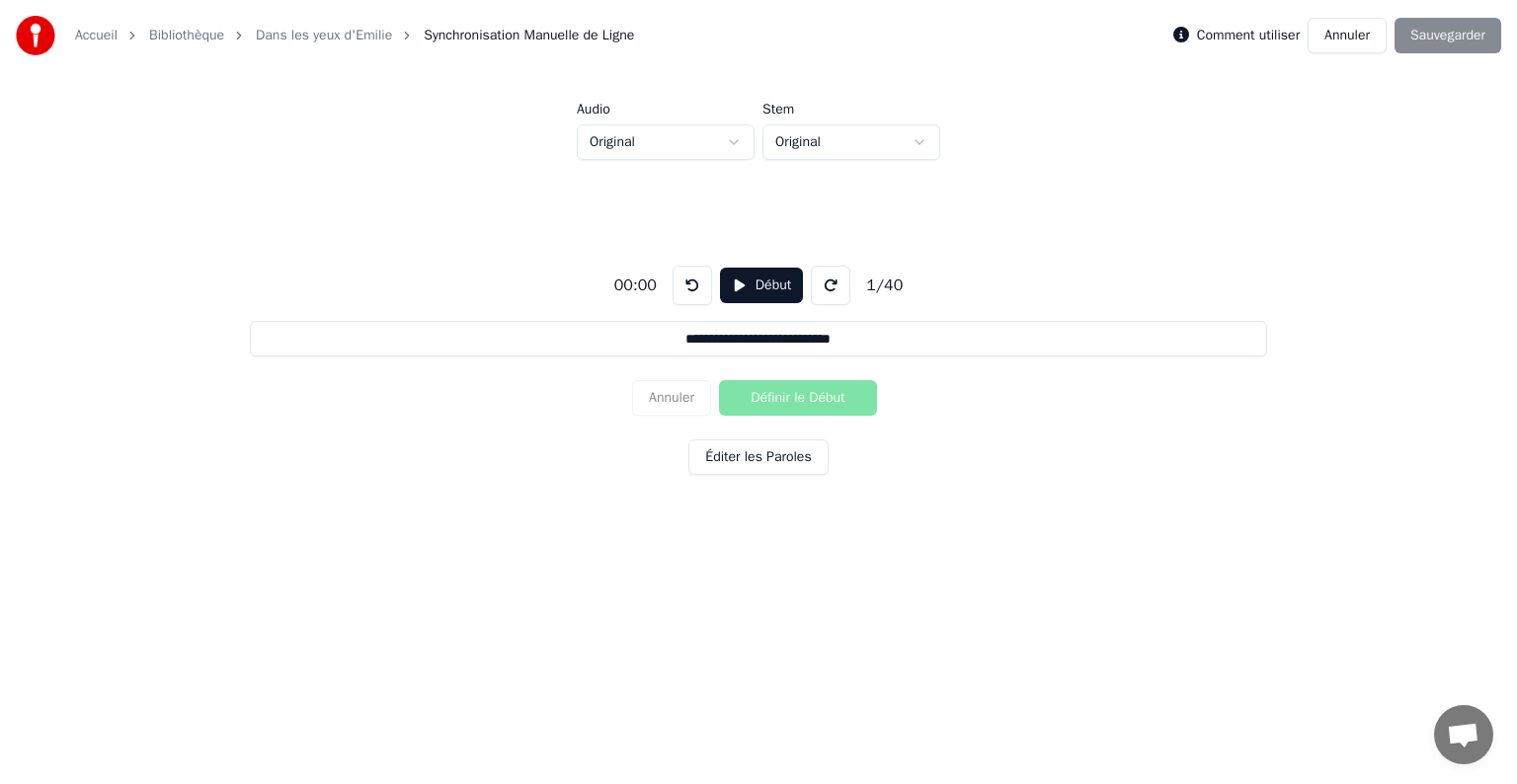 click on "**********" at bounding box center (758, 339) 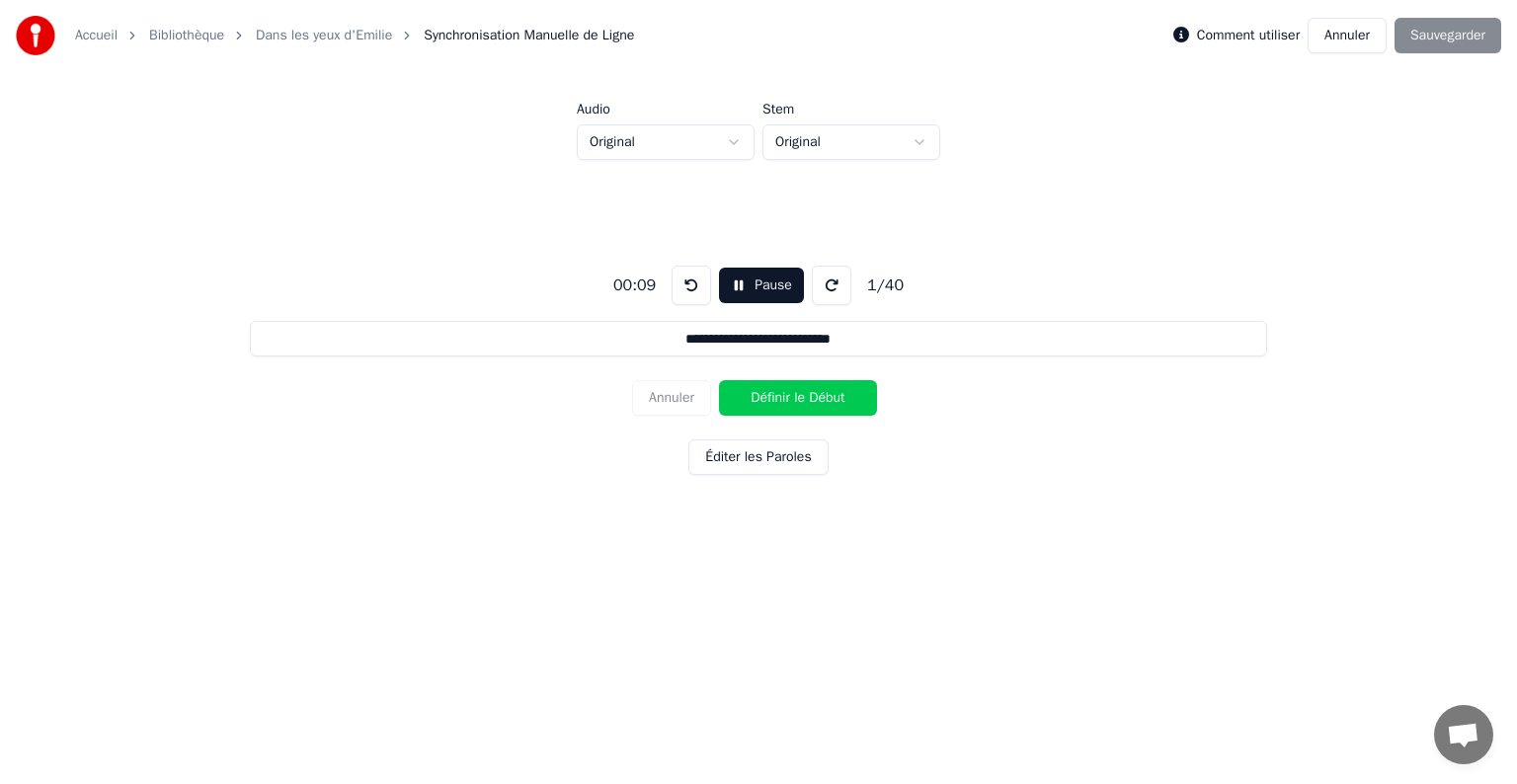 click on "Annuler Définir le Début" at bounding box center (758, 398) 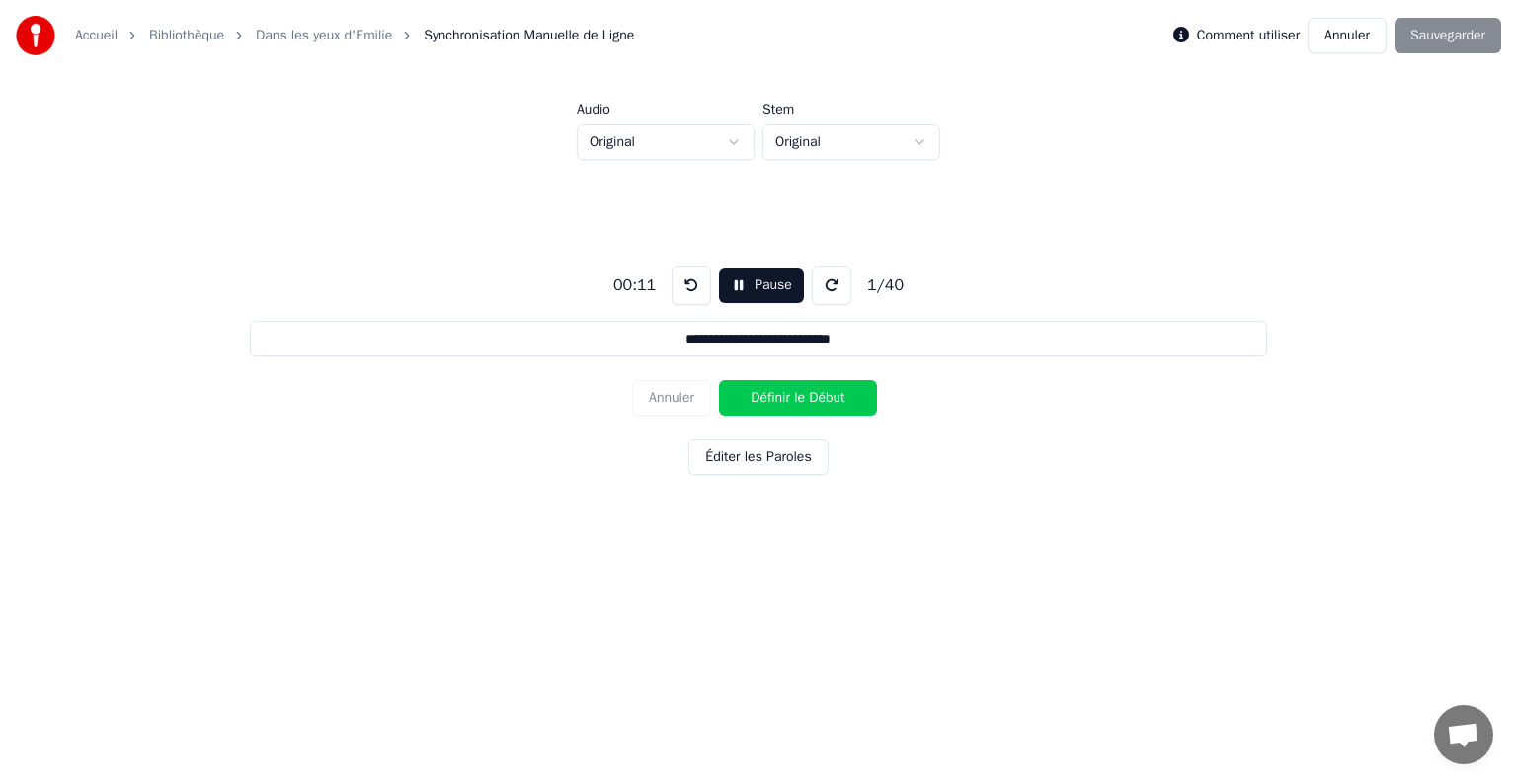 click on "Annuler" at bounding box center [1347, 36] 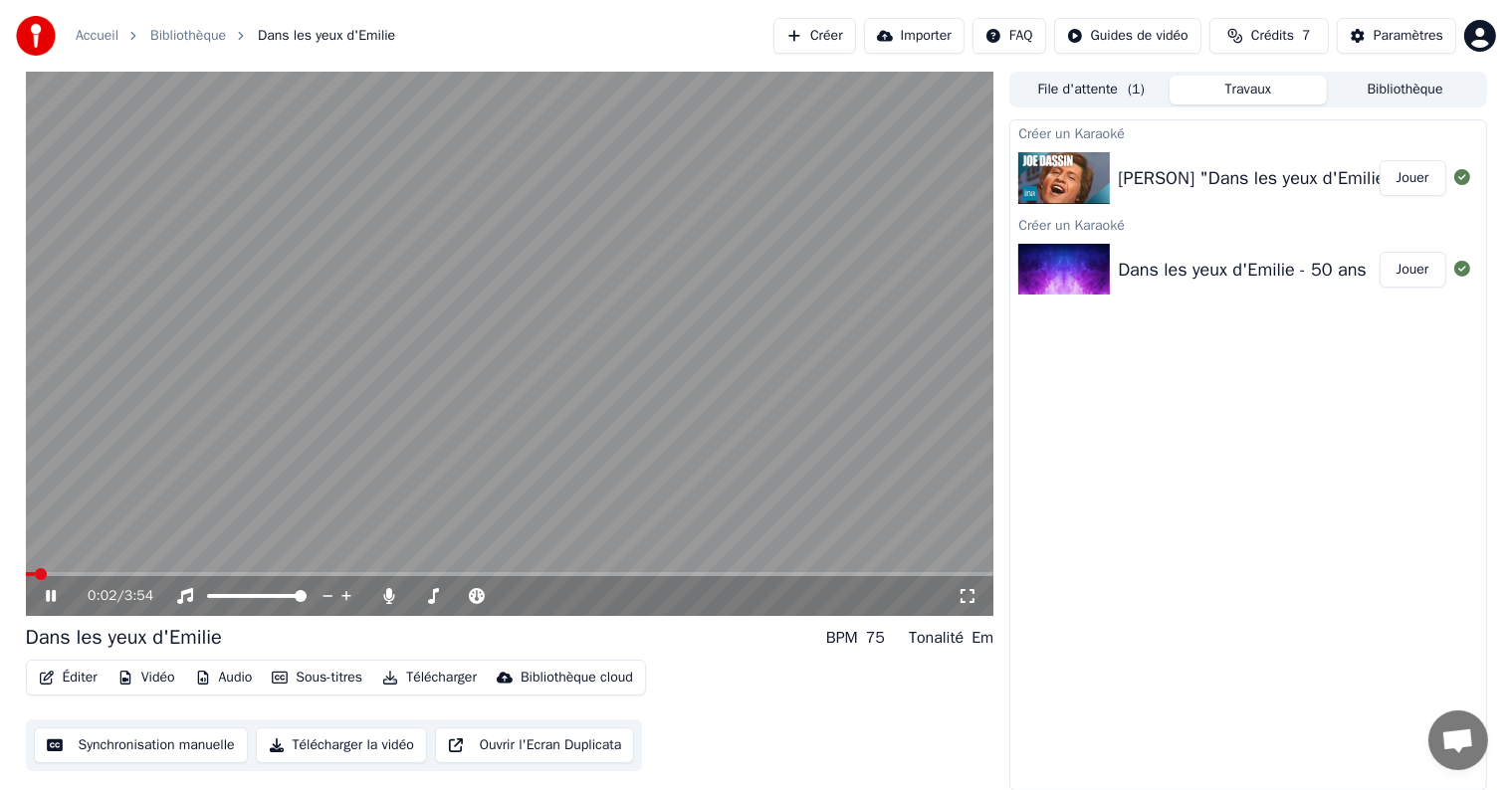 click 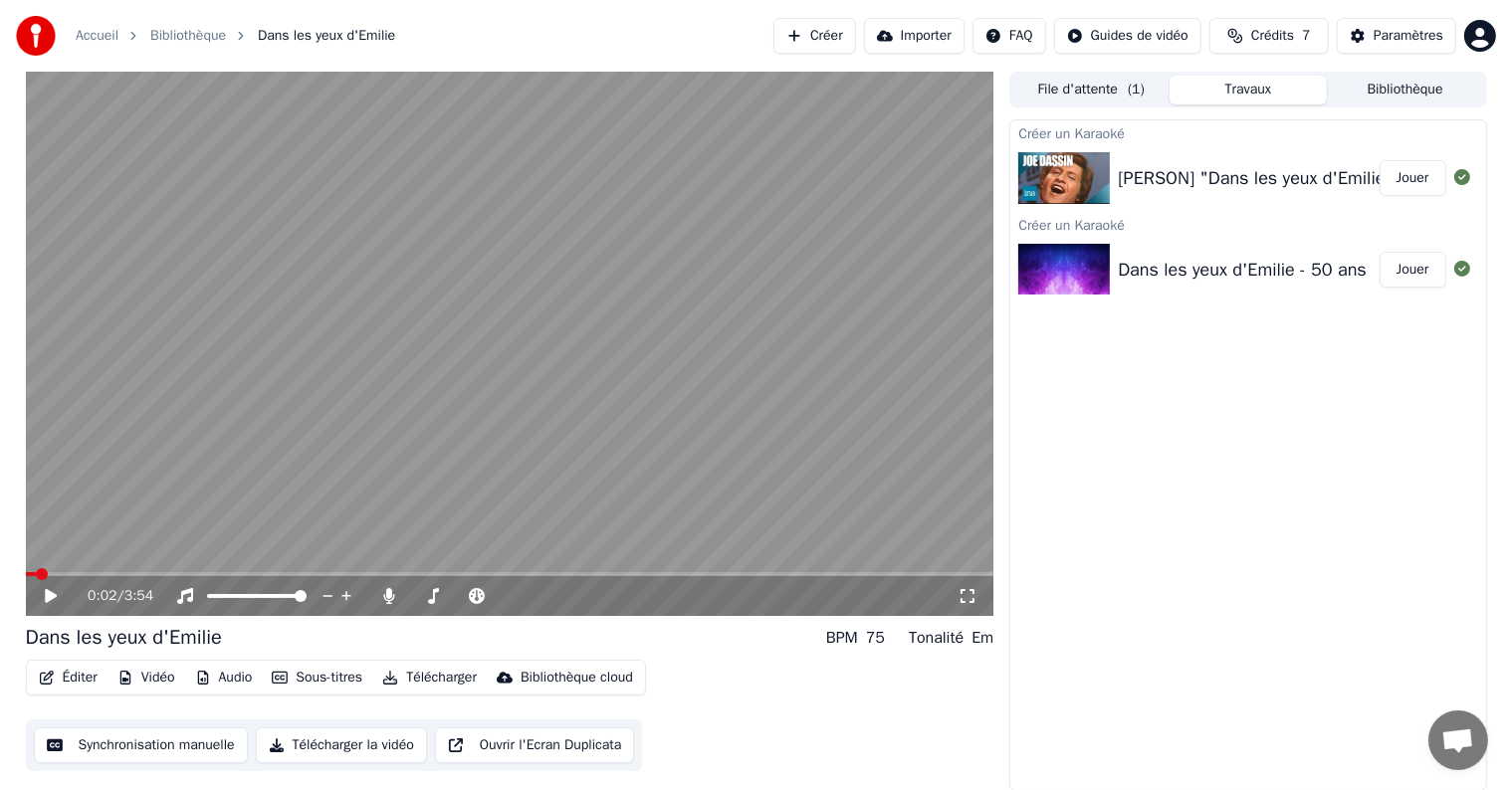 scroll, scrollTop: 0, scrollLeft: 0, axis: both 